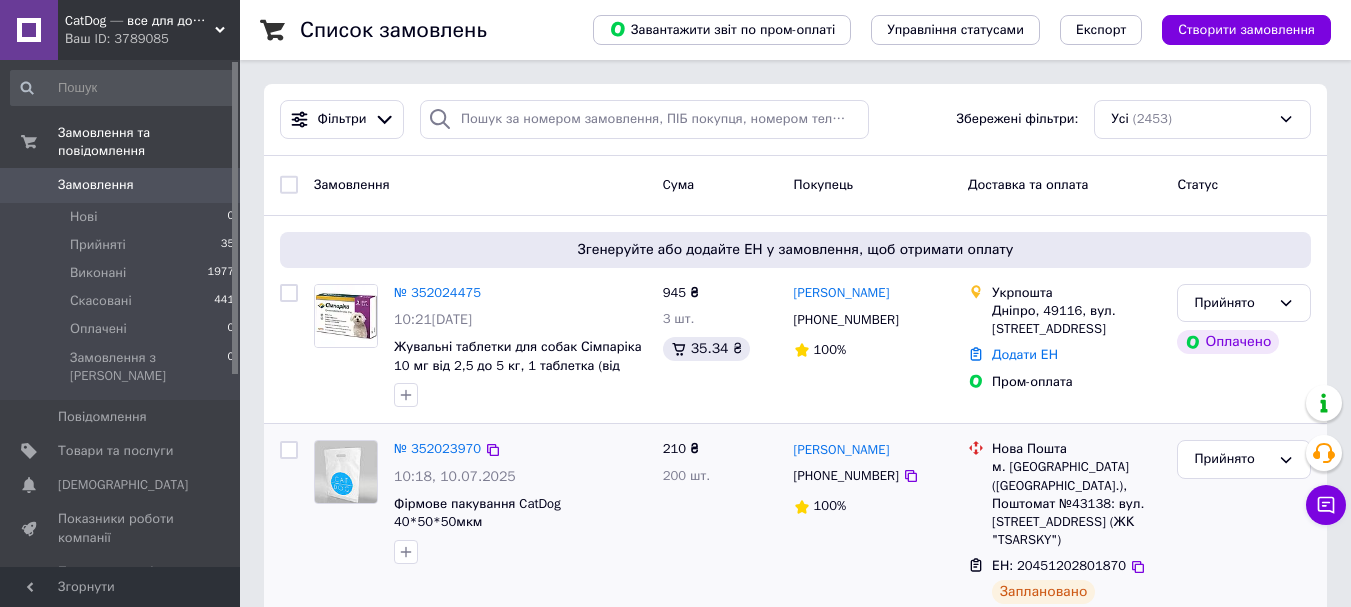 scroll, scrollTop: 0, scrollLeft: 0, axis: both 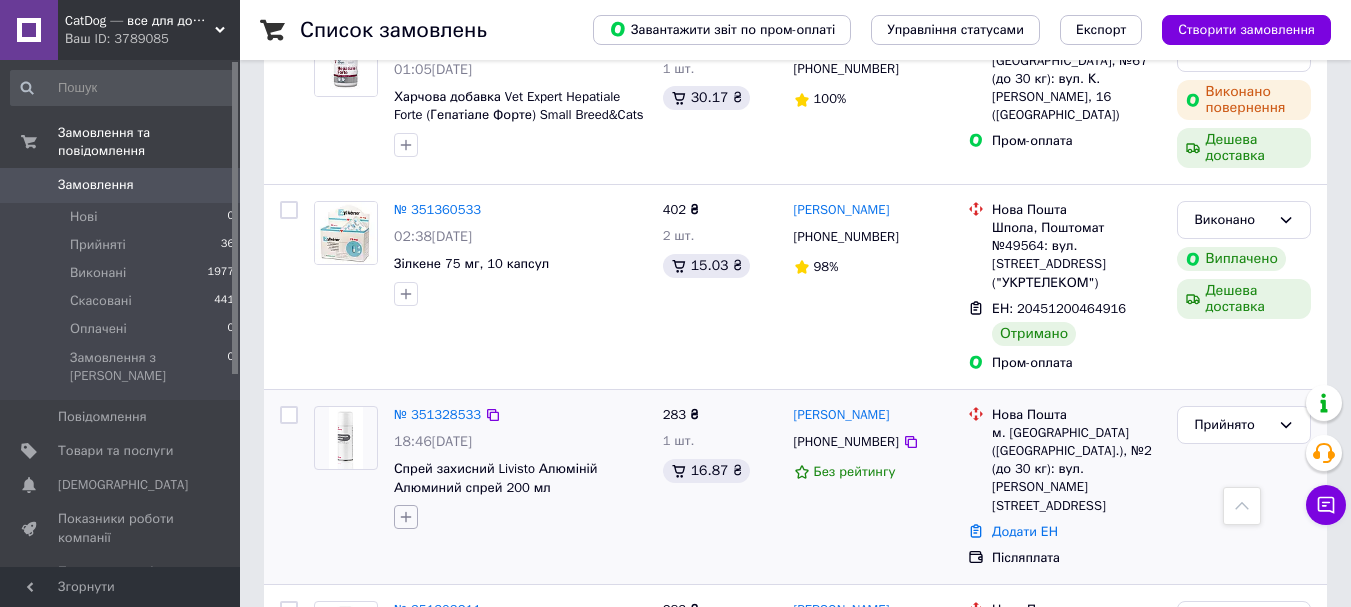 click at bounding box center [406, 517] 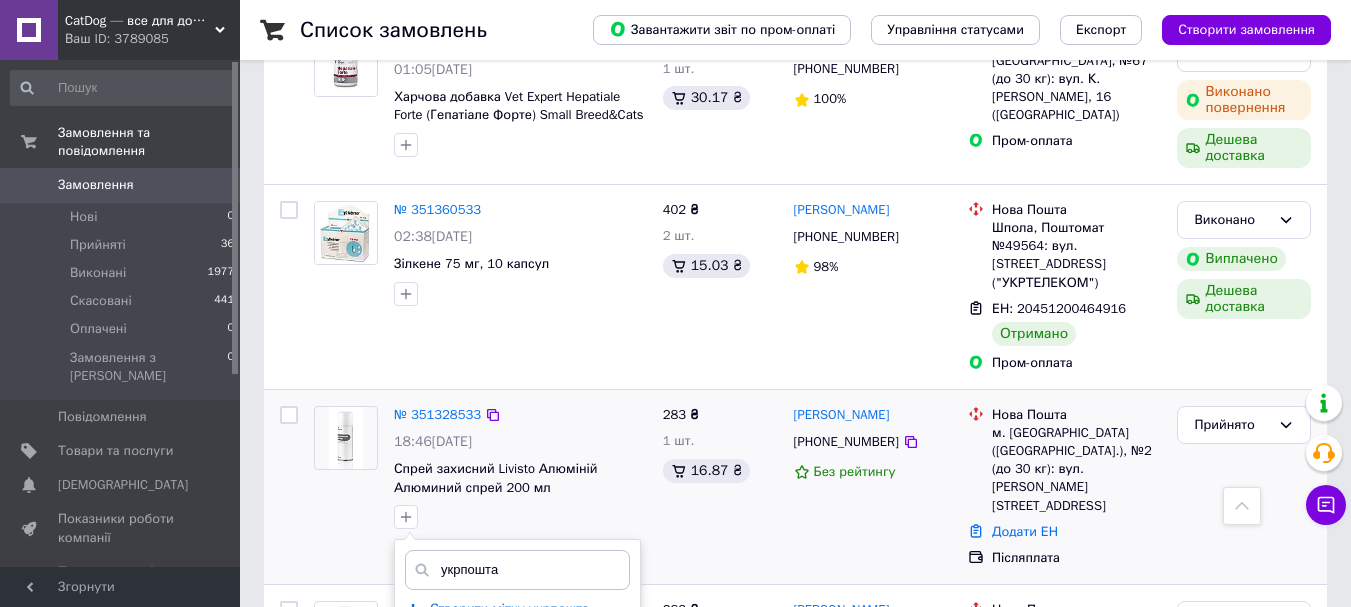type on "укрпошта" 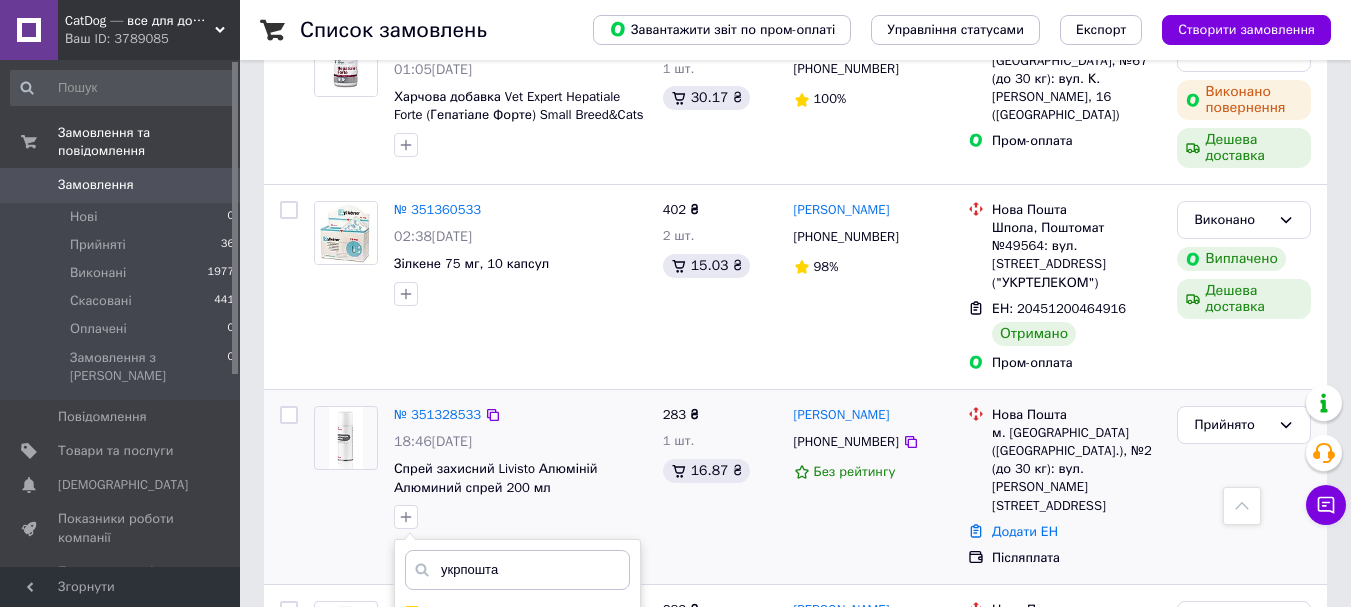 type 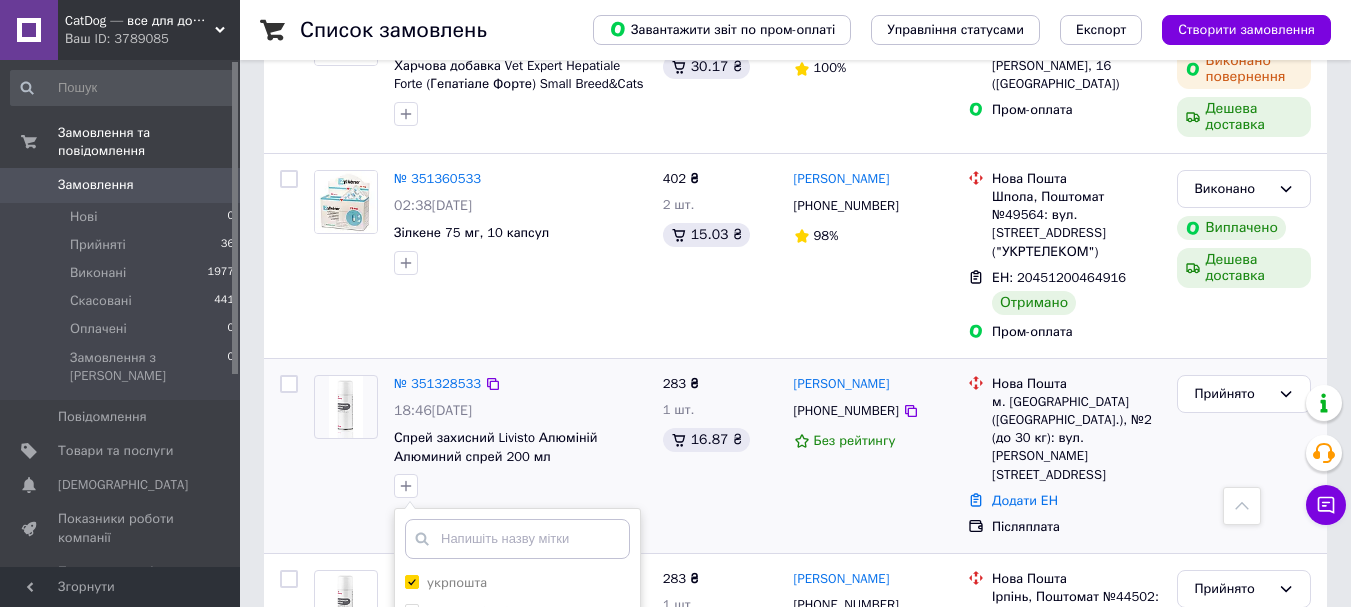 scroll, scrollTop: 4400, scrollLeft: 0, axis: vertical 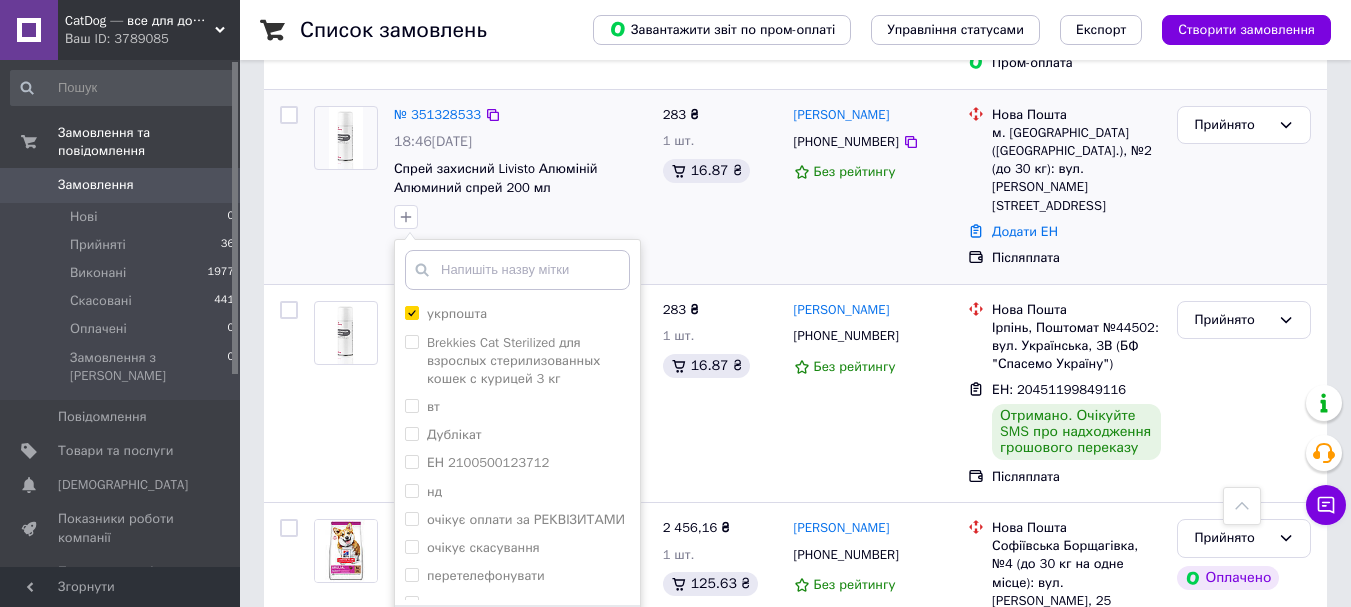 click on "Додати мітку" at bounding box center [517, 636] 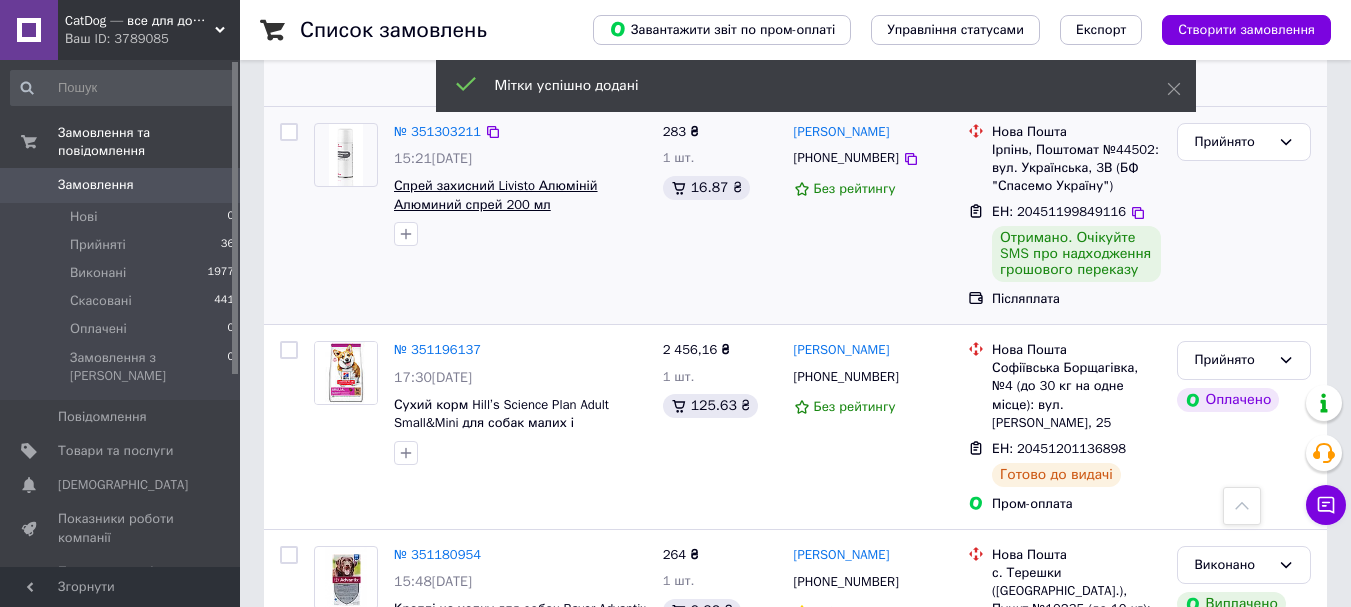 scroll, scrollTop: 4600, scrollLeft: 0, axis: vertical 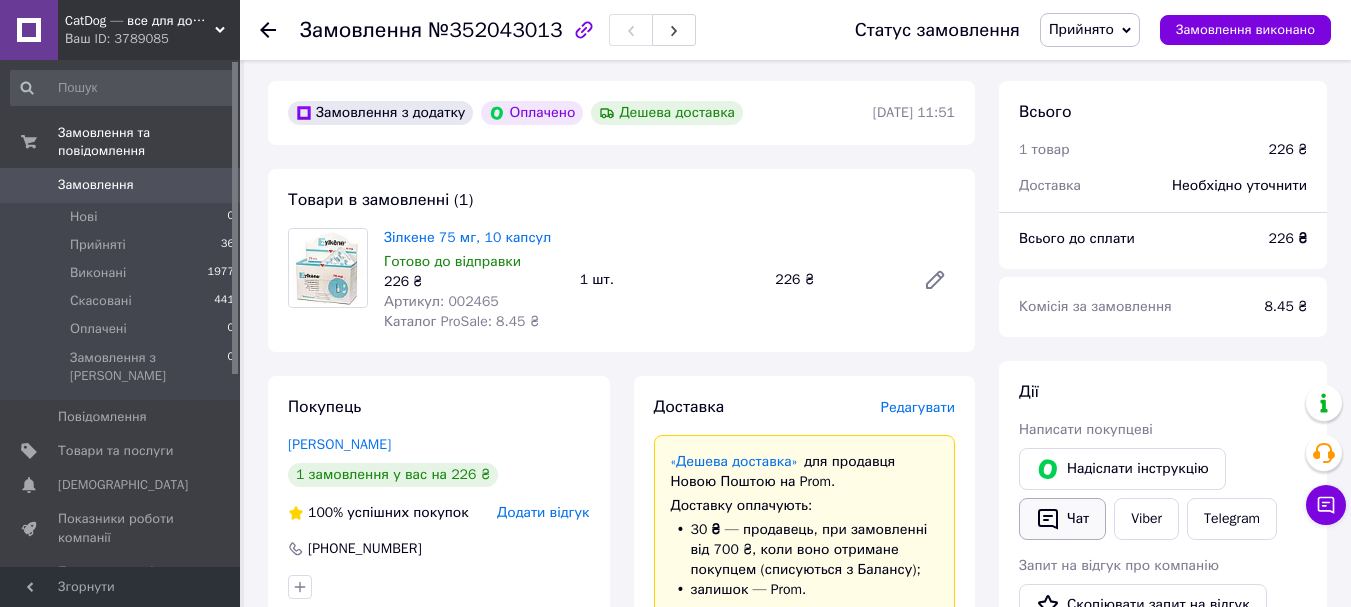 click 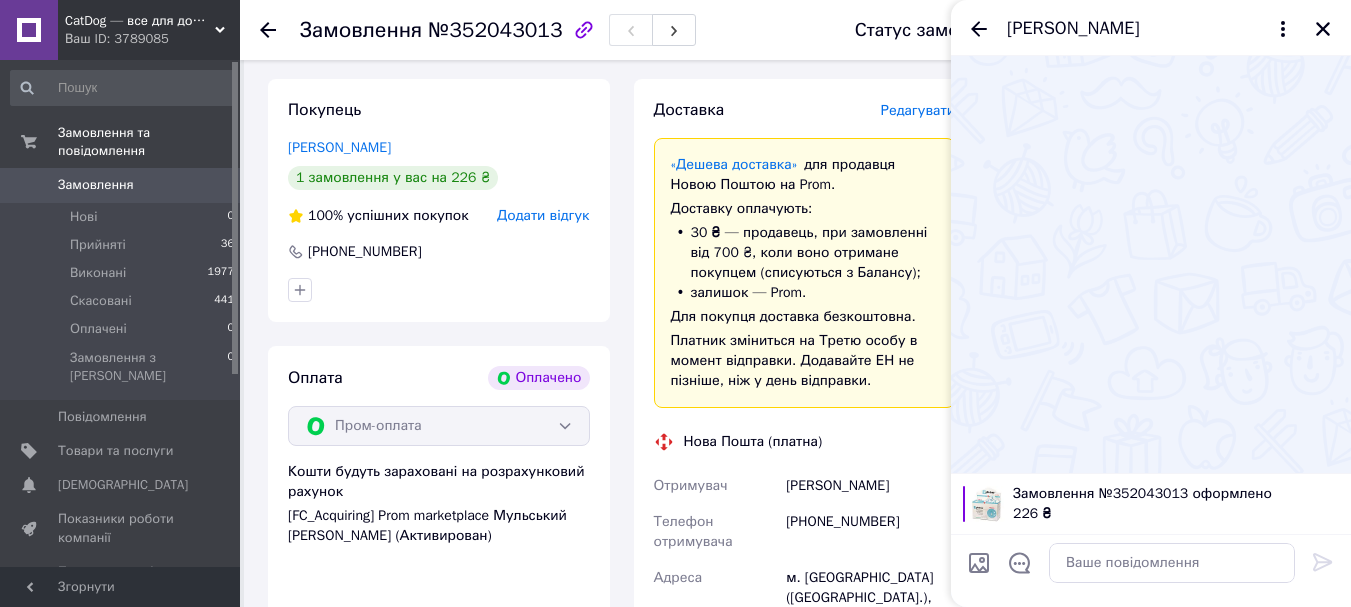 scroll, scrollTop: 900, scrollLeft: 0, axis: vertical 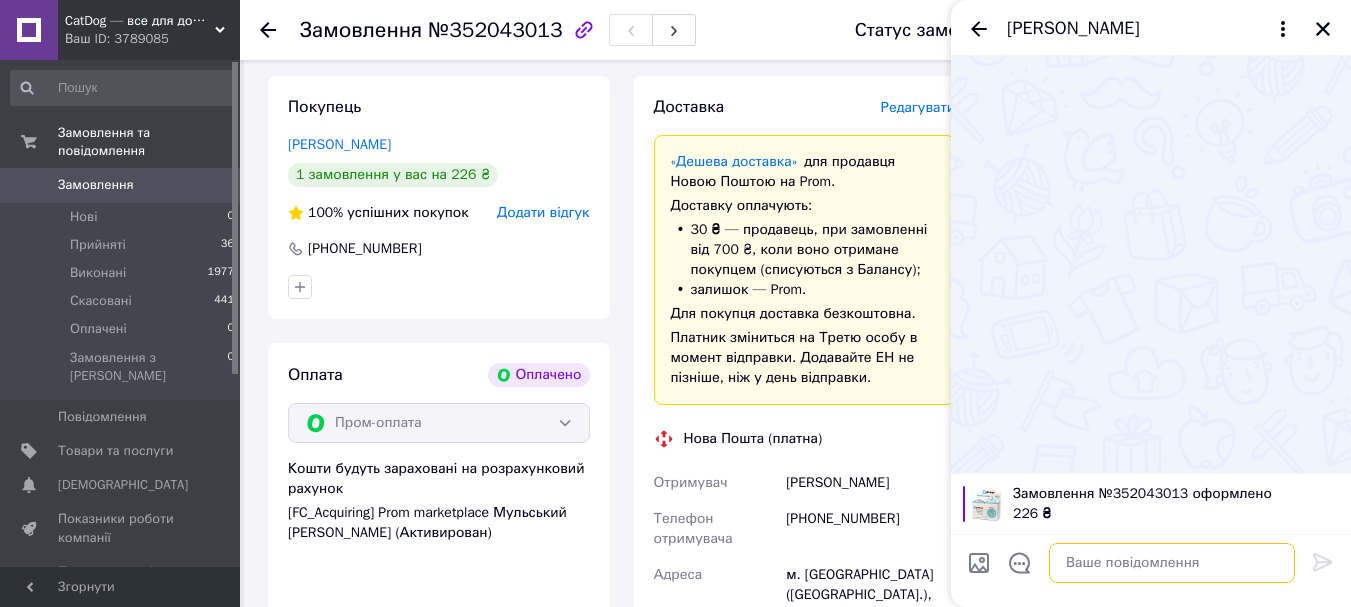 click at bounding box center [1172, 563] 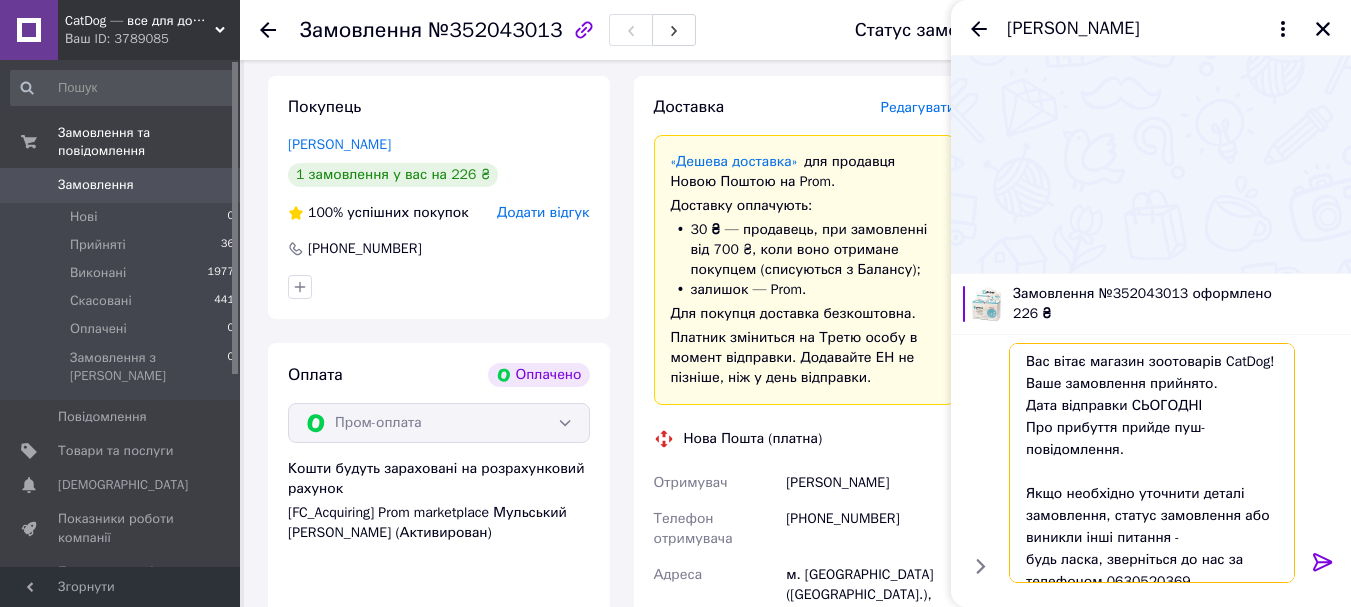 scroll, scrollTop: 0, scrollLeft: 0, axis: both 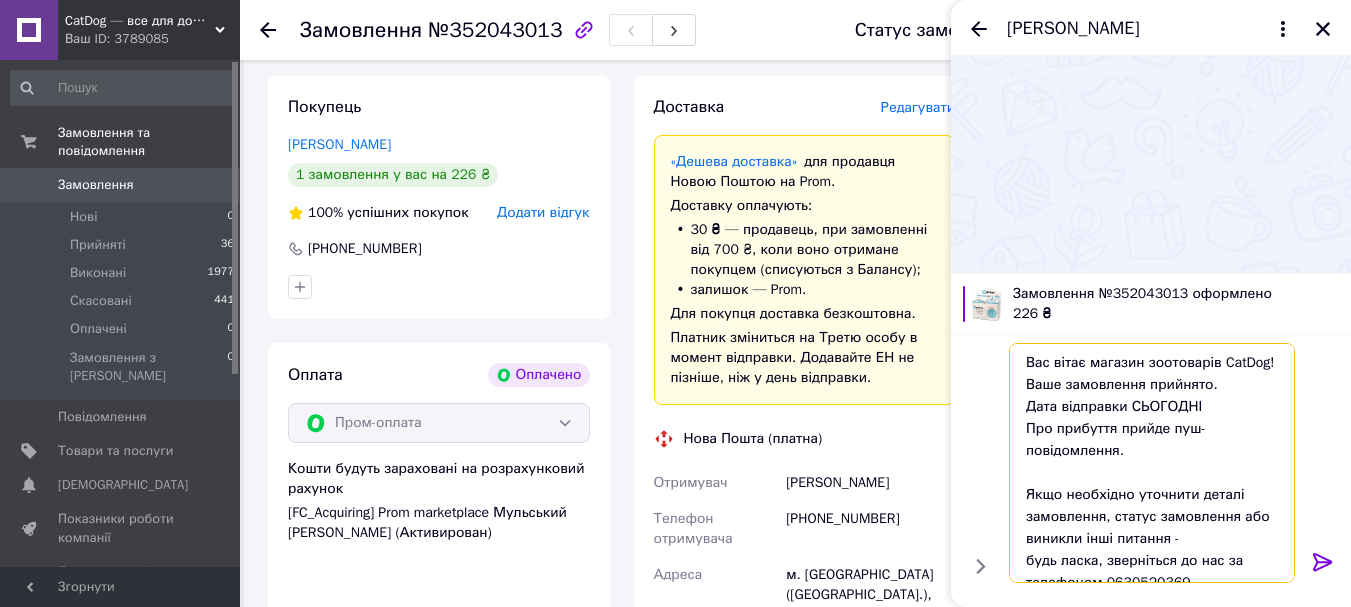 type on "Вас вітає магазин зоотоварів CatDog!
Ваше замовлення прийнято.
Дата відправки СЬОГОДНІ
Про прибуття прийде пуш-повідомлення.
Якщо необхідно уточнити деталі замовлення, статус замовлення або виникли інші питання -
будь ласка, зверніться до нас за телефоном 0630520369
CatDog — все для домашніх тварин 💙💛" 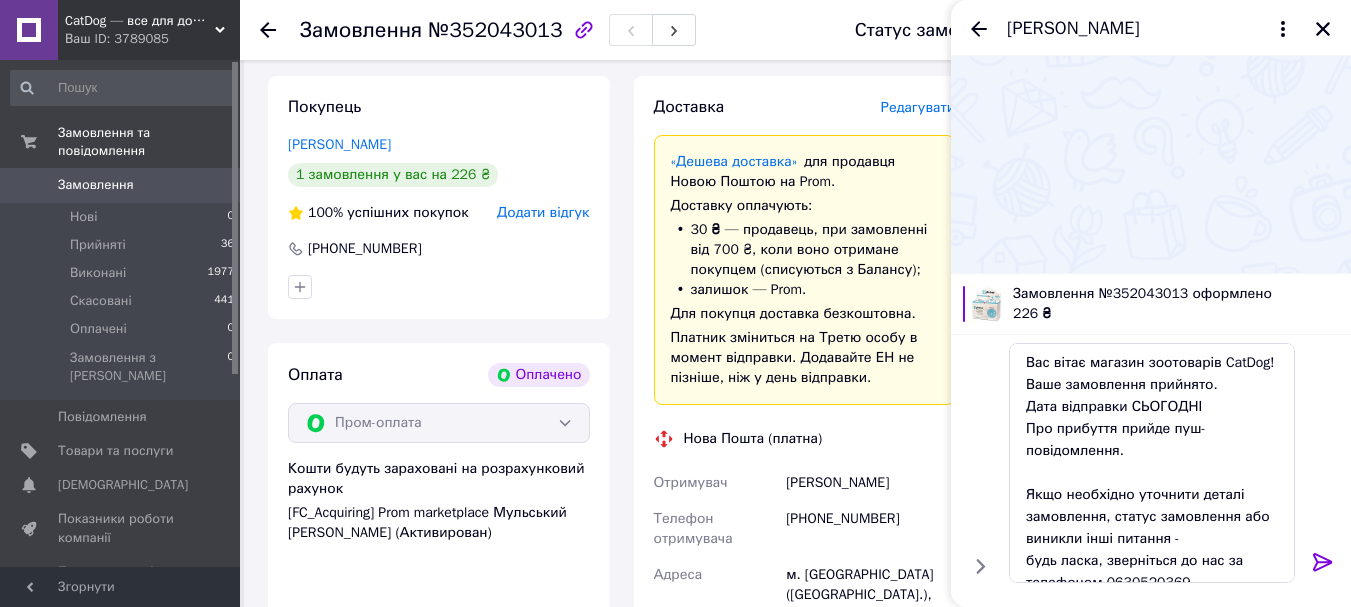 click 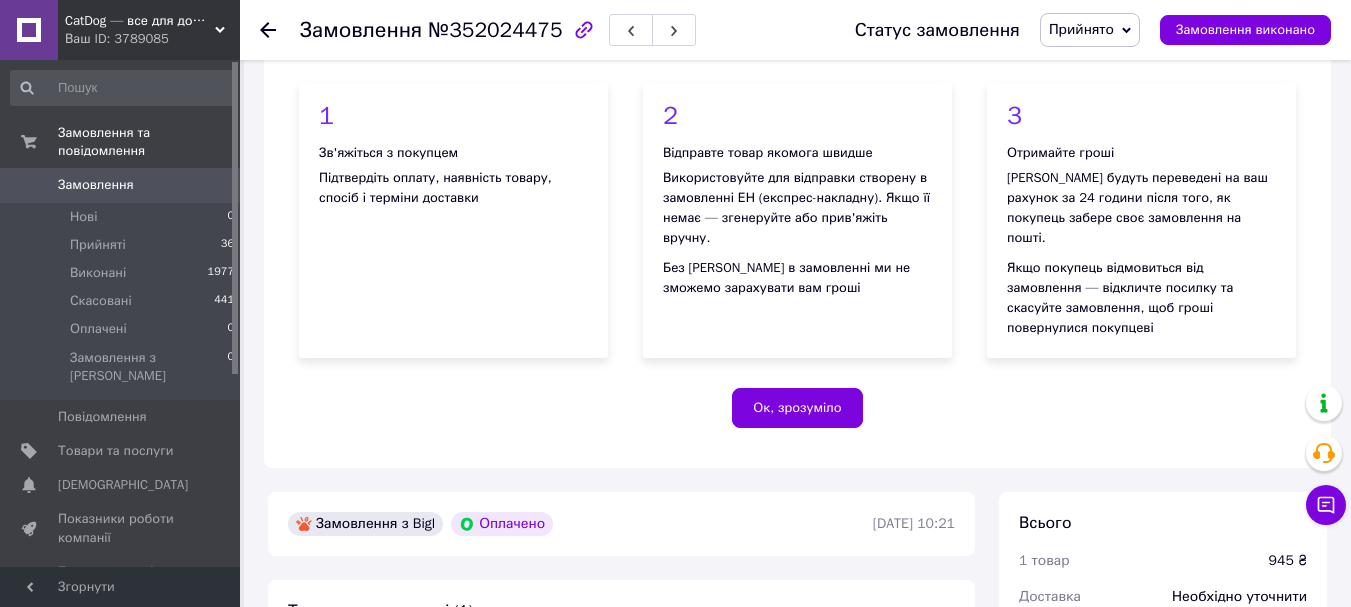 scroll, scrollTop: 700, scrollLeft: 0, axis: vertical 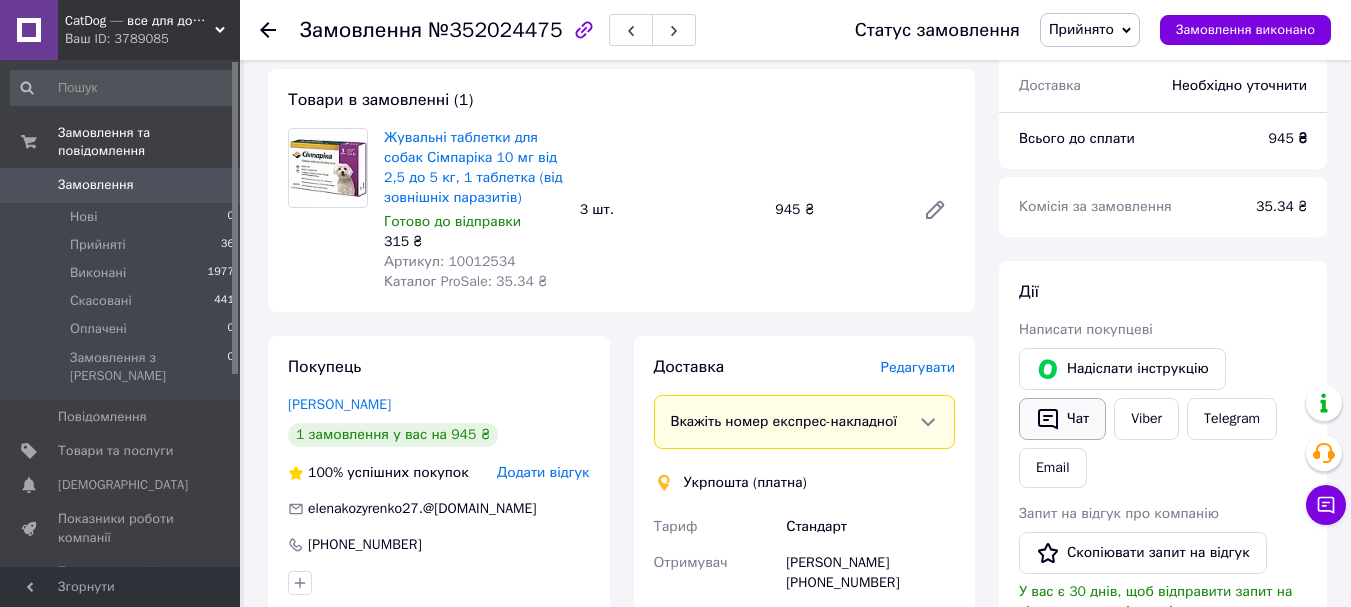 click on "Чат" at bounding box center [1062, 419] 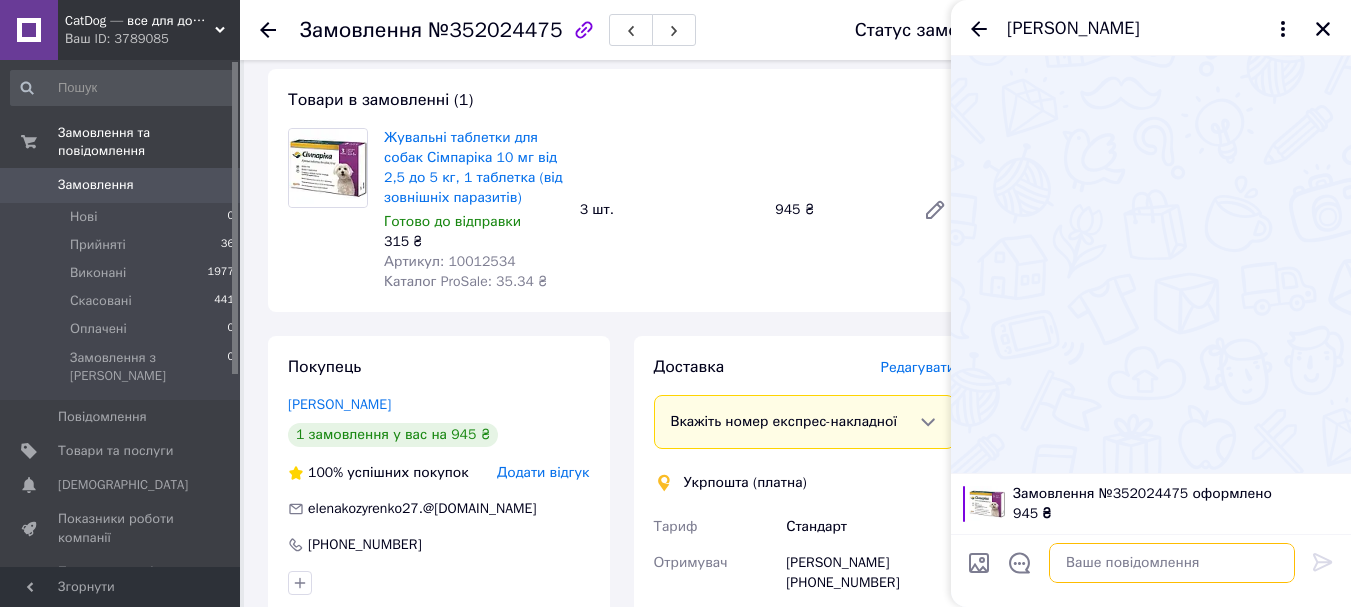 click at bounding box center (1172, 563) 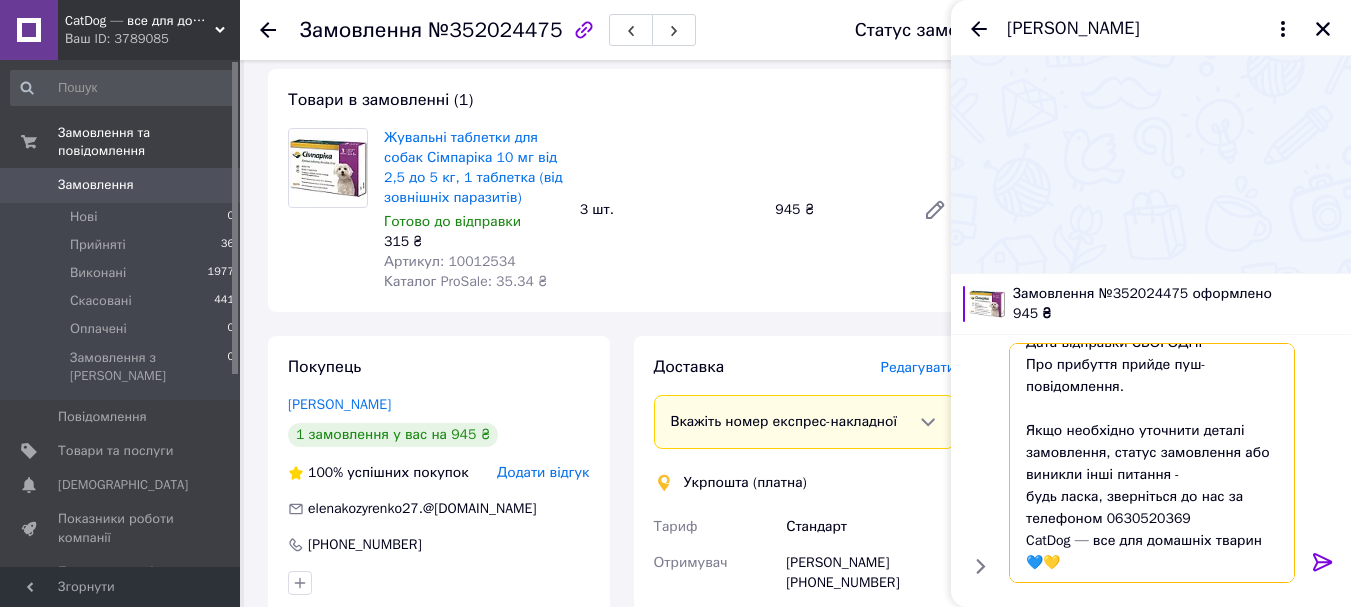 scroll, scrollTop: 8, scrollLeft: 0, axis: vertical 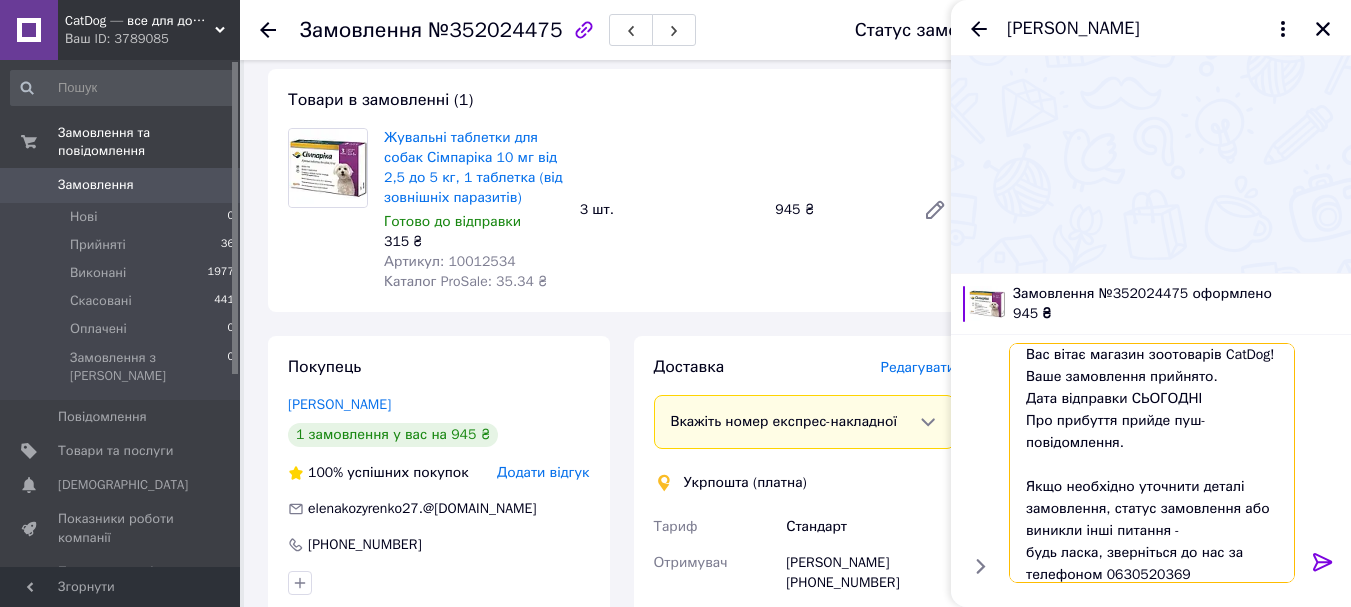 type on "Вас вітає магазин зоотоварів CatDog!
Ваше замовлення прийнято.
Дата відправки СЬОГОДНІ
Про прибуття прийде пуш-повідомлення.
Якщо необхідно уточнити деталі замовлення, статус замовлення або виникли інші питання -
будь ласка, зверніться до нас за телефоном 0630520369
CatDog — все для домашніх тварин 💙💛" 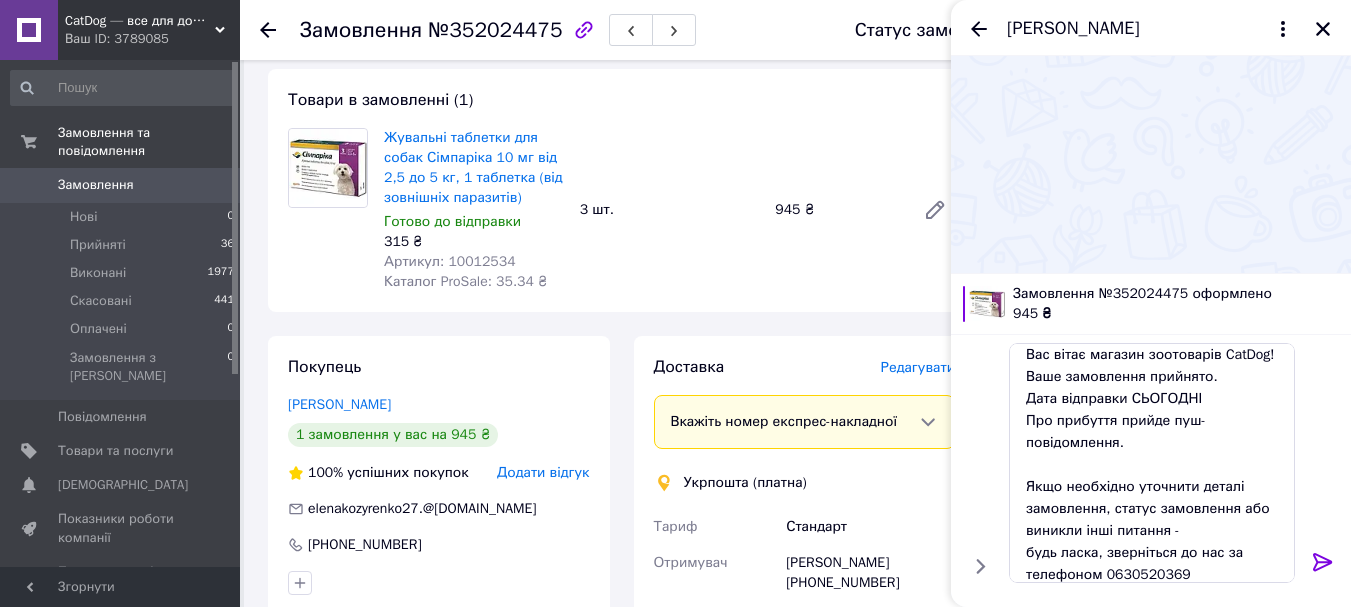 click 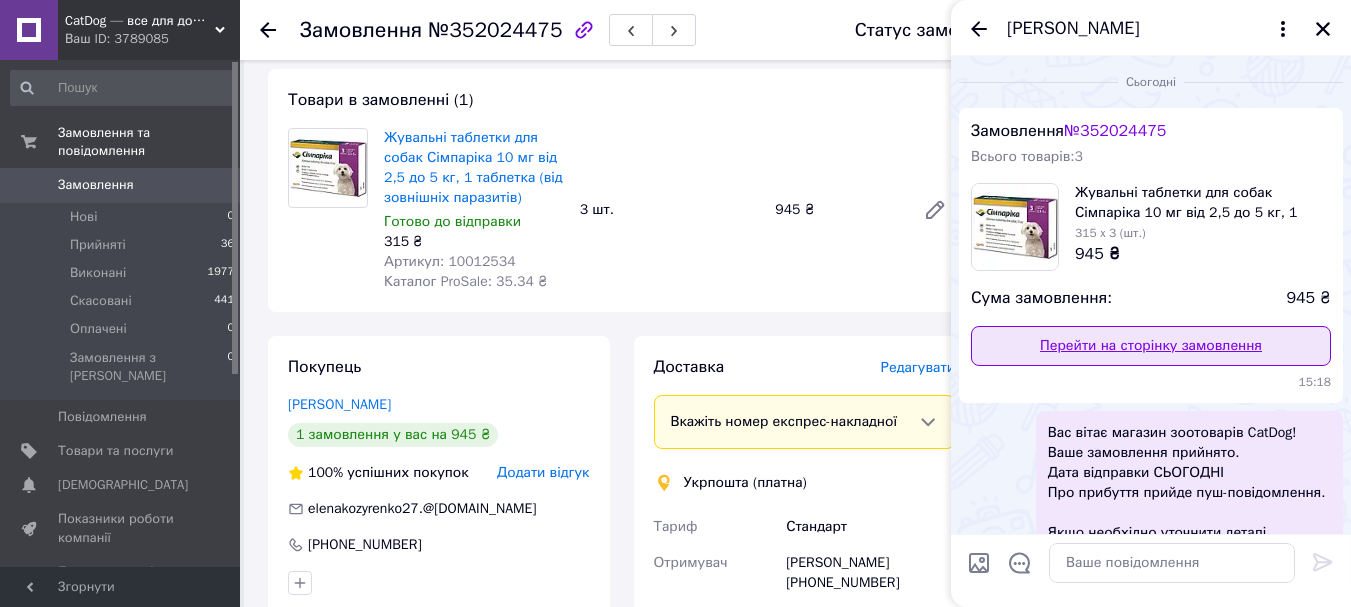 scroll, scrollTop: 0, scrollLeft: 0, axis: both 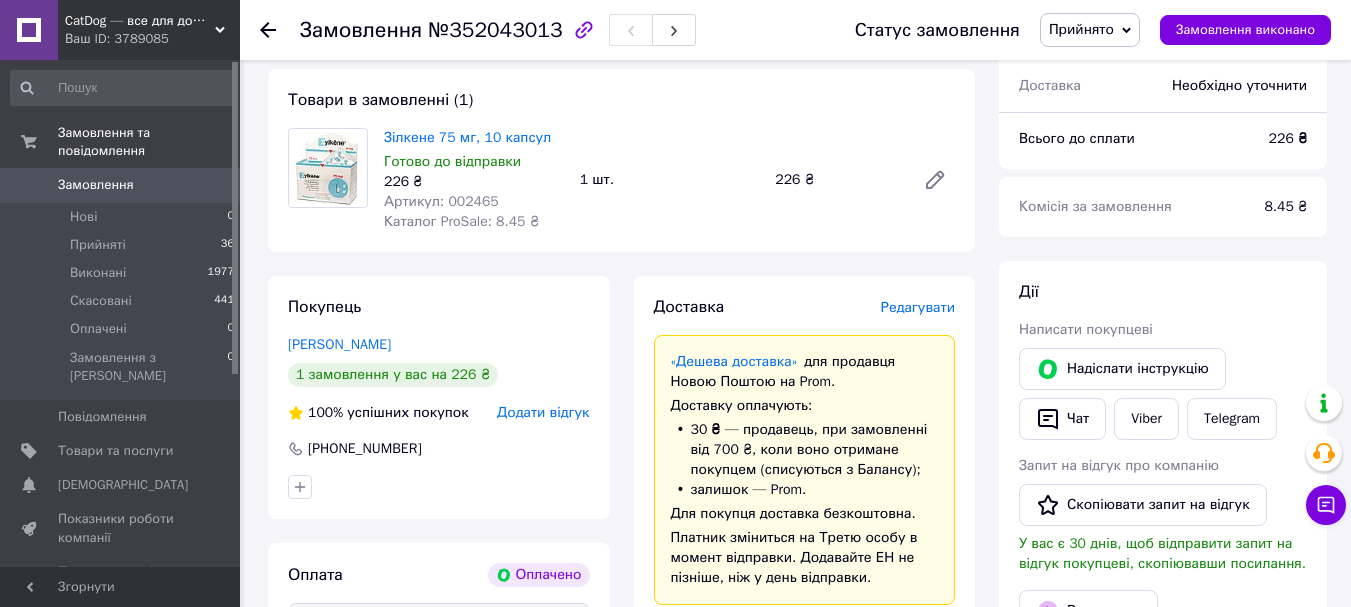 click on "Редагувати" at bounding box center [918, 307] 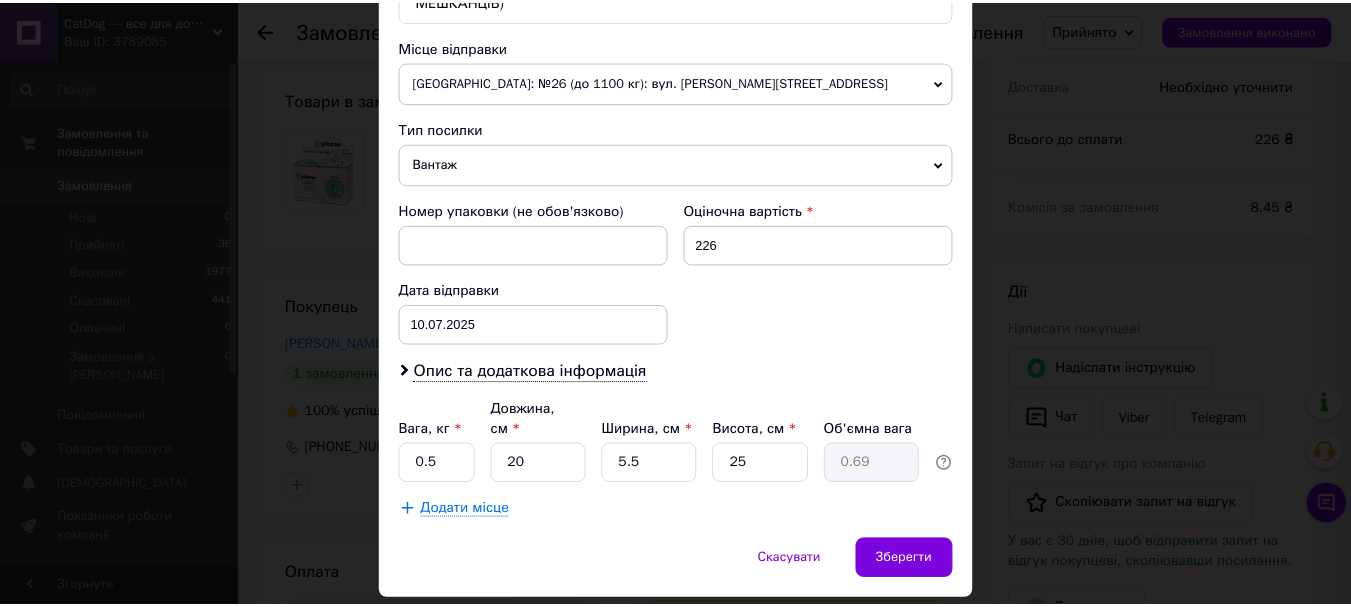 scroll, scrollTop: 722, scrollLeft: 0, axis: vertical 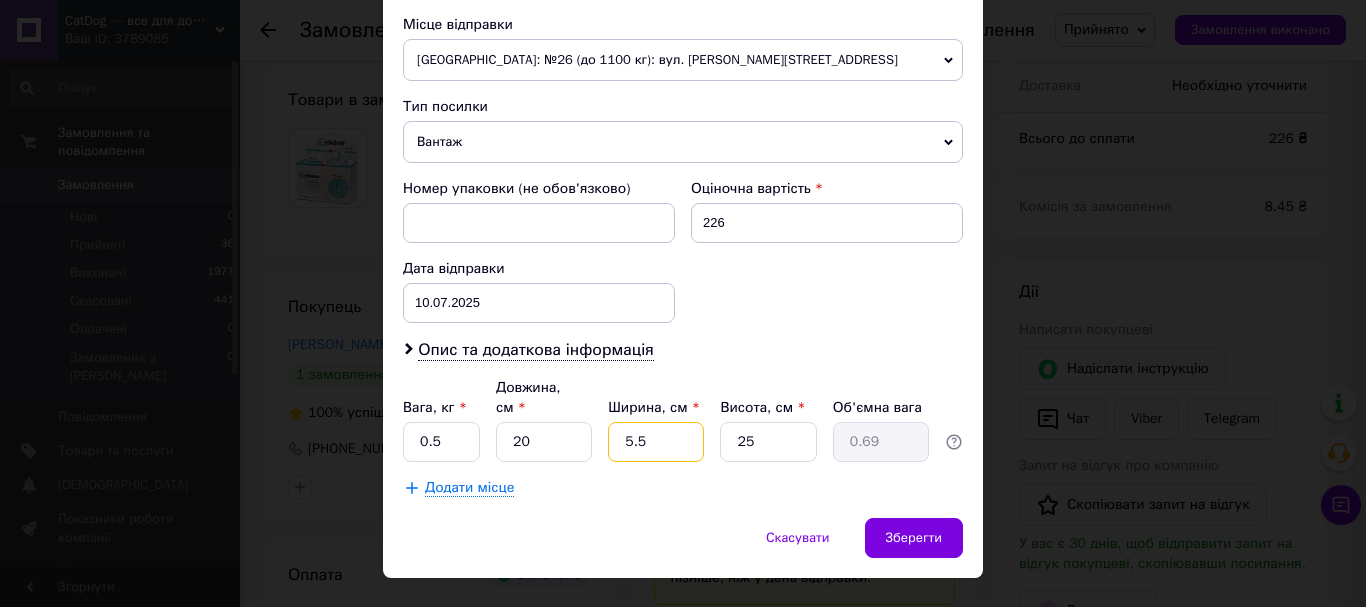 click on "5.5" at bounding box center (656, 442) 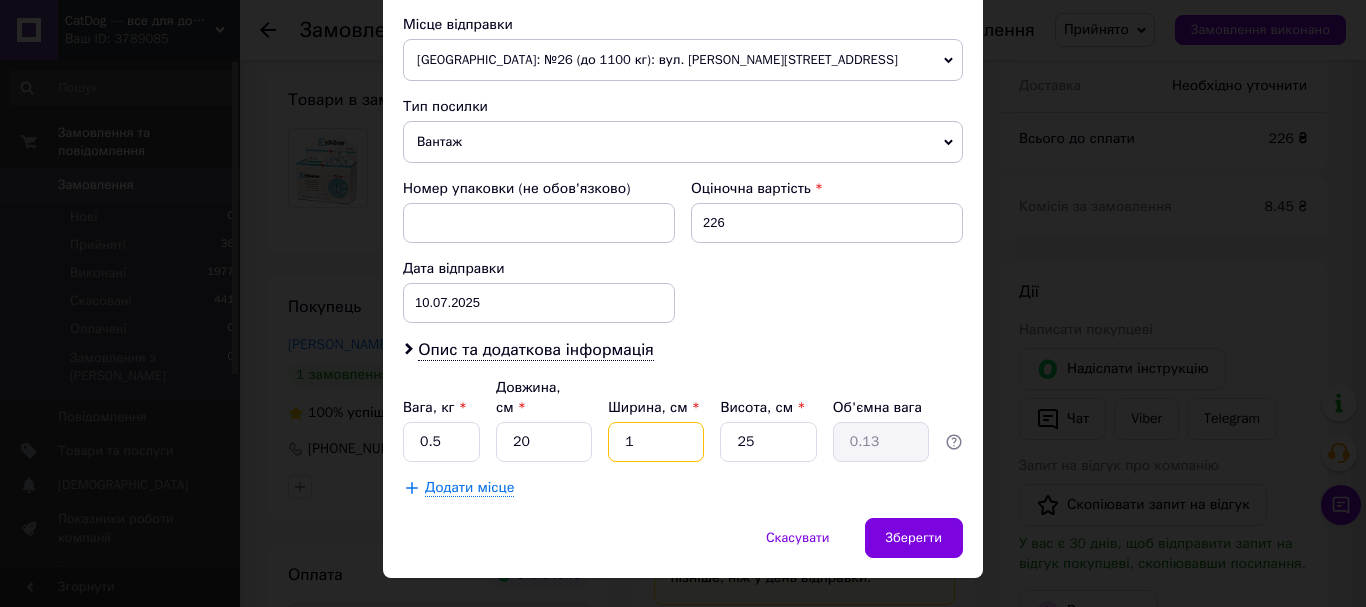 type on "10" 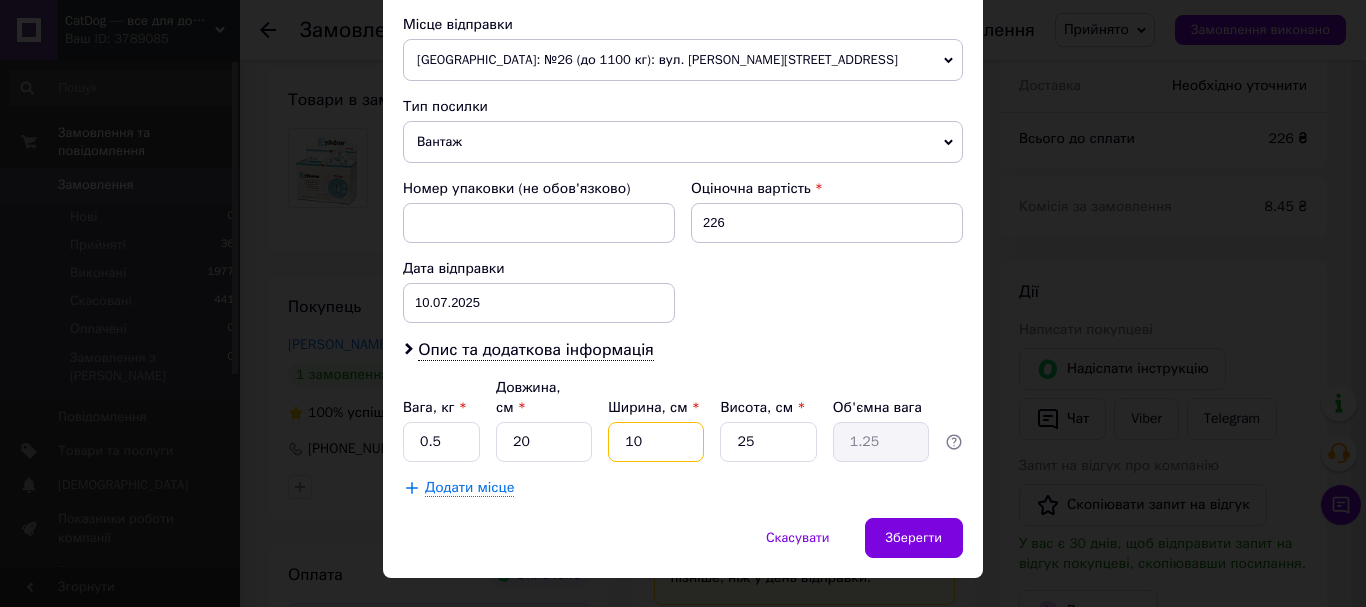 type on "10" 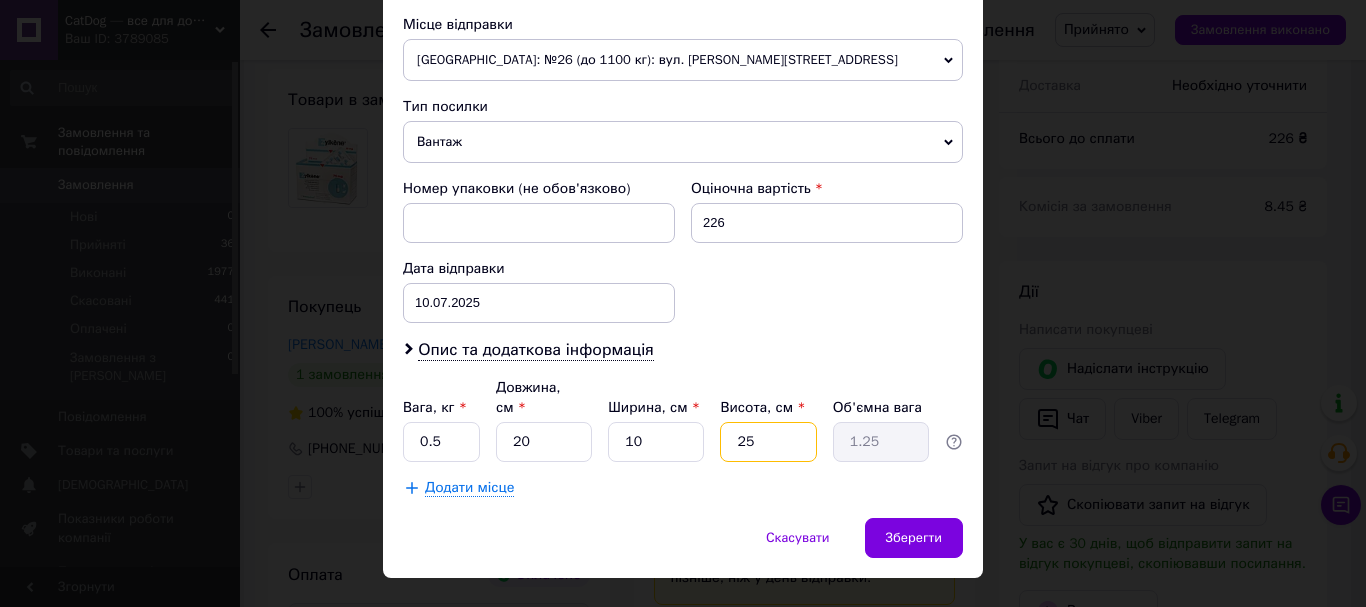 type on "1" 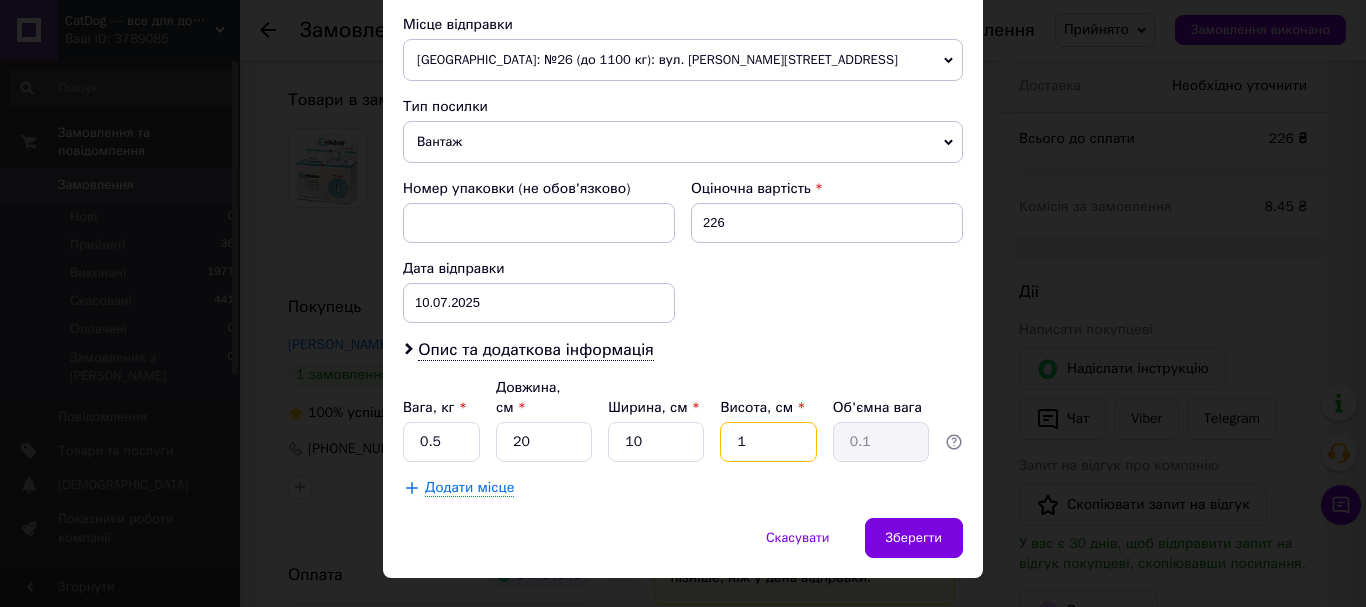 type on "10" 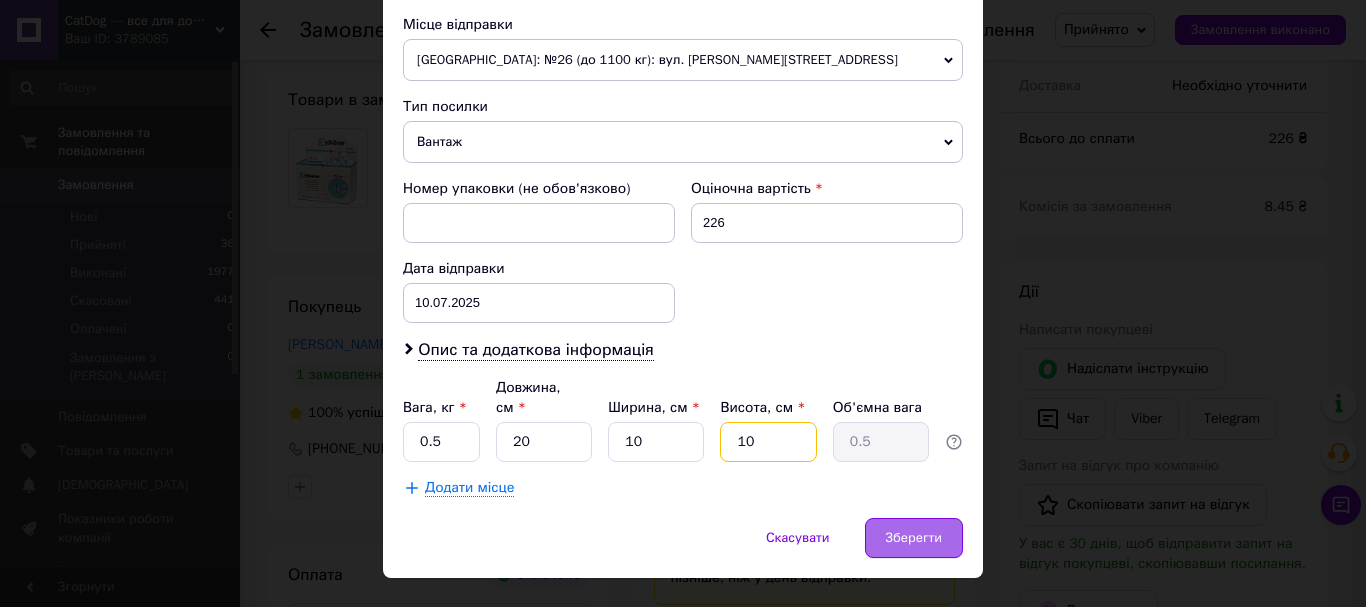 type on "10" 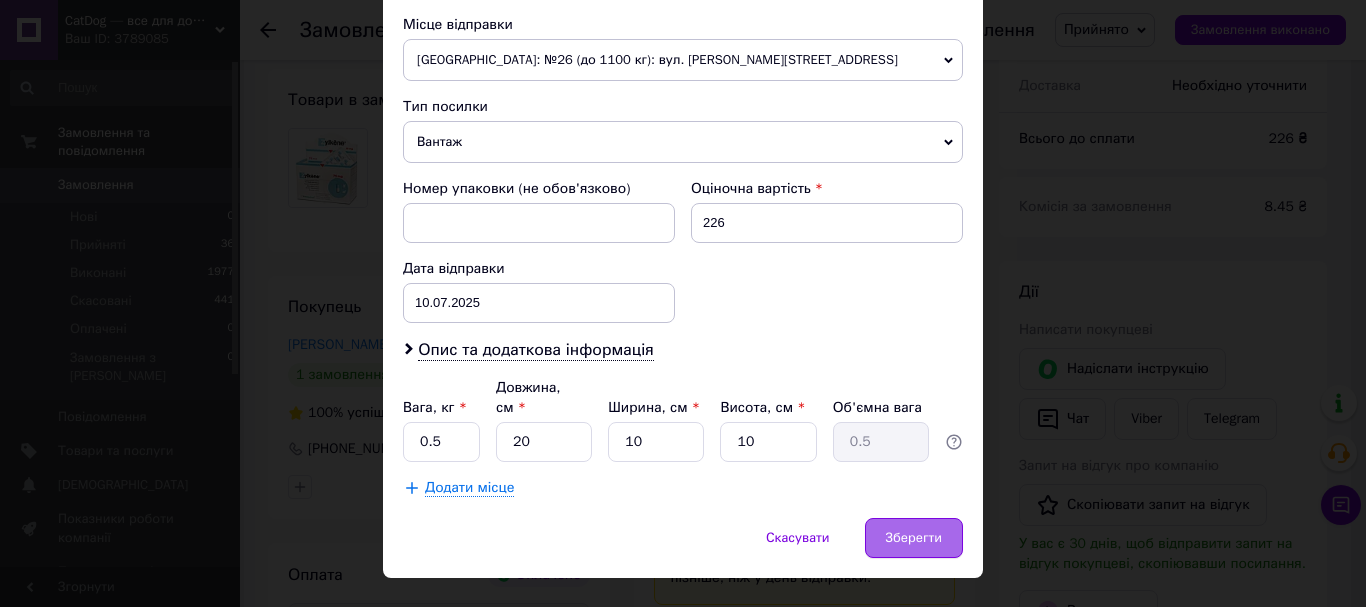 click on "Зберегти" at bounding box center [914, 538] 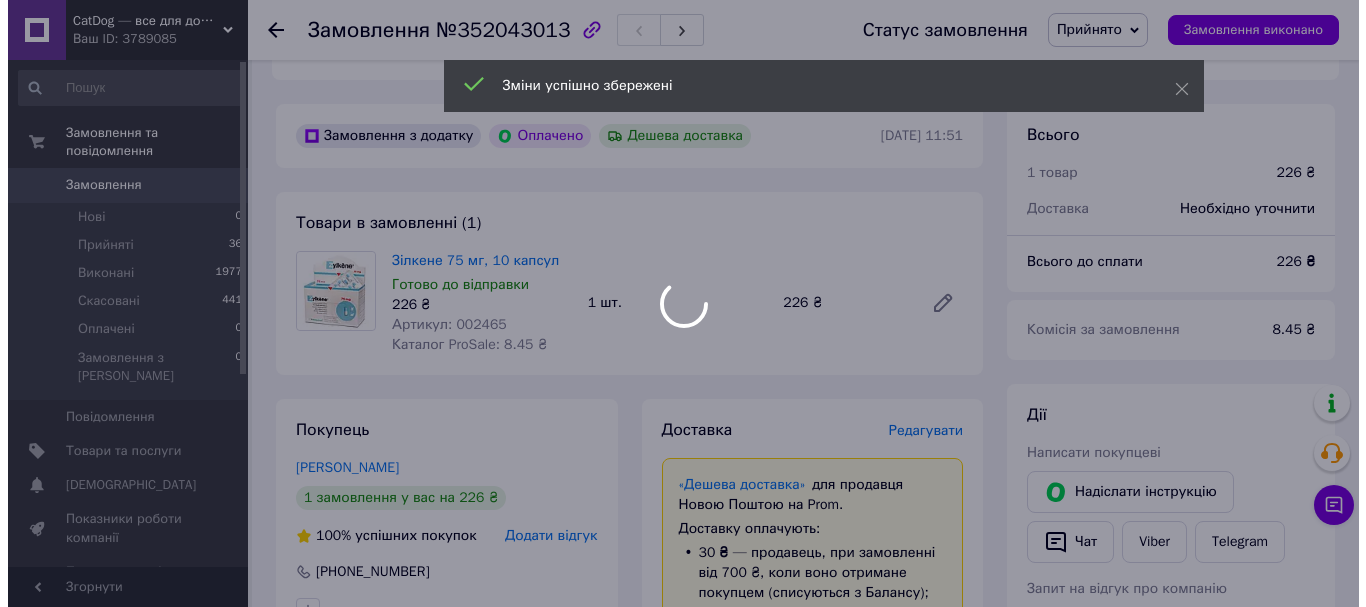 scroll, scrollTop: 500, scrollLeft: 0, axis: vertical 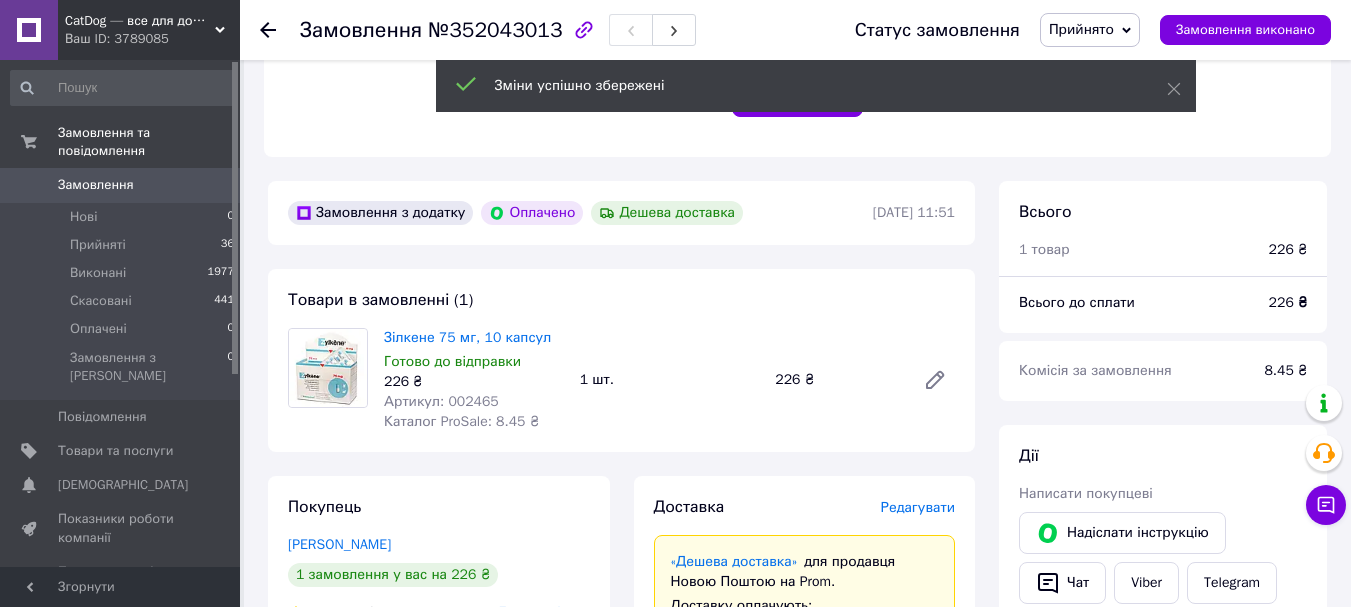 click on "Редагувати" at bounding box center (918, 507) 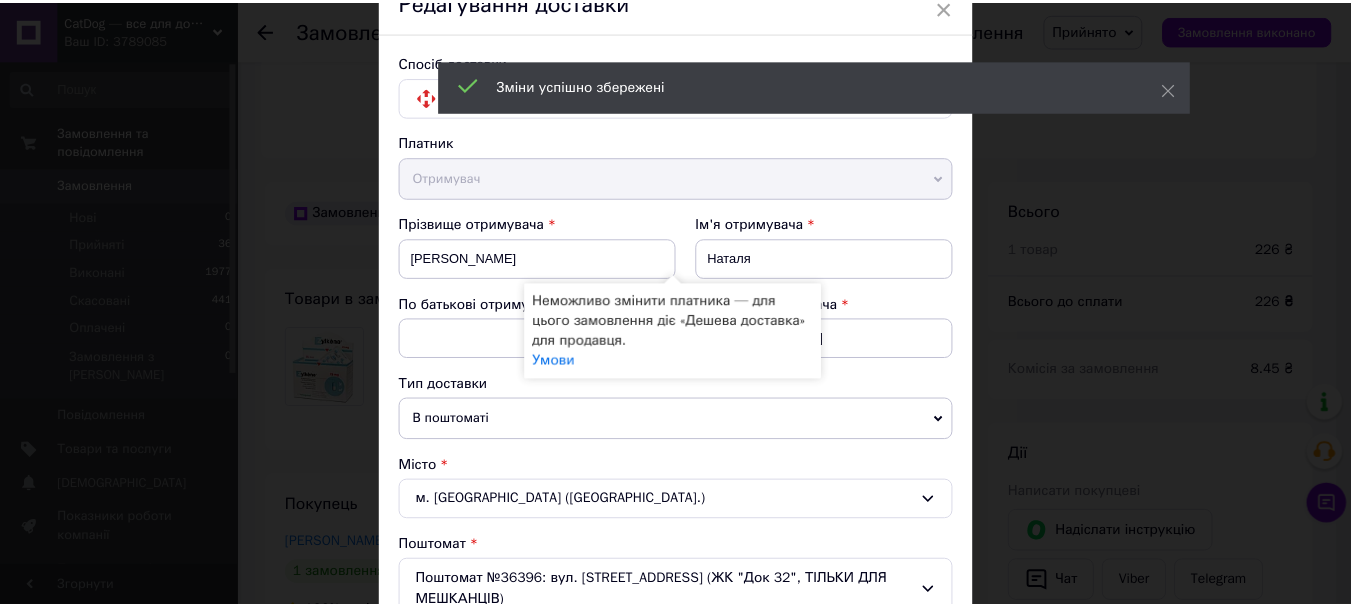 scroll, scrollTop: 300, scrollLeft: 0, axis: vertical 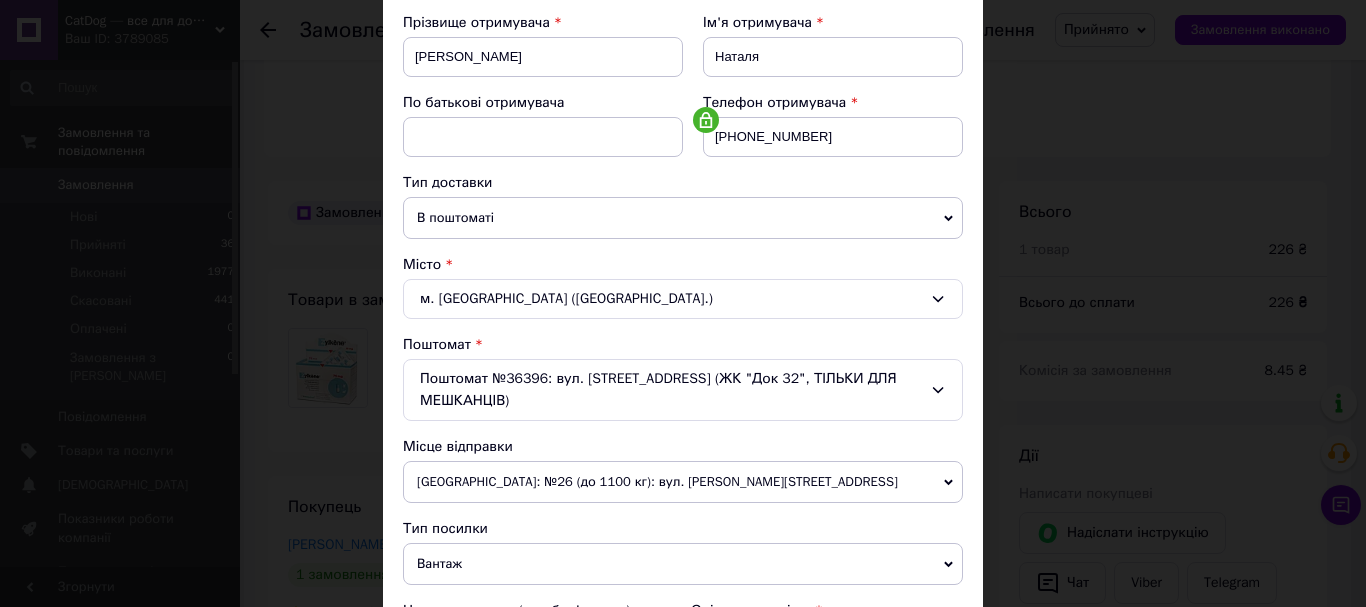 click on "× Редагування доставки Спосіб доставки Нова Пошта (платна) Платник Отримувач Відправник Прізвище отримувача Тихонова Ім'я отримувача Наталя По батькові отримувача Телефон отримувача +380677114226 Тип доставки В поштоматі У відділенні Кур'єром Місто м. Київ (Київська обл.) Поштомат Поштомат №36396: вул. Набережно-Рибальська, 27 (ЖК "Док 32", ТІЛЬКИ ДЛЯ МЕШКАНЦІВ) Місце відправки Вінниця: №26 (до 1100 кг): вул. Пирогова, 71а м. Вишневе (Київська обл., Бучанський р-н.): №1: вул. Київська, 4 Додати ще місце відправки Тип посилки Вантаж Документи Номер упаковки (не обов'язково) 226 < > <" at bounding box center (683, 303) 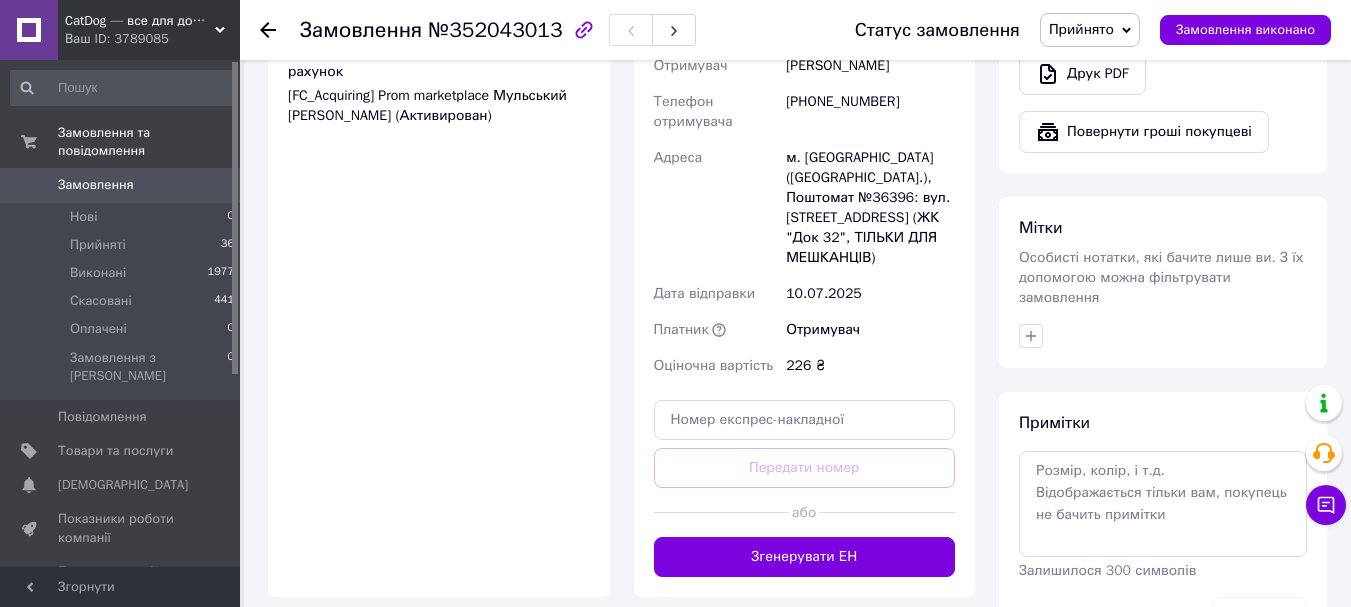 scroll, scrollTop: 1400, scrollLeft: 0, axis: vertical 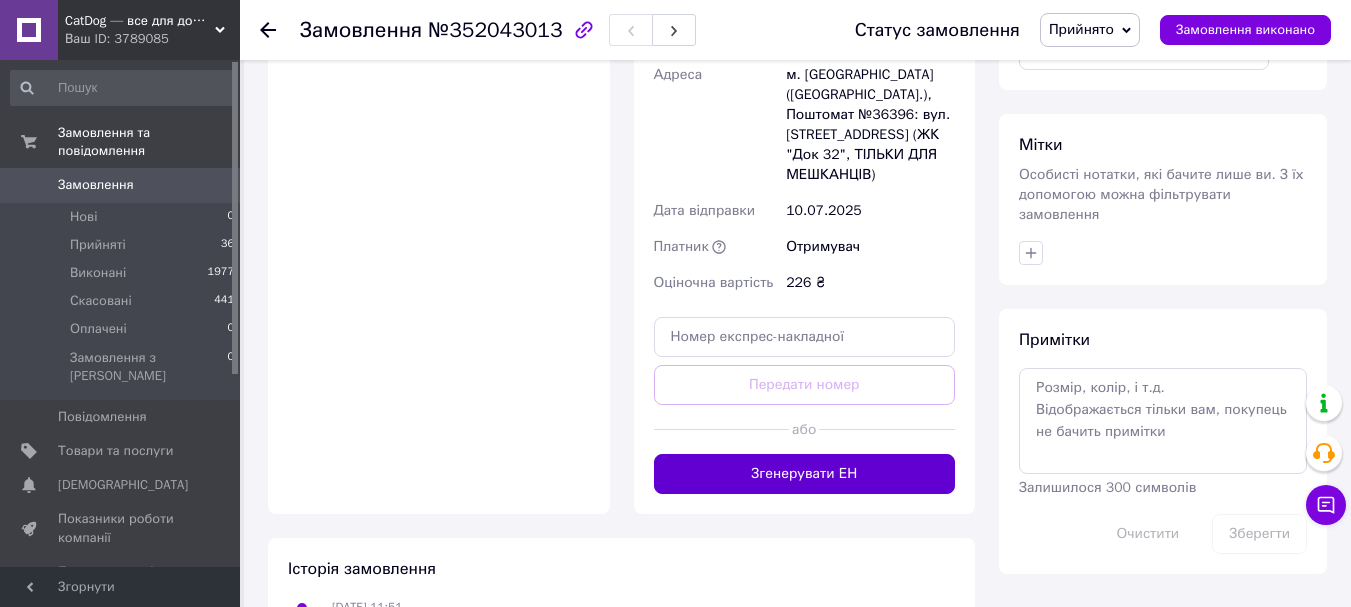 click on "Згенерувати ЕН" at bounding box center [805, 474] 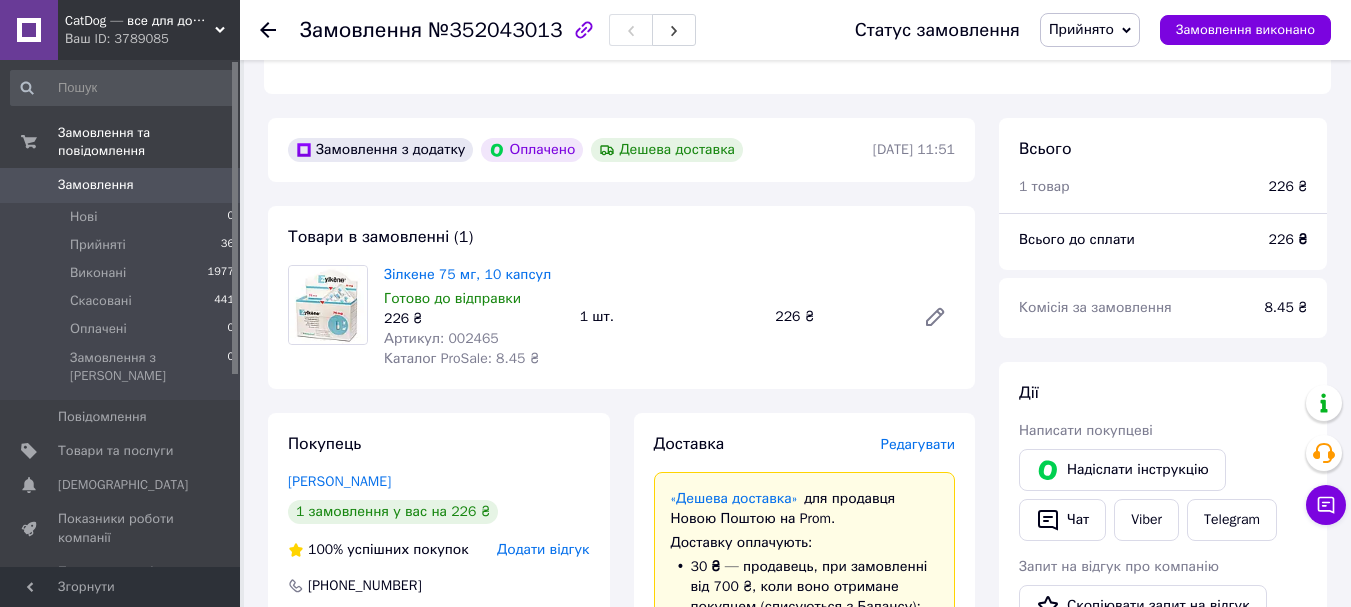 scroll, scrollTop: 0, scrollLeft: 0, axis: both 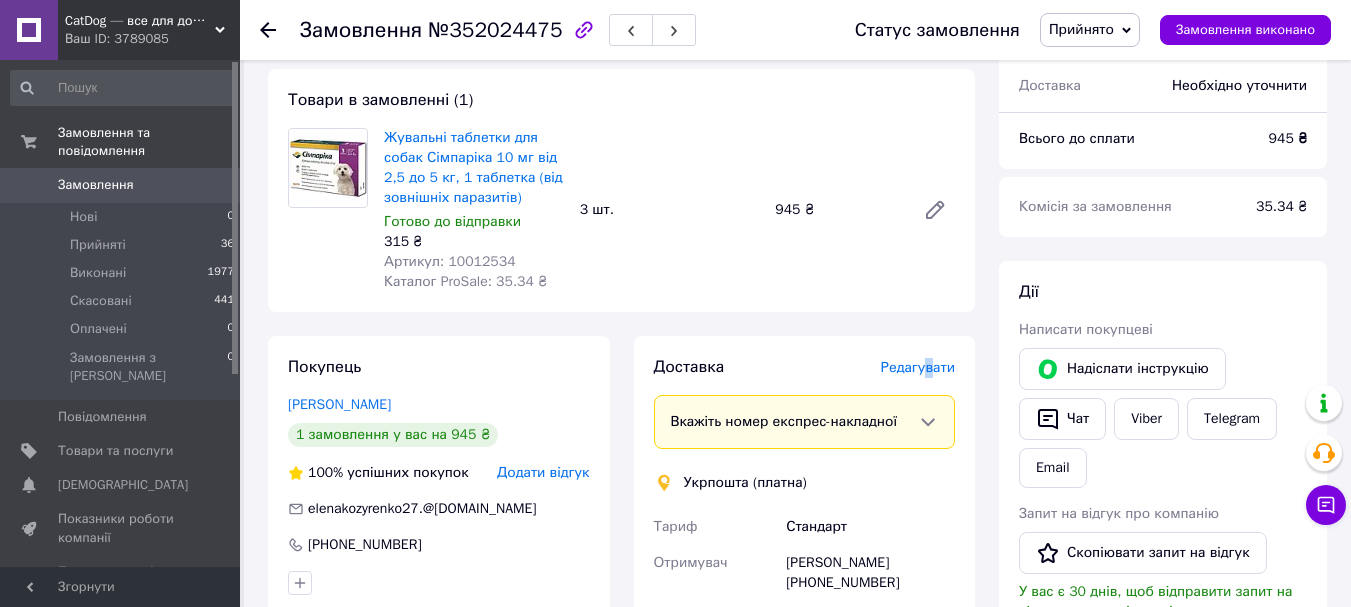 click on "Редагувати" at bounding box center [918, 367] 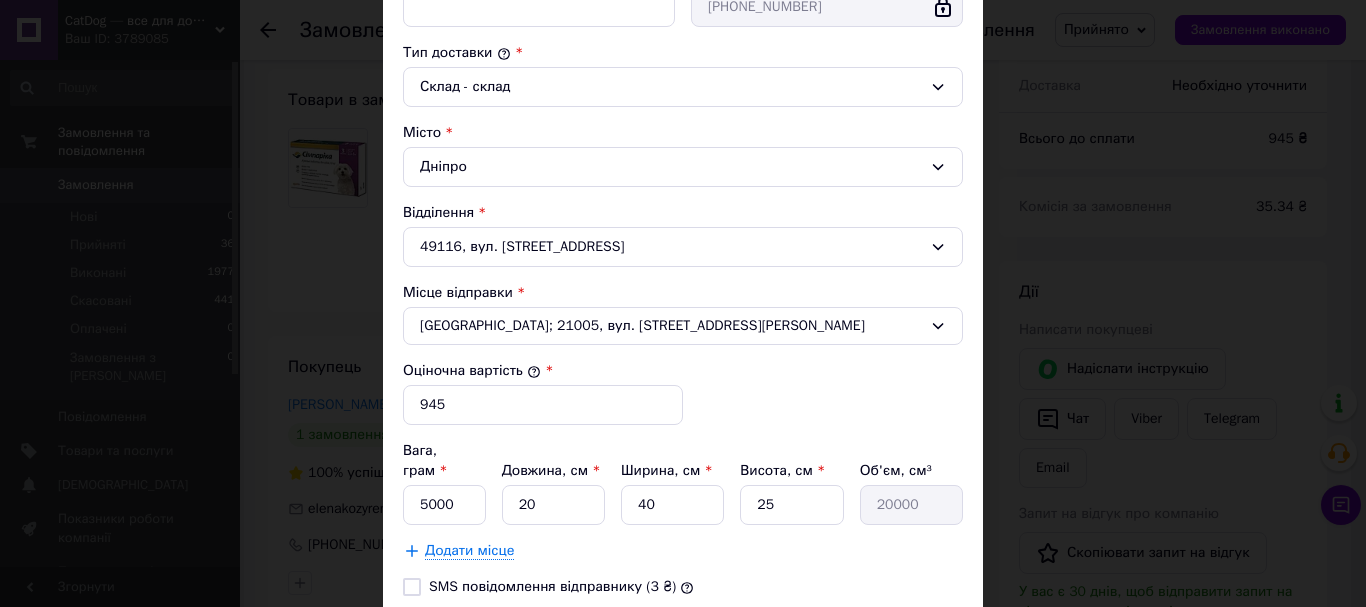 scroll, scrollTop: 644, scrollLeft: 0, axis: vertical 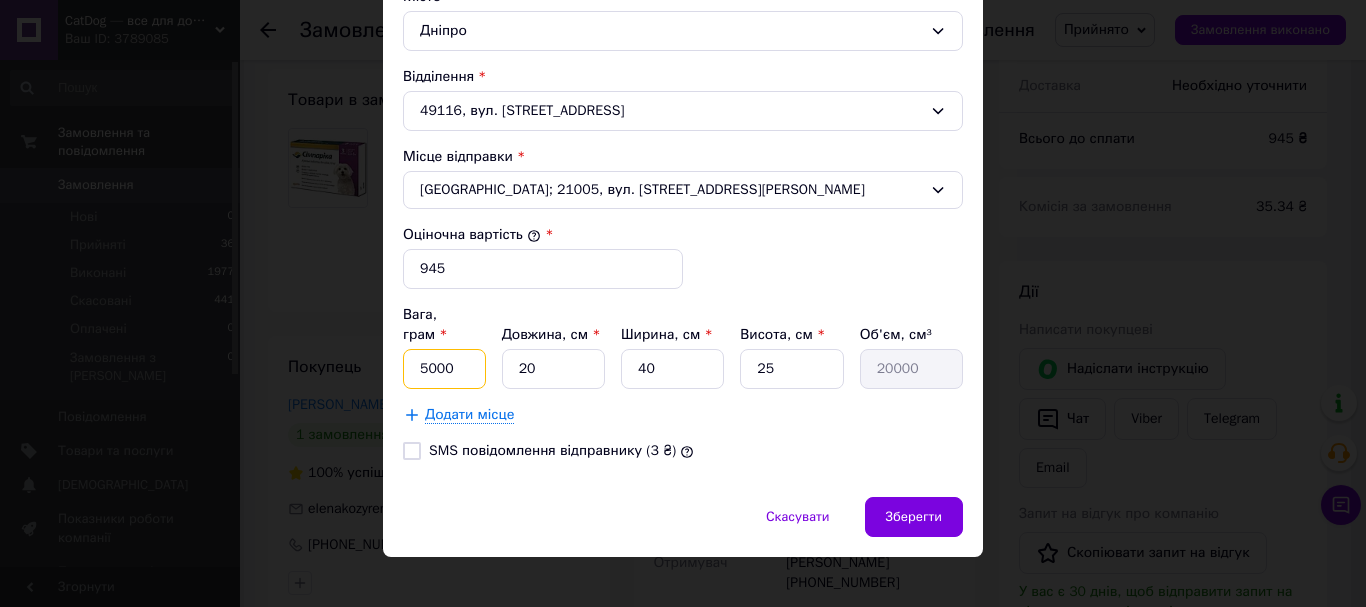 click on "5000" at bounding box center (444, 369) 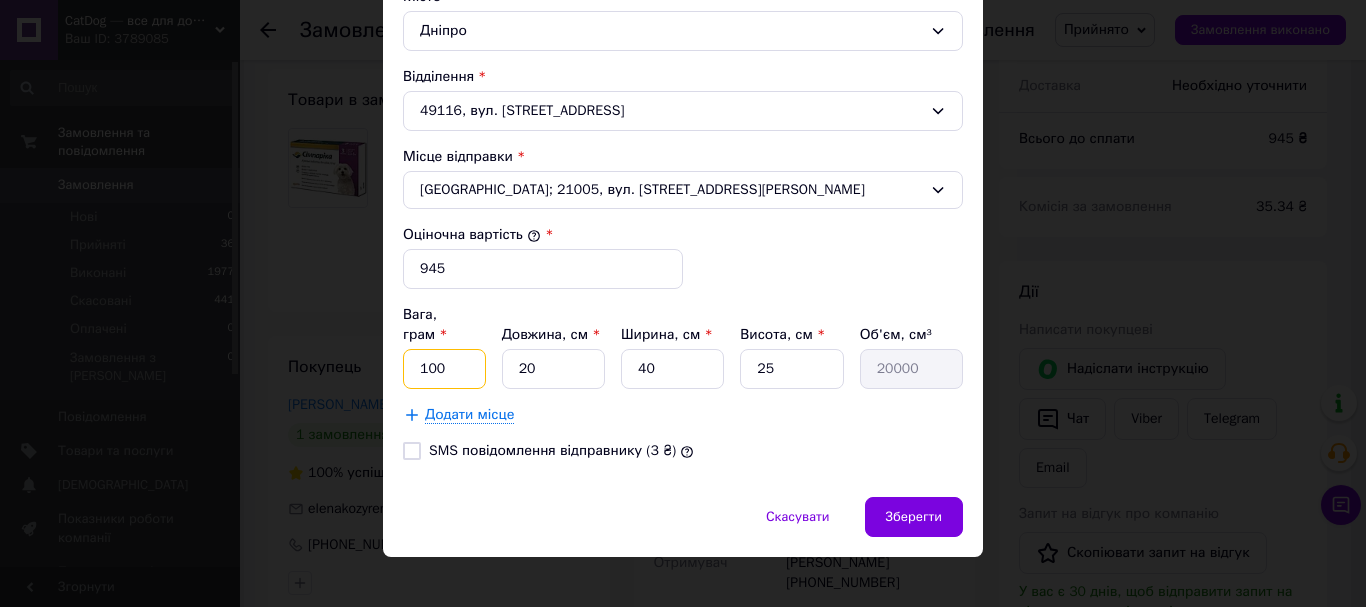 type on "100" 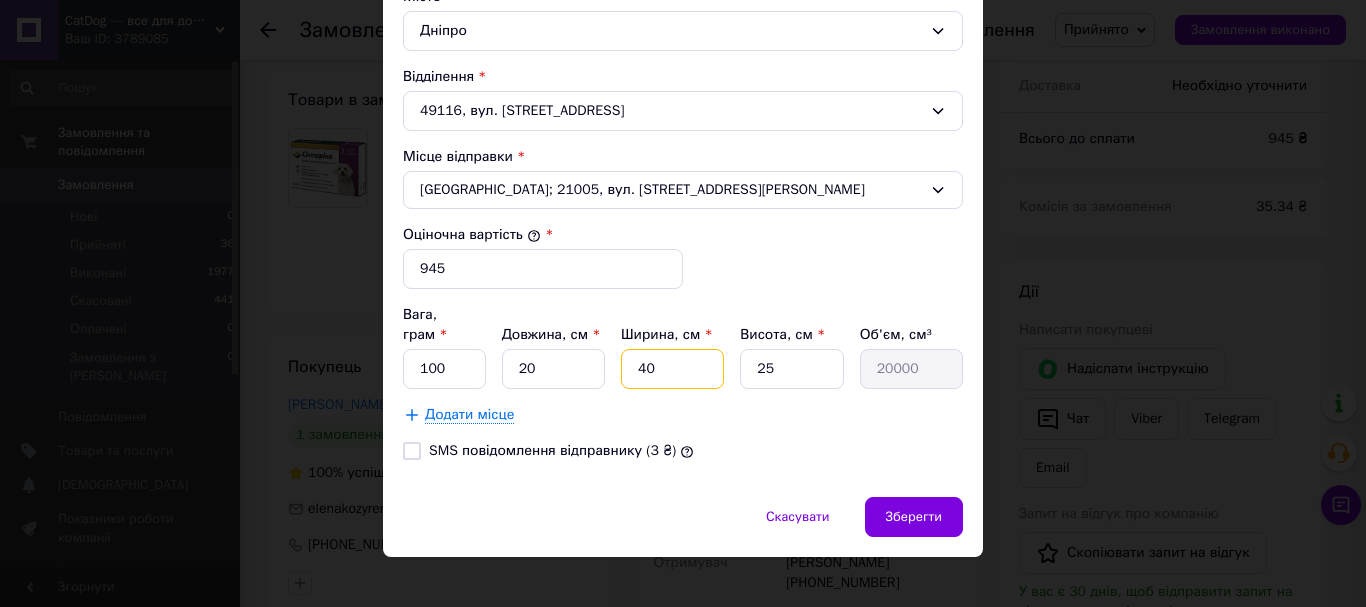 type on "1" 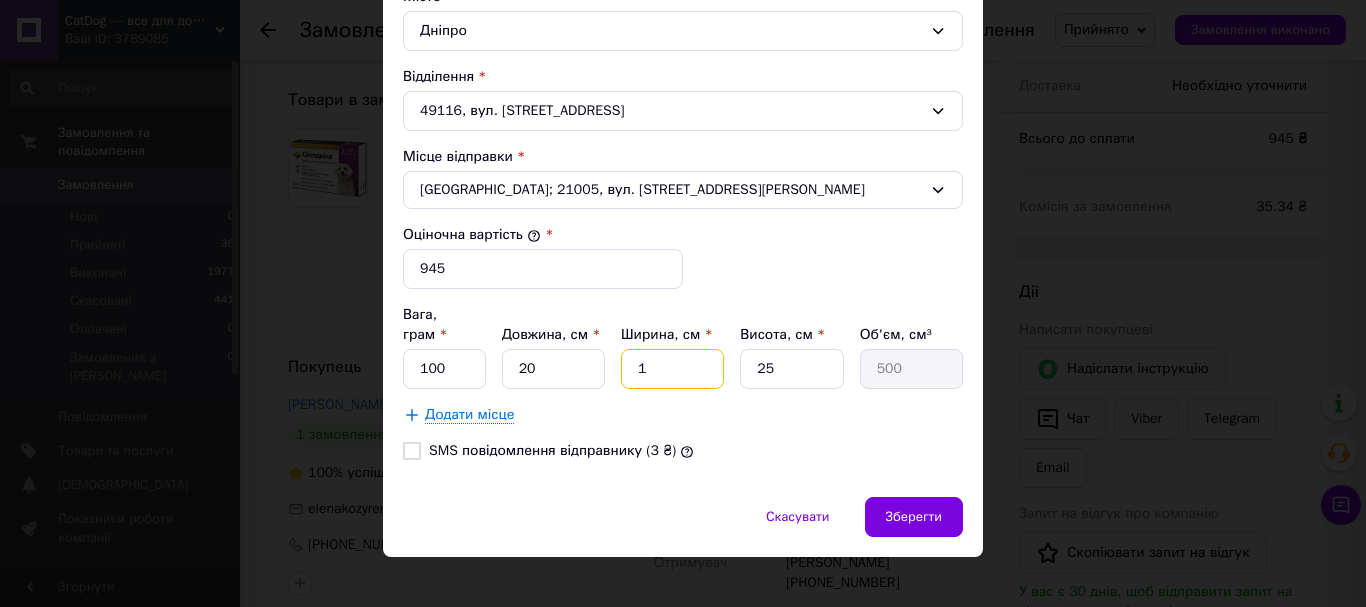 type on "10" 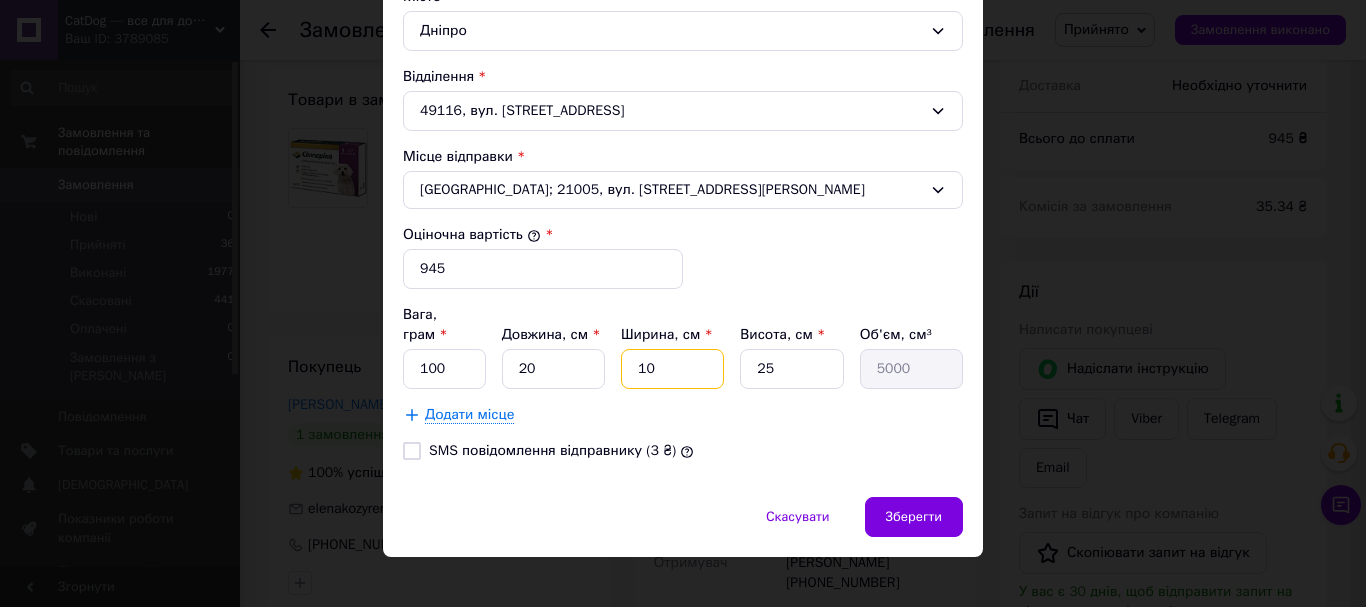 type on "10" 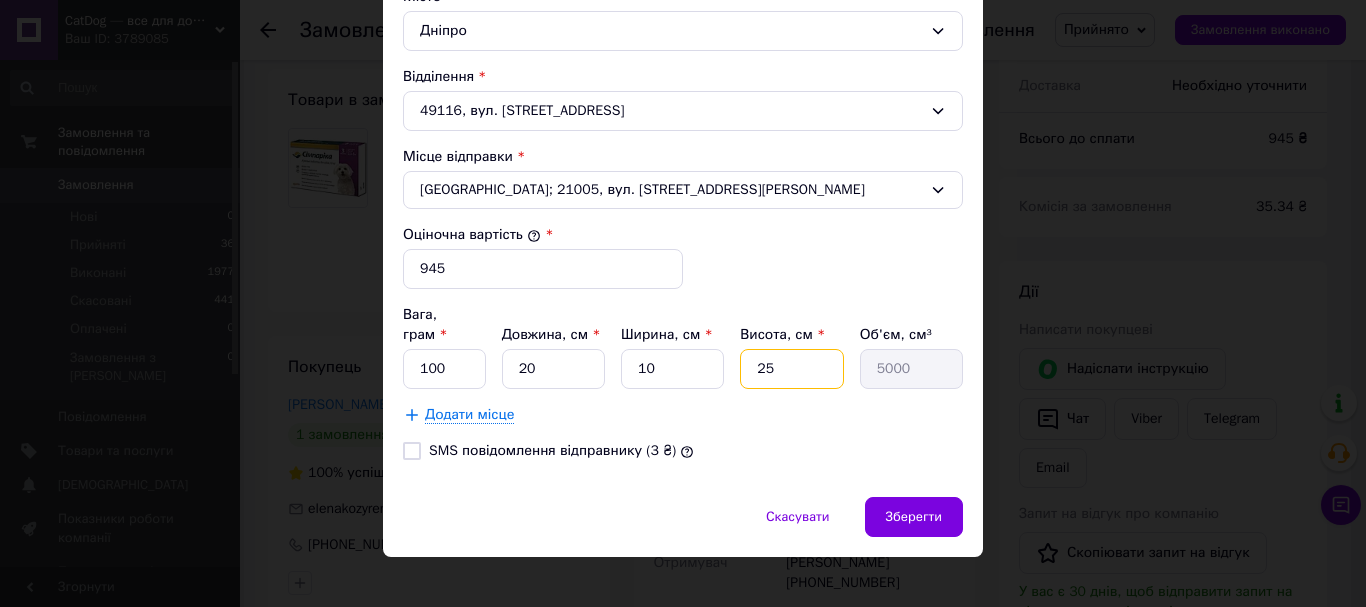 type on "1" 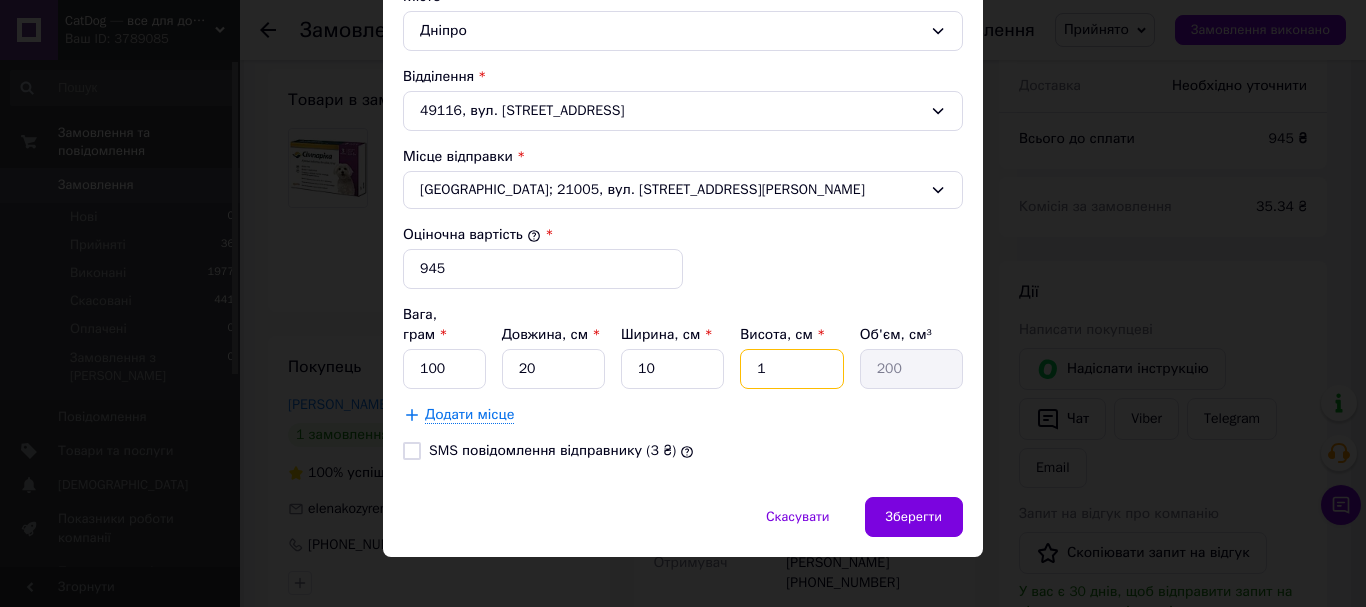 type on "10" 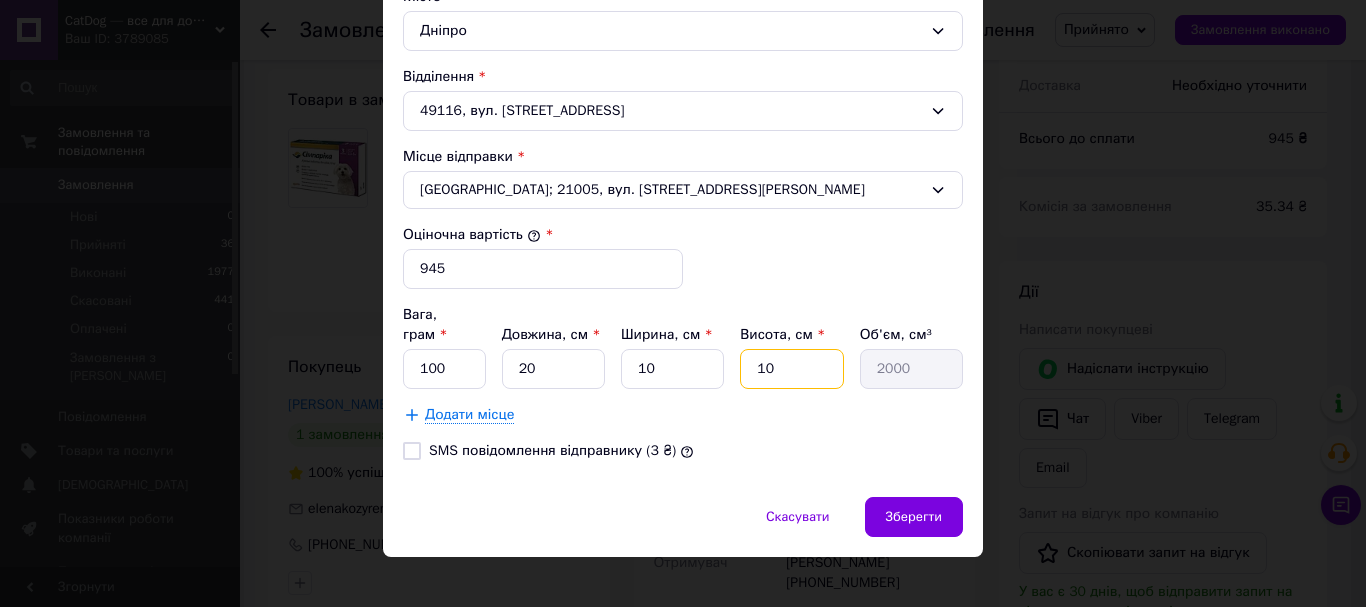 type on "10" 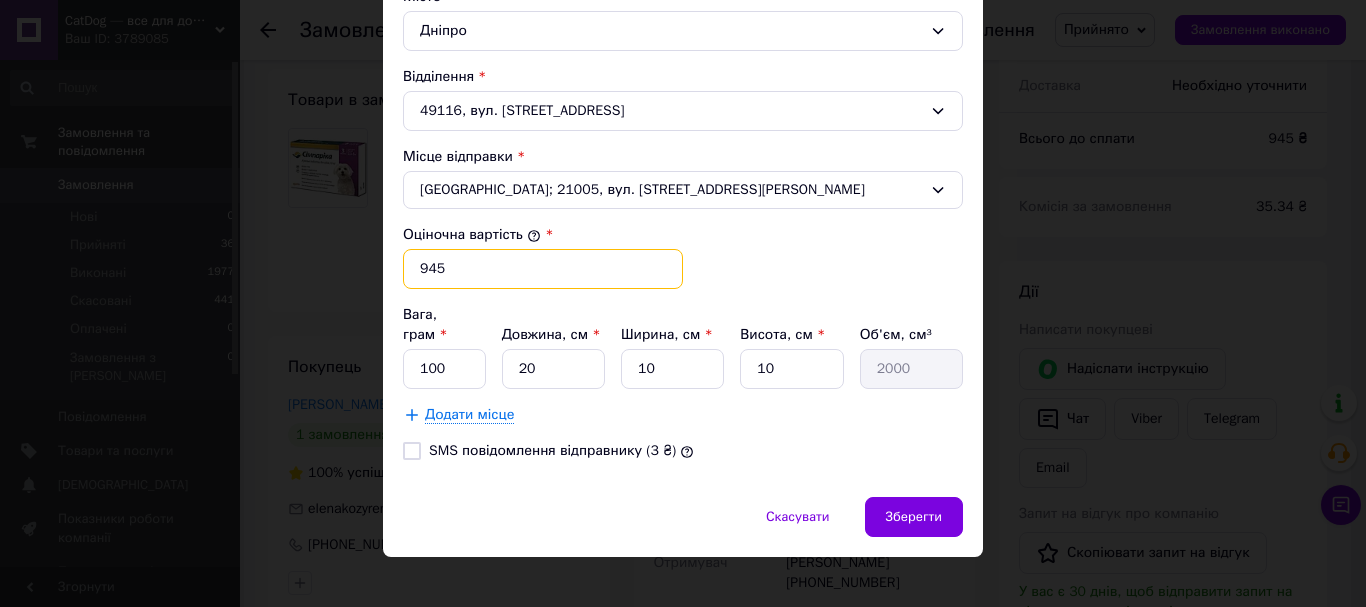 click on "945" at bounding box center [543, 269] 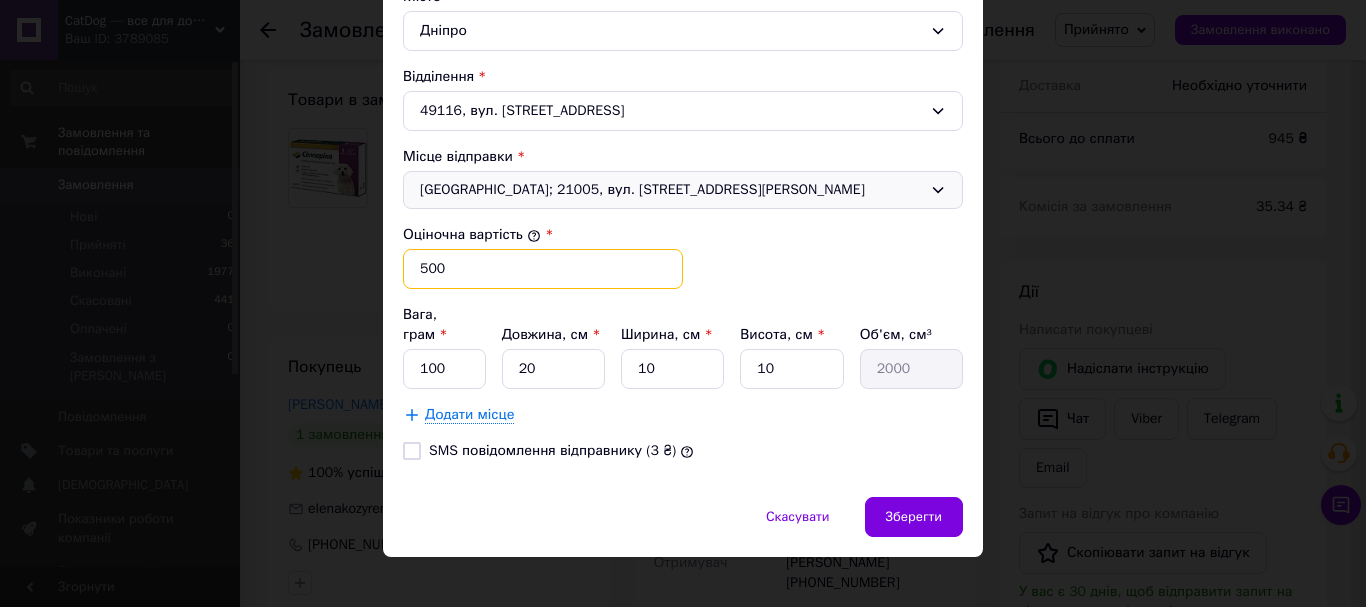 type on "500" 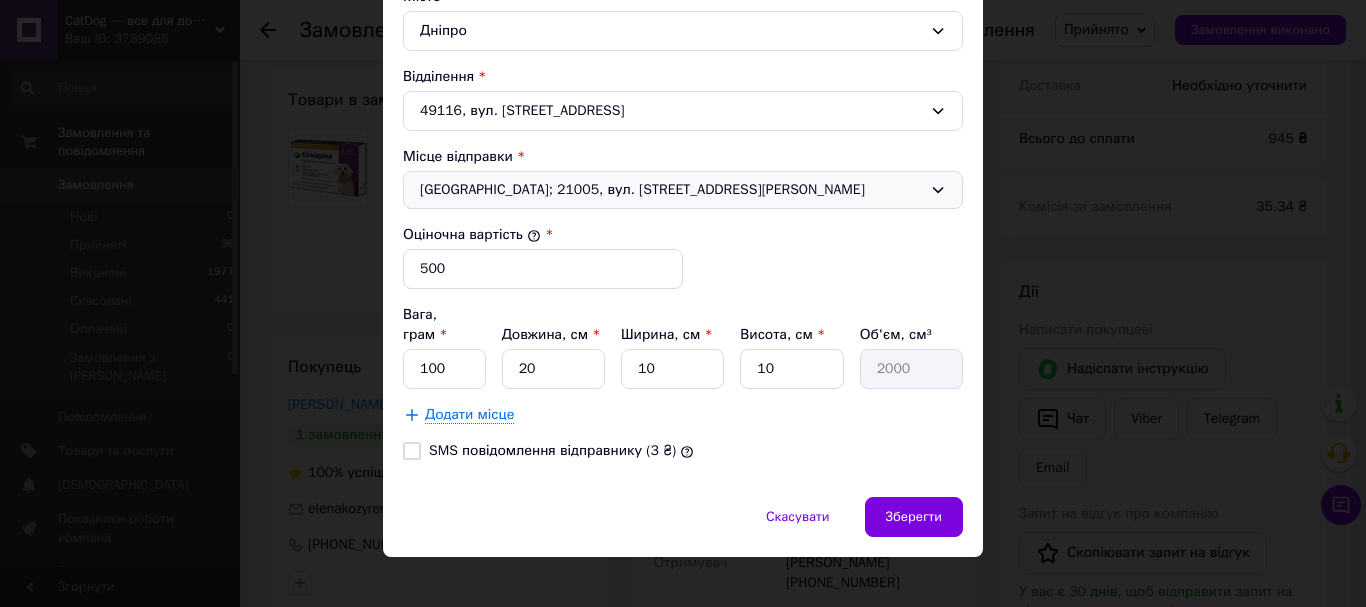 click on "Вінниця; 21005, вул. Академіка Ющенка, 8" at bounding box center (683, 190) 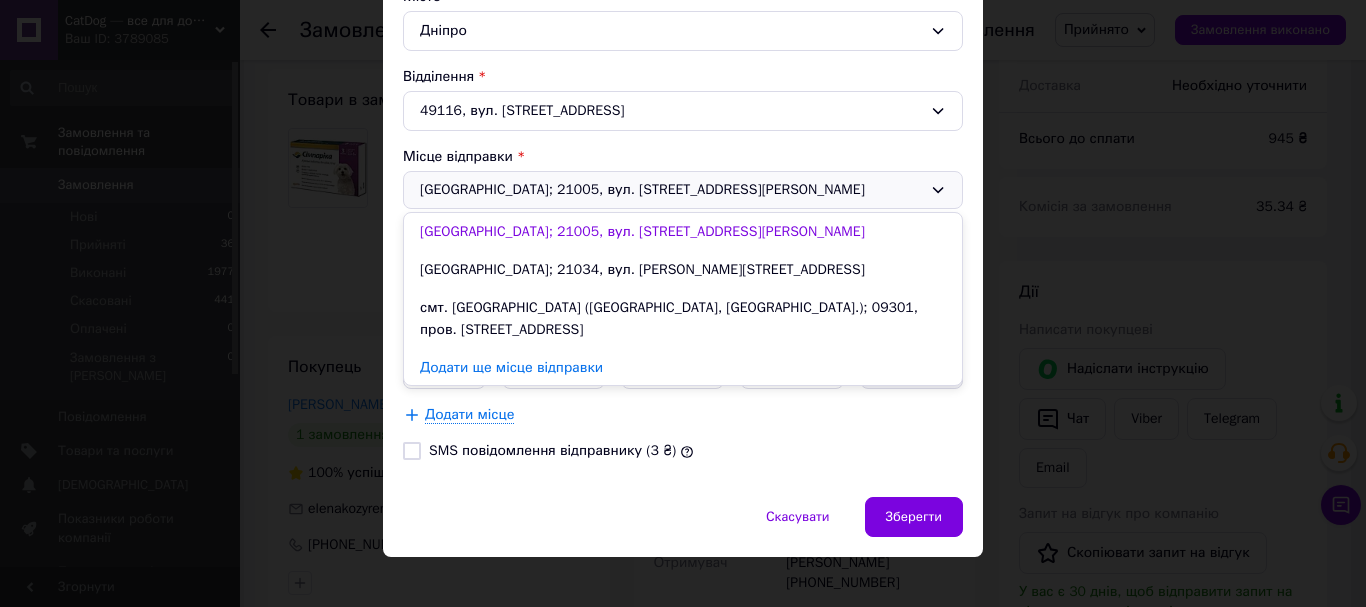 click on "Вінниця; 21005, вул. Академіка Ющенка, 8 Вінниця; 21005, вул. Академіка Ющенка, 8 Вінниця; 21034, вул. Олега Антонова, 40А смт. Володарка (Київська обл., Білоцерківський р-н.); 09301, пров. Перемоги, 3А Додати ще місце відправки" at bounding box center (683, 190) 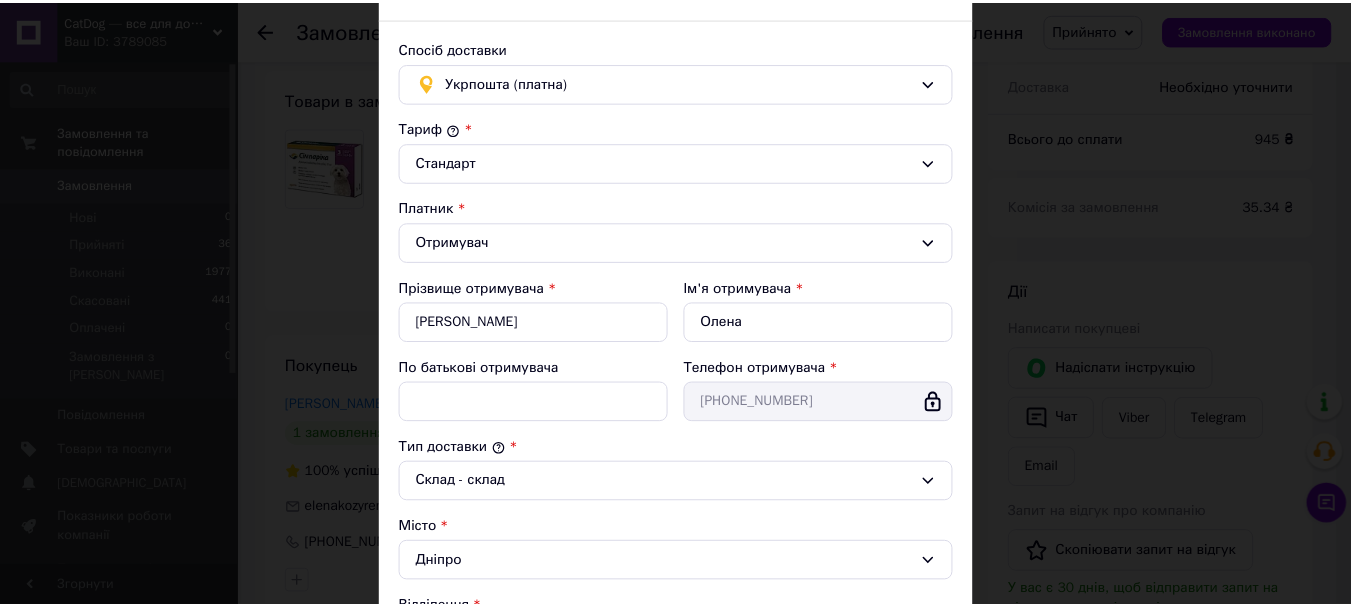 scroll, scrollTop: 644, scrollLeft: 0, axis: vertical 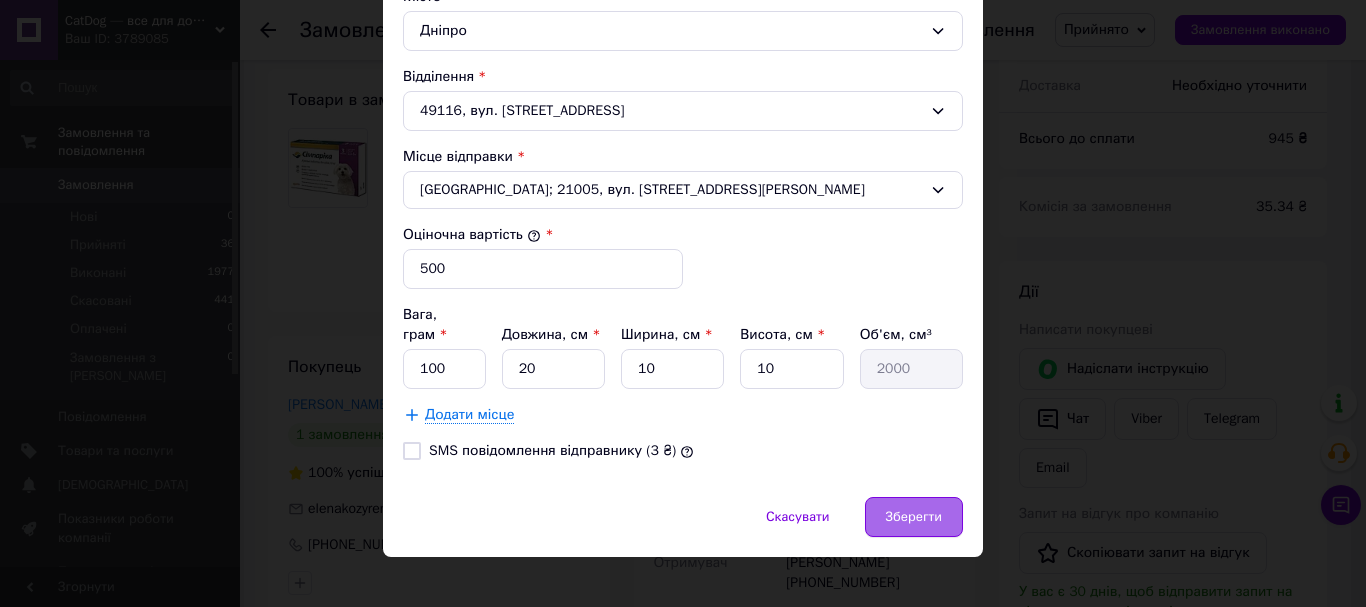 click on "Зберегти" at bounding box center (914, 517) 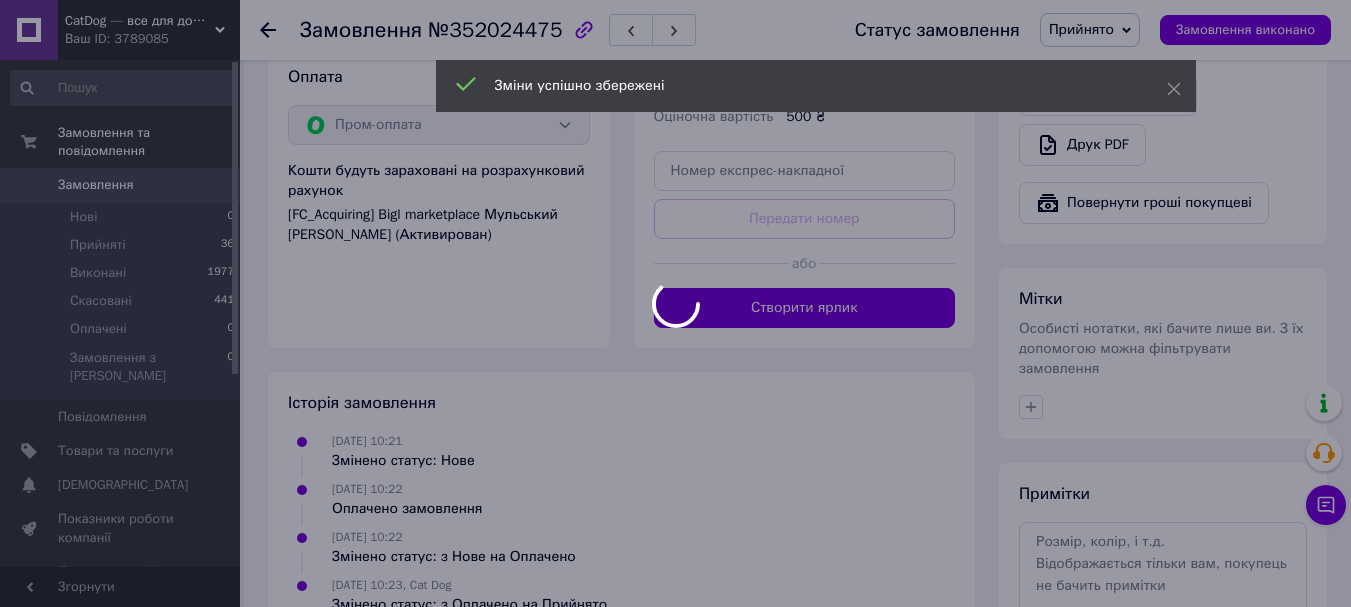 scroll, scrollTop: 1300, scrollLeft: 0, axis: vertical 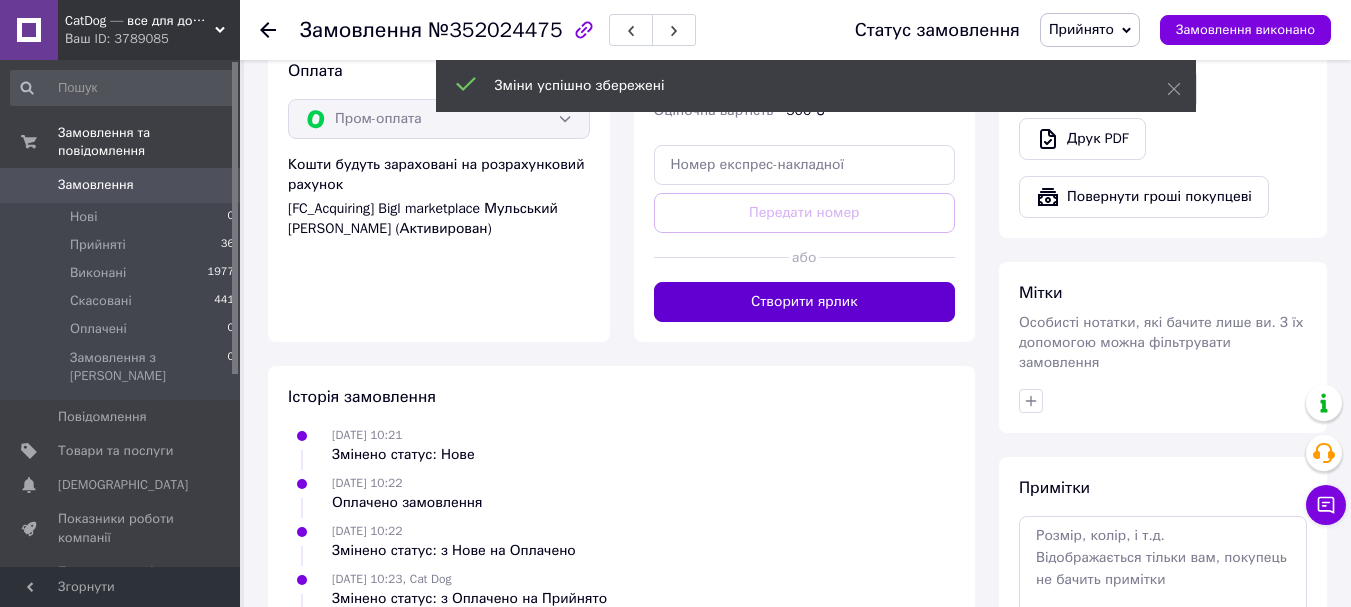 click on "Створити ярлик" at bounding box center (805, 302) 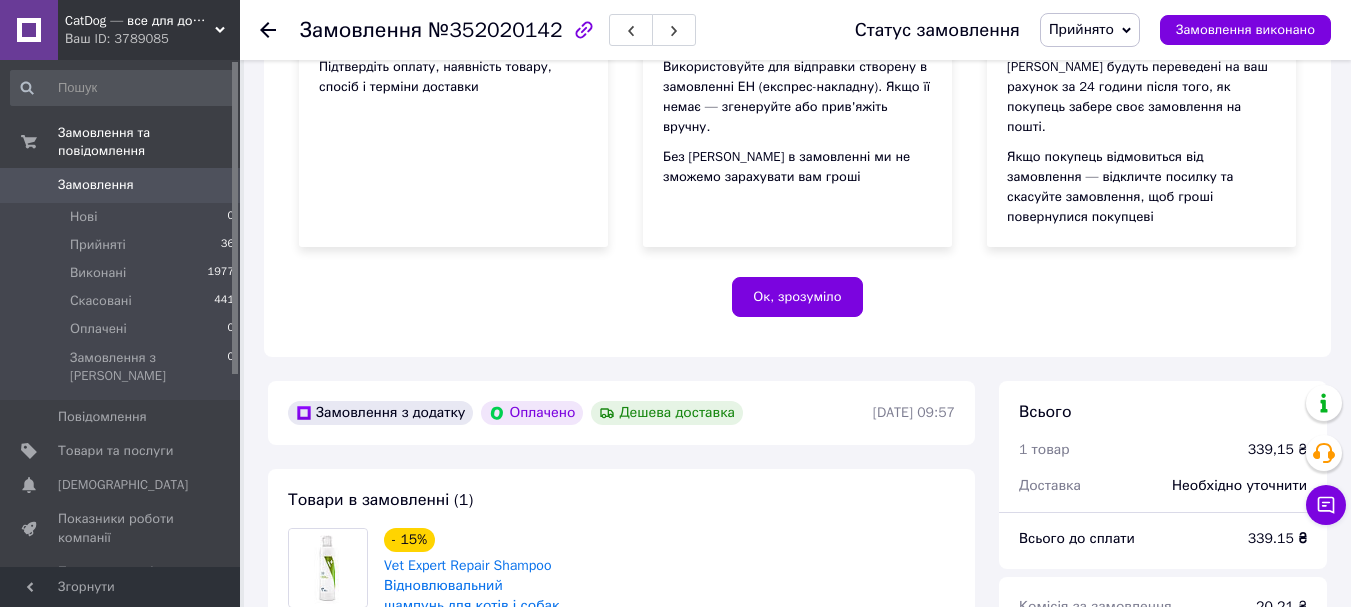 scroll, scrollTop: 700, scrollLeft: 0, axis: vertical 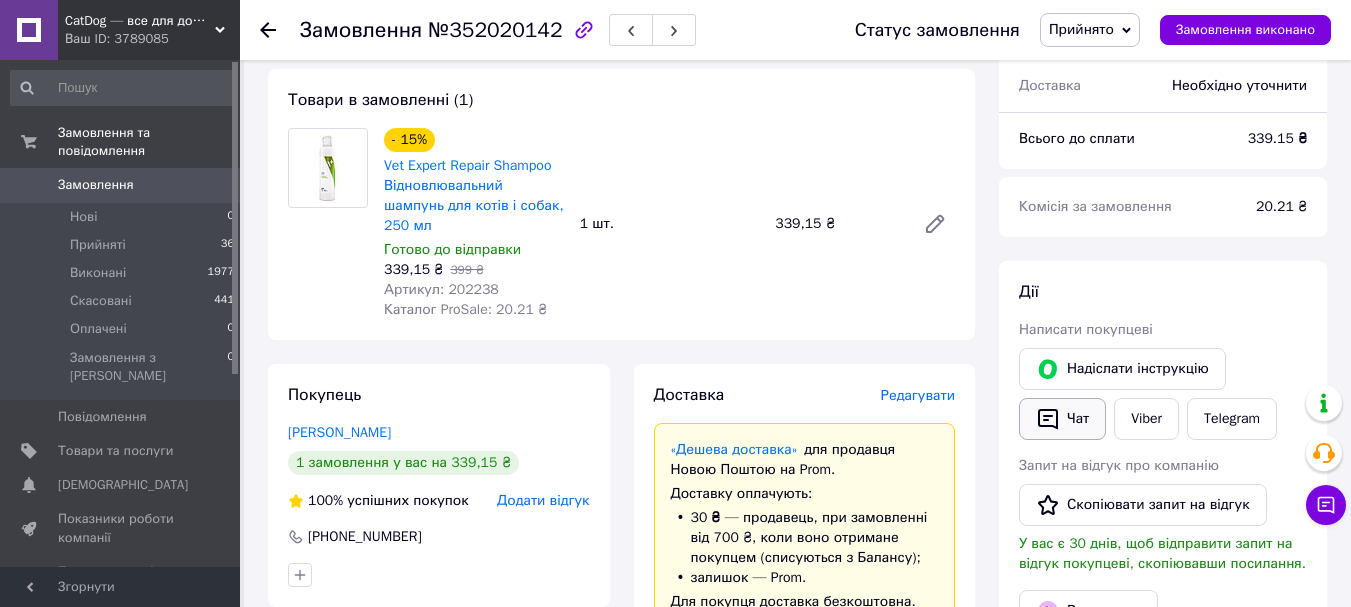 click on "Чат" at bounding box center (1062, 419) 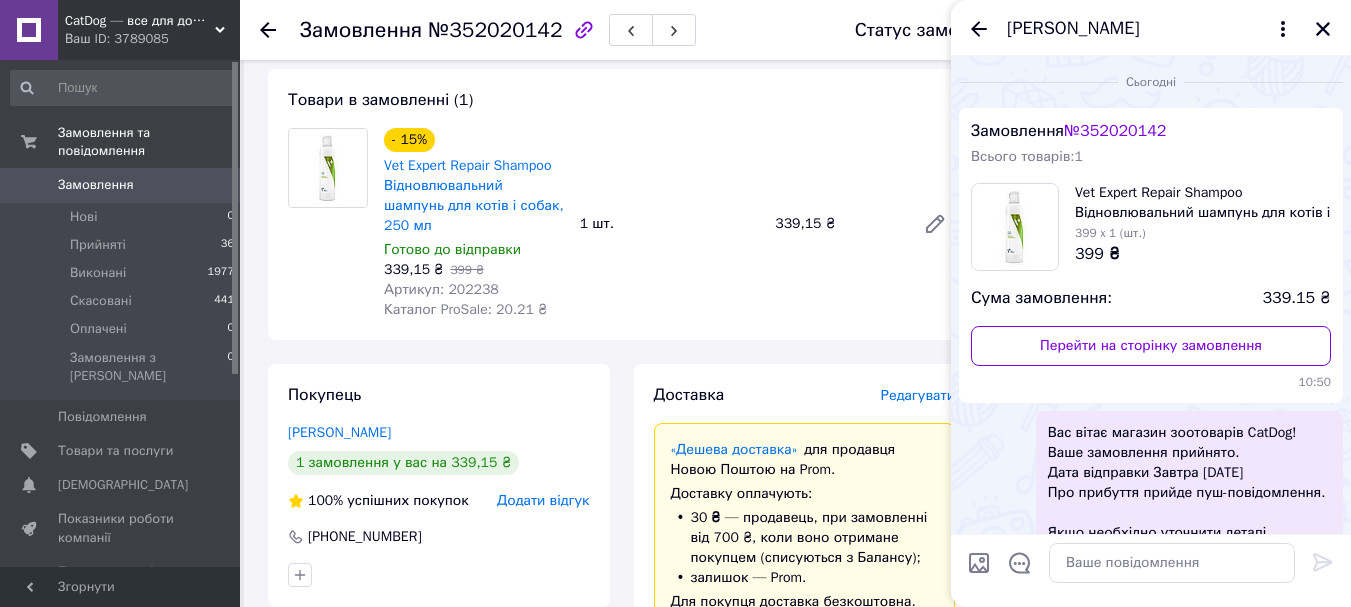 scroll, scrollTop: 150, scrollLeft: 0, axis: vertical 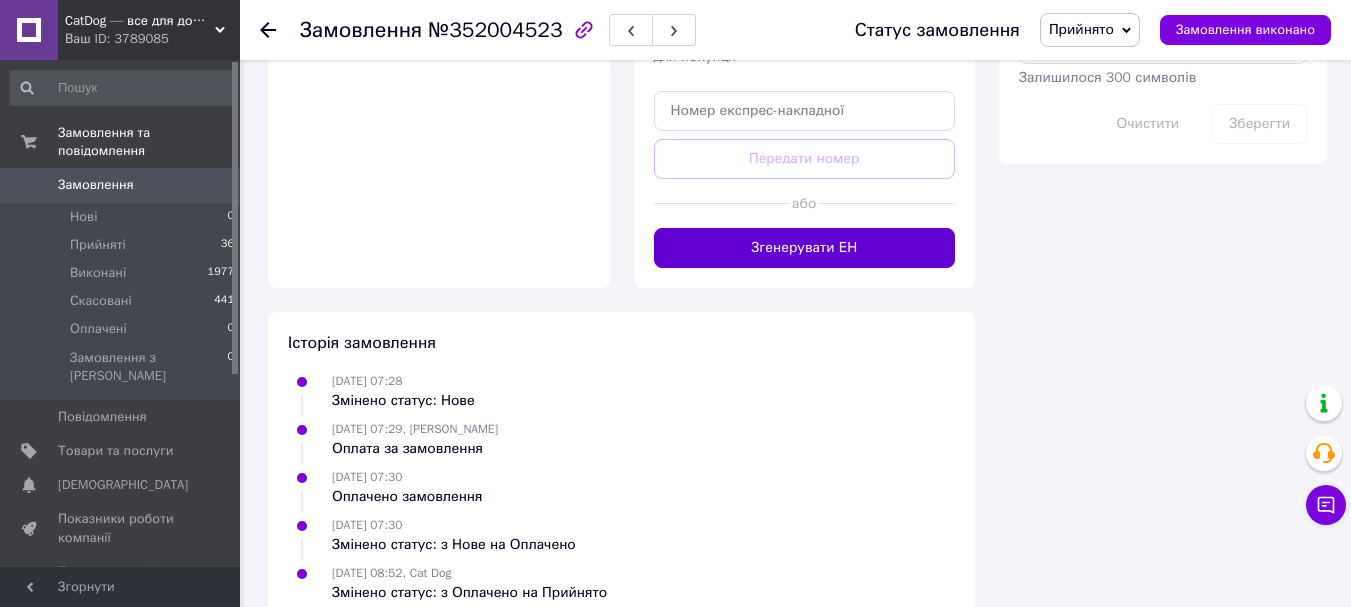 click on "Згенерувати ЕН" at bounding box center (805, 248) 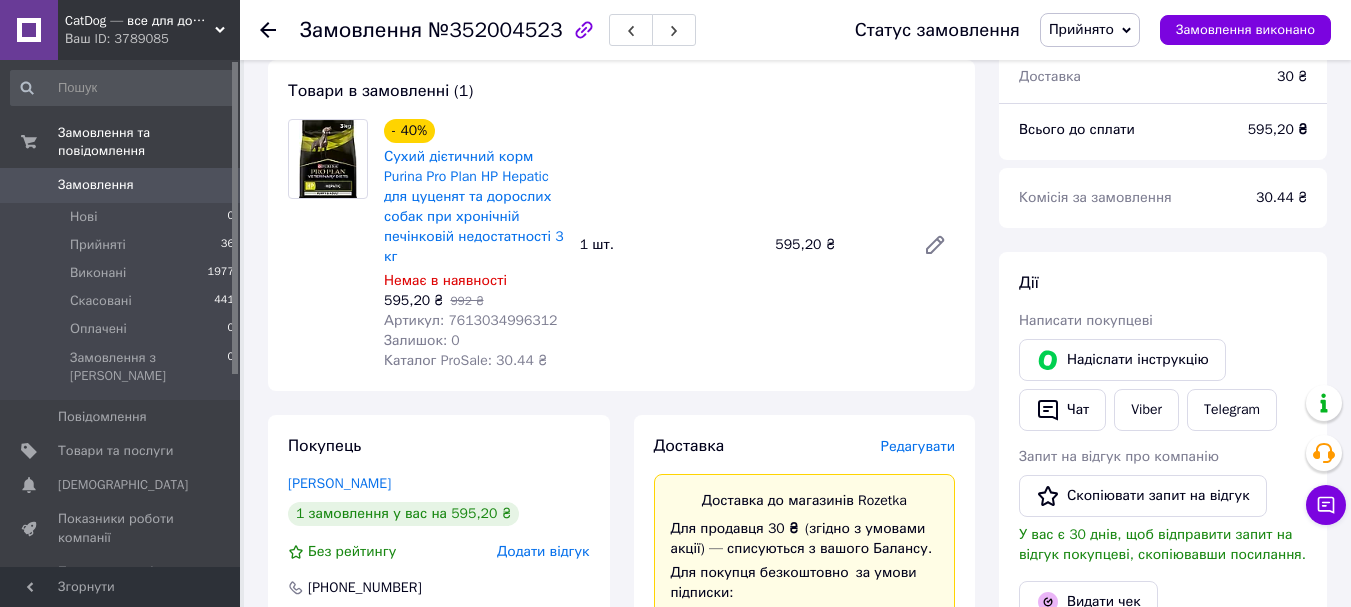 scroll, scrollTop: 1509, scrollLeft: 0, axis: vertical 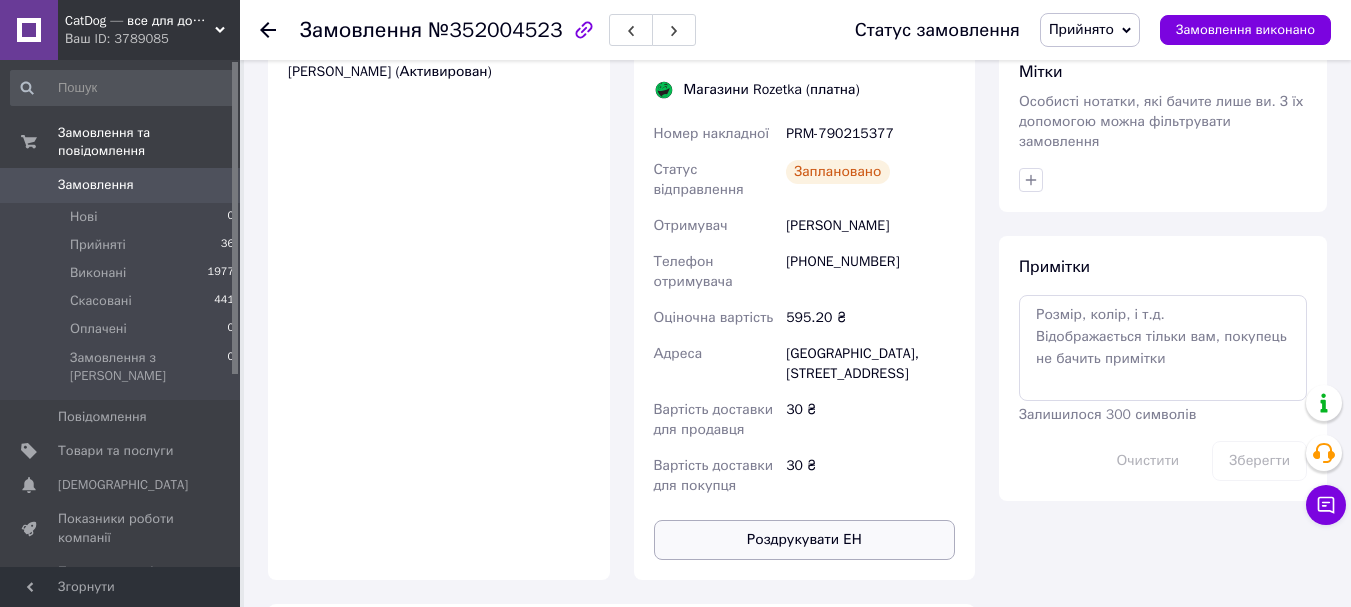 click on "Роздрукувати ЕН" at bounding box center (805, 540) 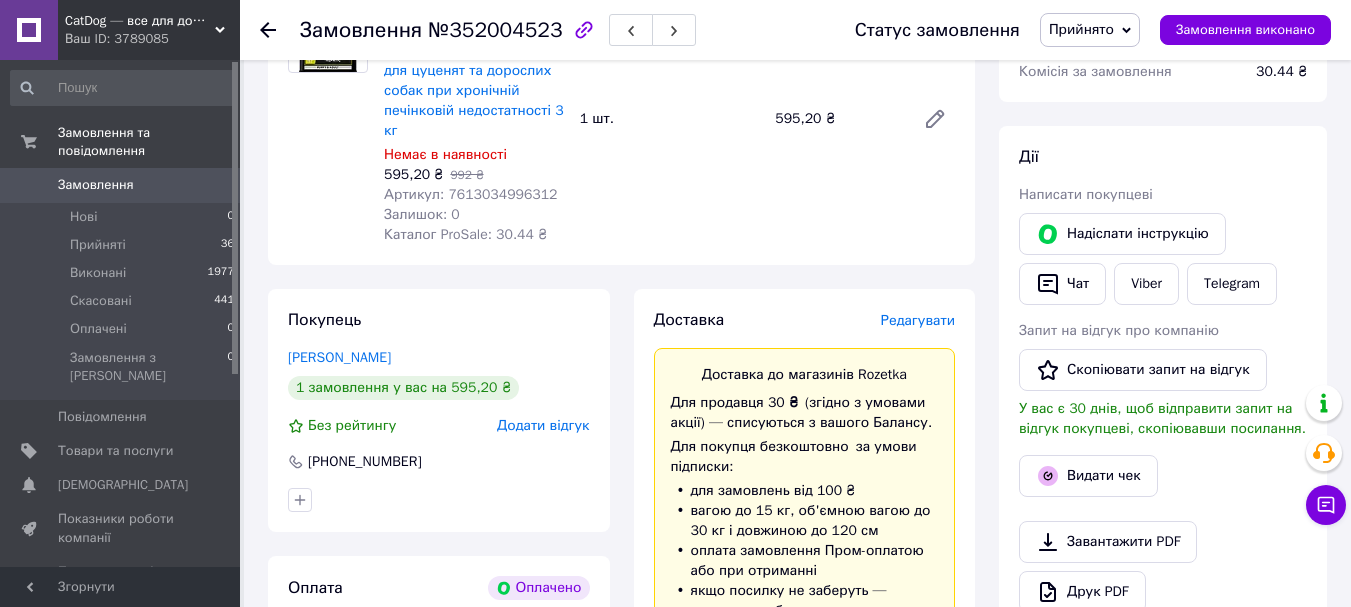 scroll, scrollTop: 609, scrollLeft: 0, axis: vertical 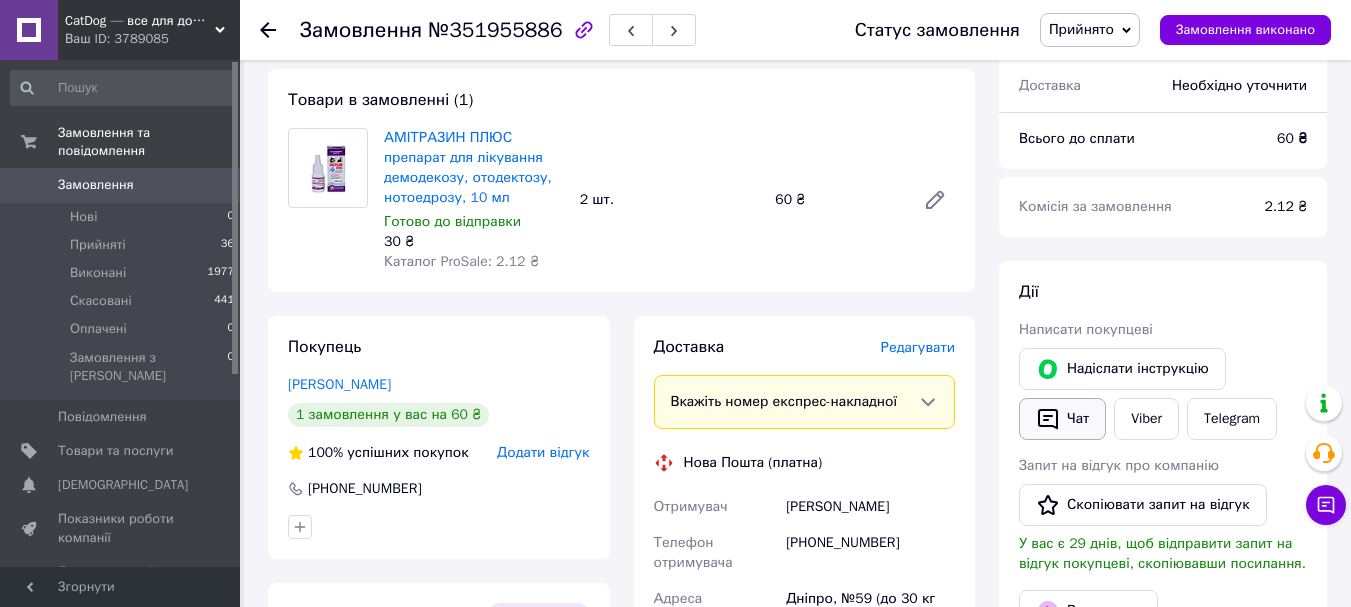 click 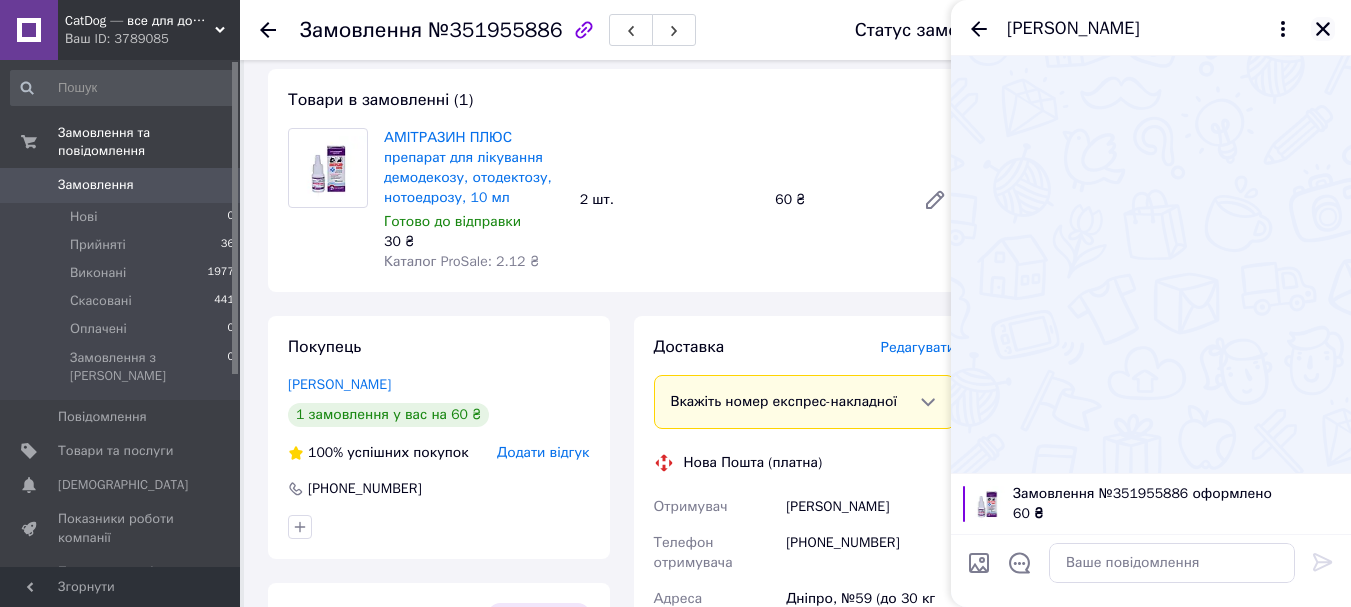click 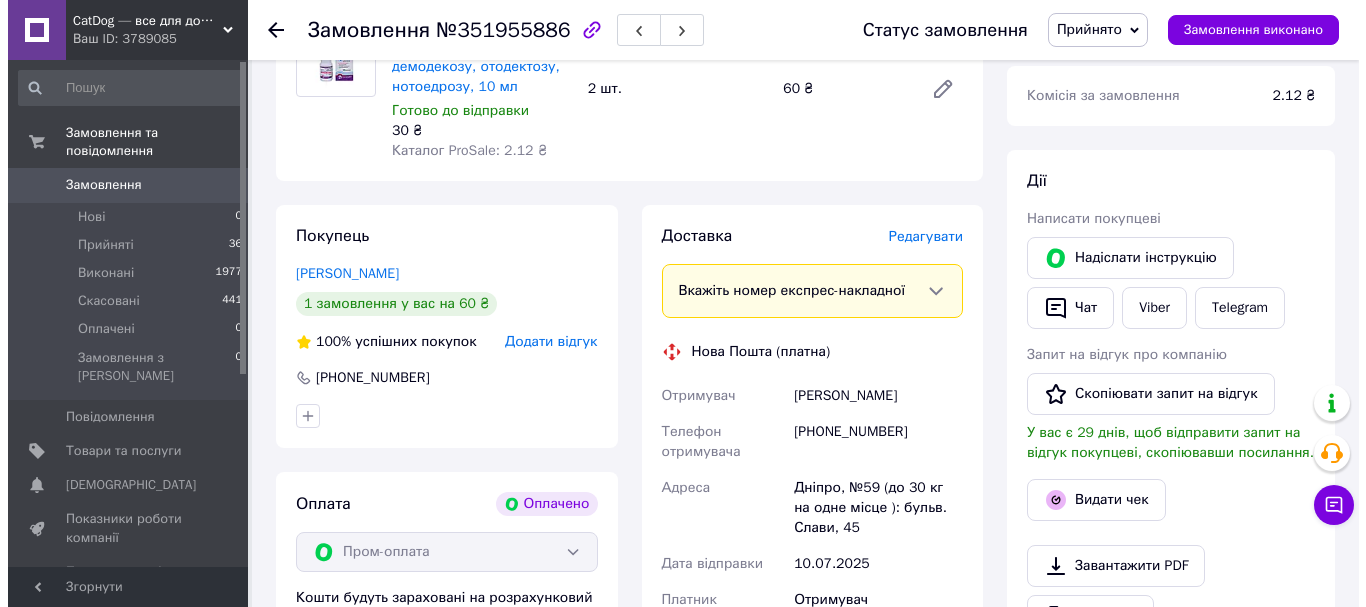 scroll, scrollTop: 800, scrollLeft: 0, axis: vertical 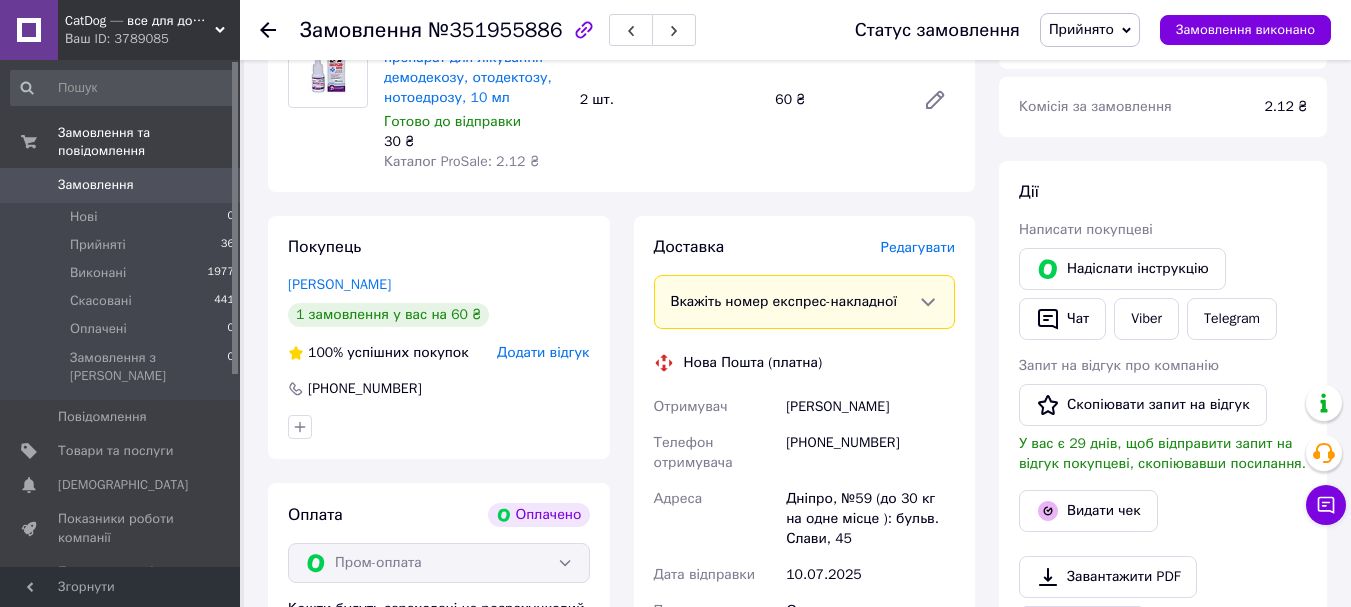 click on "Редагувати" at bounding box center [918, 247] 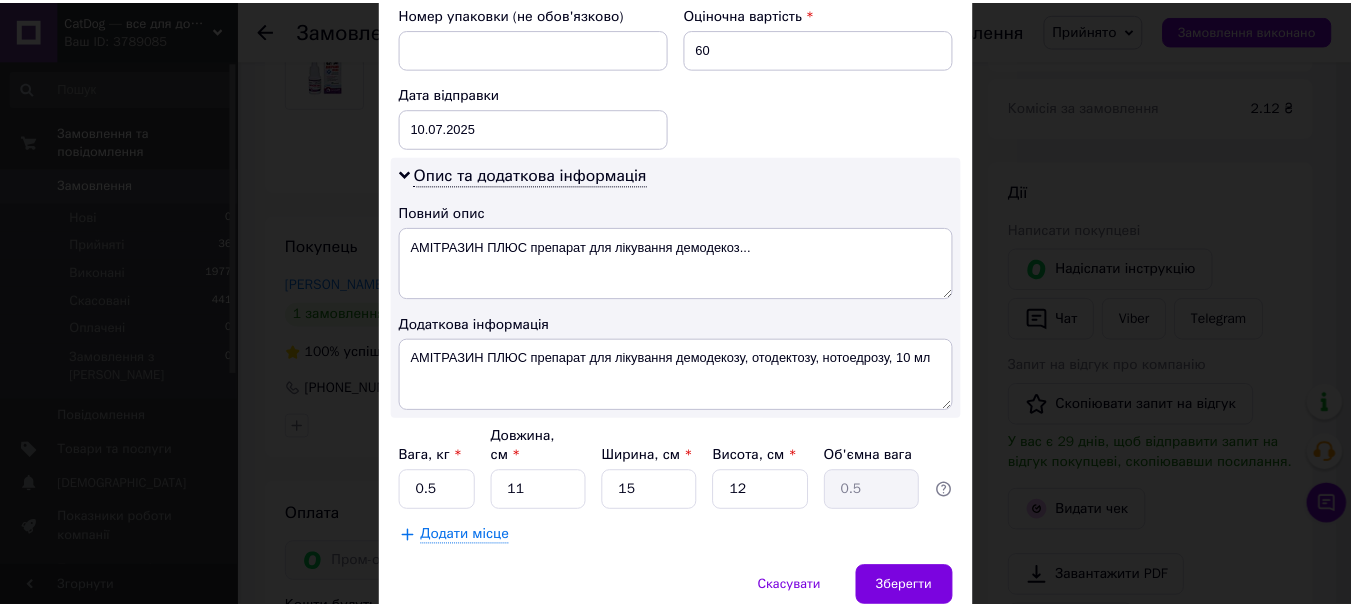 scroll, scrollTop: 945, scrollLeft: 0, axis: vertical 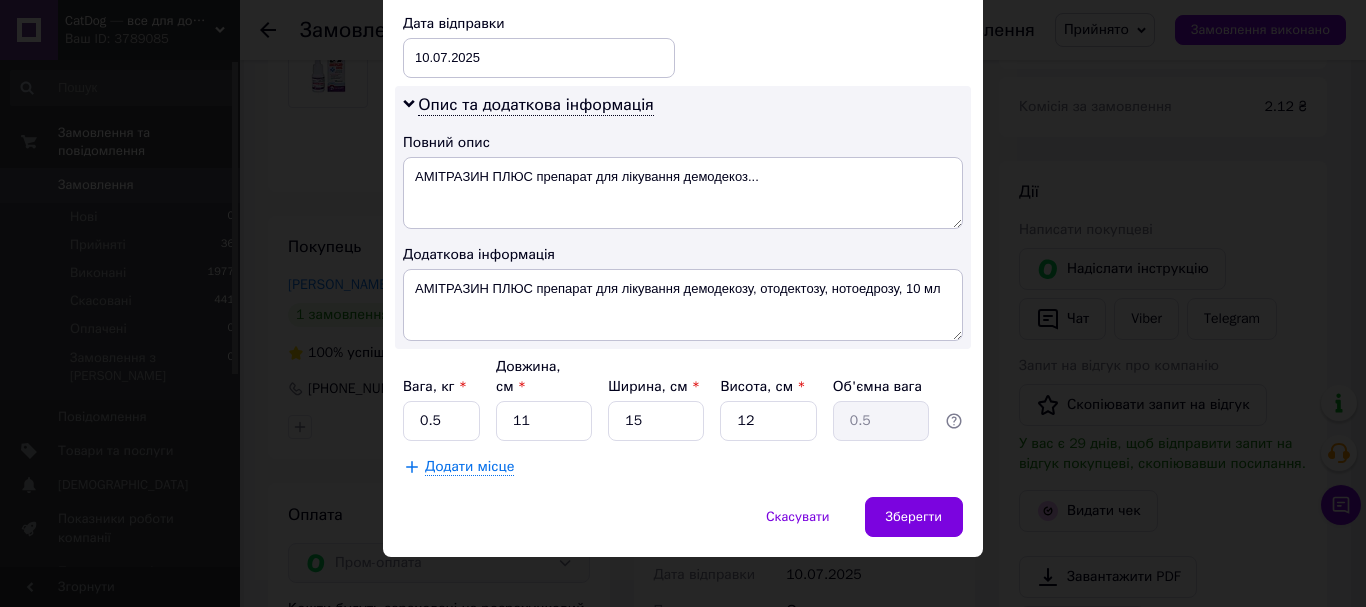 click on "× Редагування доставки Спосіб доставки Нова Пошта (платна) Платник Отримувач Відправник Прізвище отримувача Полулях Ім'я отримувача Галина По батькові отримувача Телефон отримувача +380677932377 Тип доставки У відділенні Кур'єром В поштоматі Місто Дніпро Відділення №59 (до 30 кг на одне місце ): бульв. Слави, 45 Місце відправки Вінниця: №26 (до 1100 кг): вул. Пирогова, 71а м. Вишневе (Київська обл., Бучанський р-н.): №1: вул. Київська, 4 Додати ще місце відправки Тип посилки Вантаж Документи Номер упаковки (не обов'язково) Оціночна вартість 60 Дата відправки 10.07.2025 < 2025 > < Июль >" at bounding box center [683, 303] 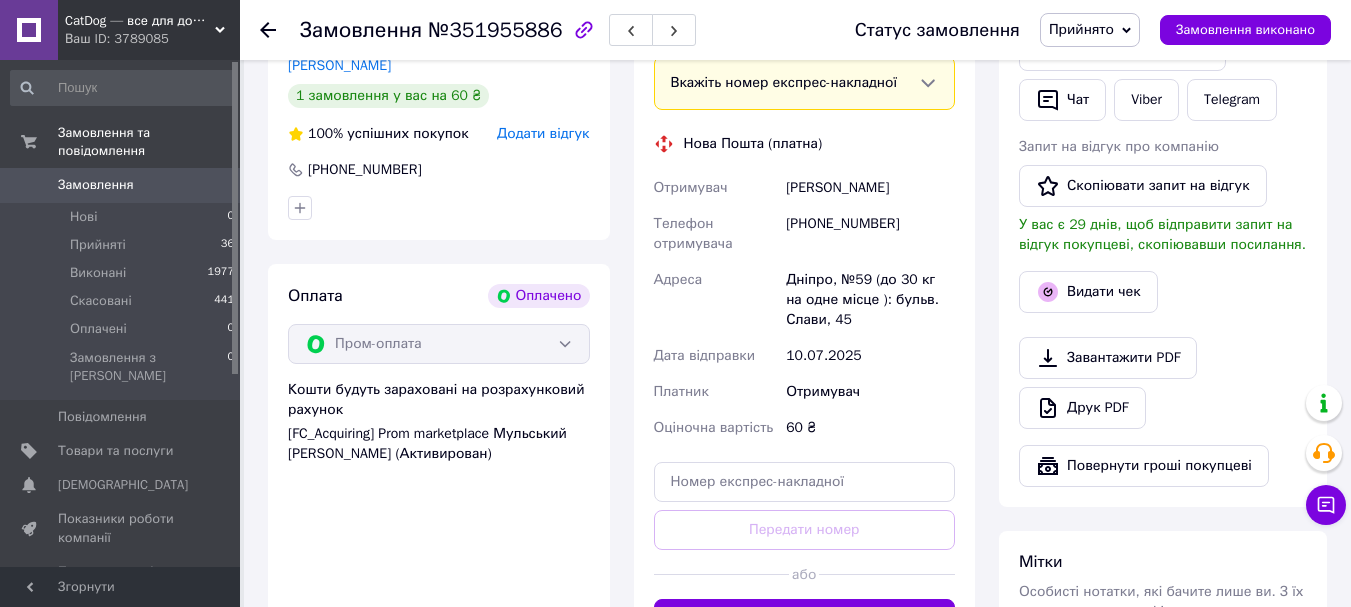 scroll, scrollTop: 1300, scrollLeft: 0, axis: vertical 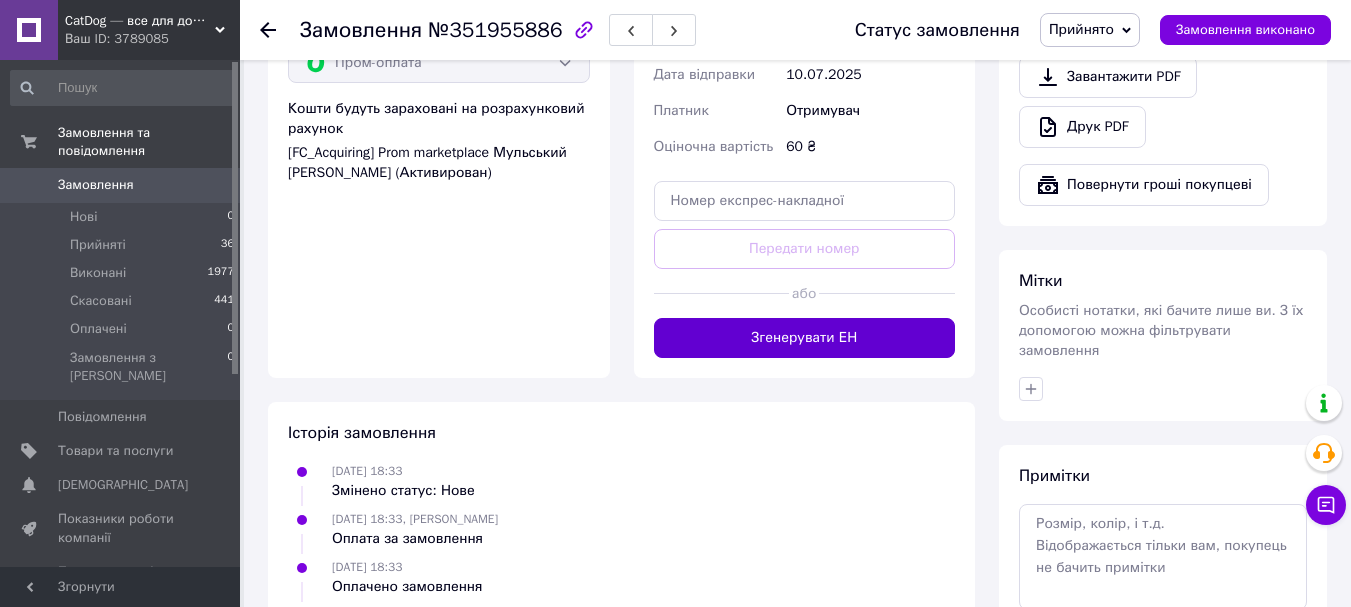 click on "Згенерувати ЕН" at bounding box center [805, 338] 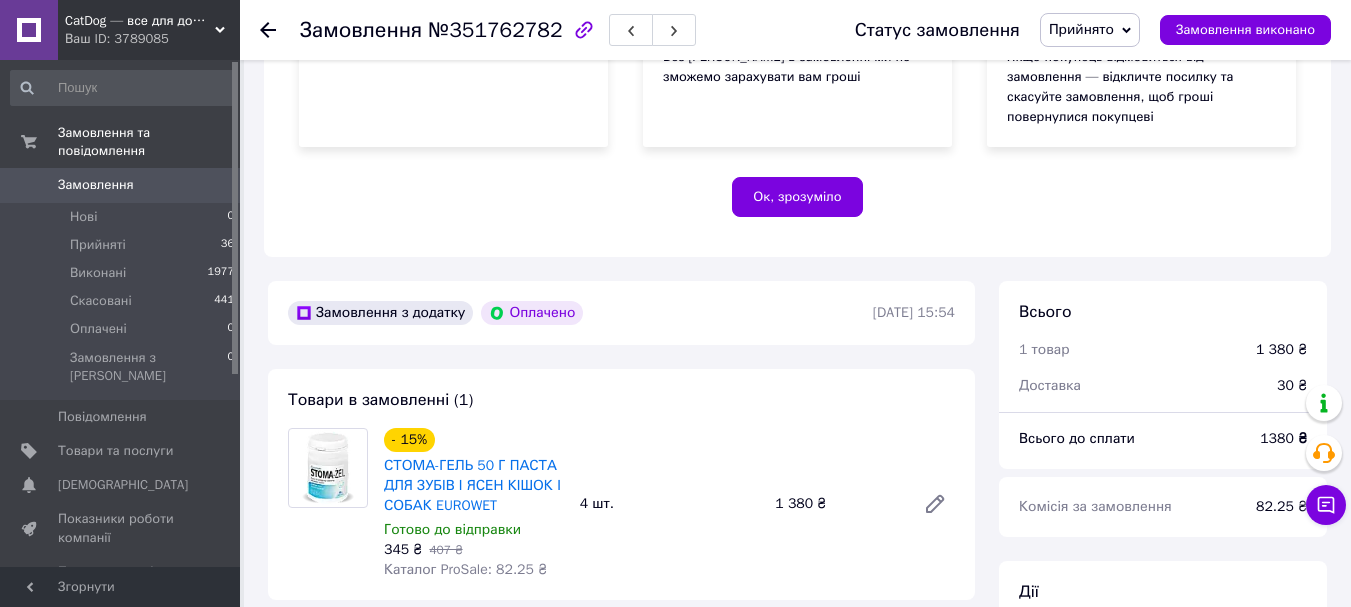 scroll, scrollTop: 0, scrollLeft: 0, axis: both 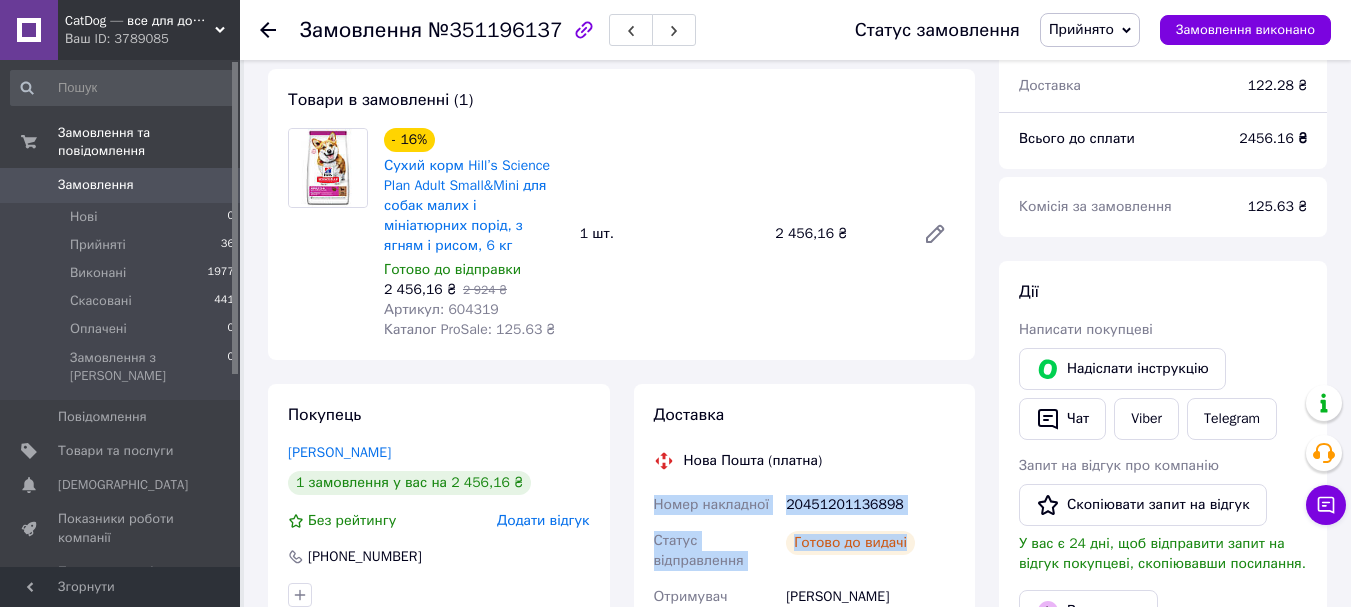 drag, startPoint x: 924, startPoint y: 486, endPoint x: 657, endPoint y: 477, distance: 267.15164 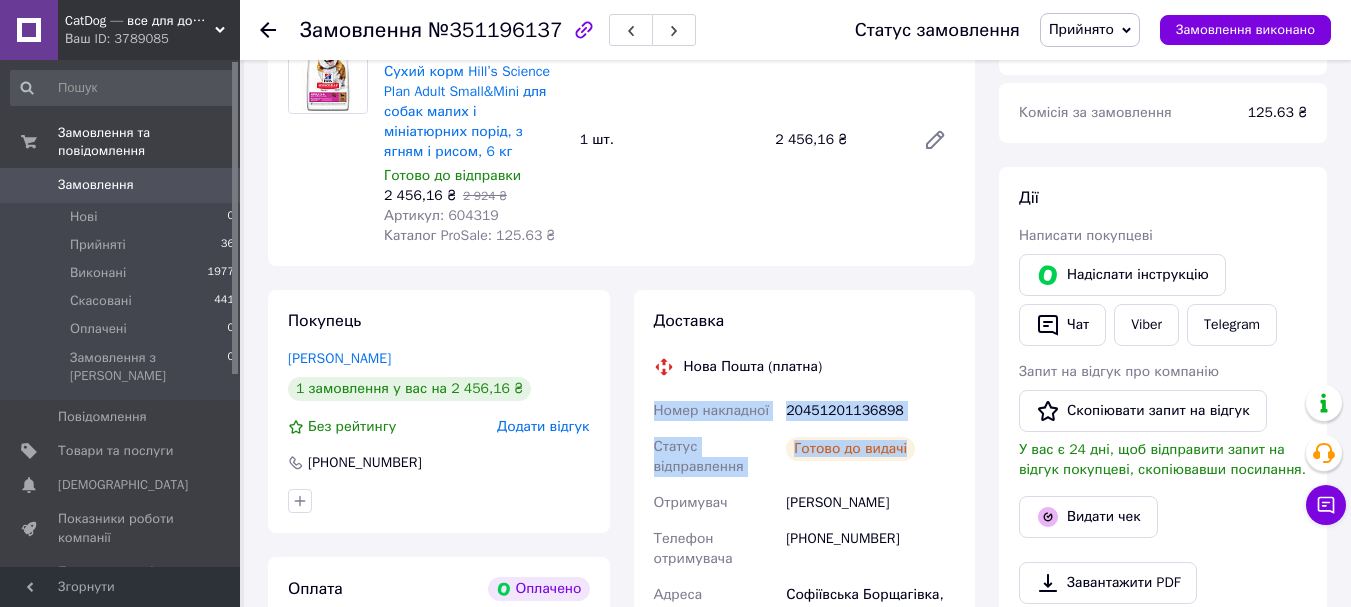 scroll, scrollTop: 900, scrollLeft: 0, axis: vertical 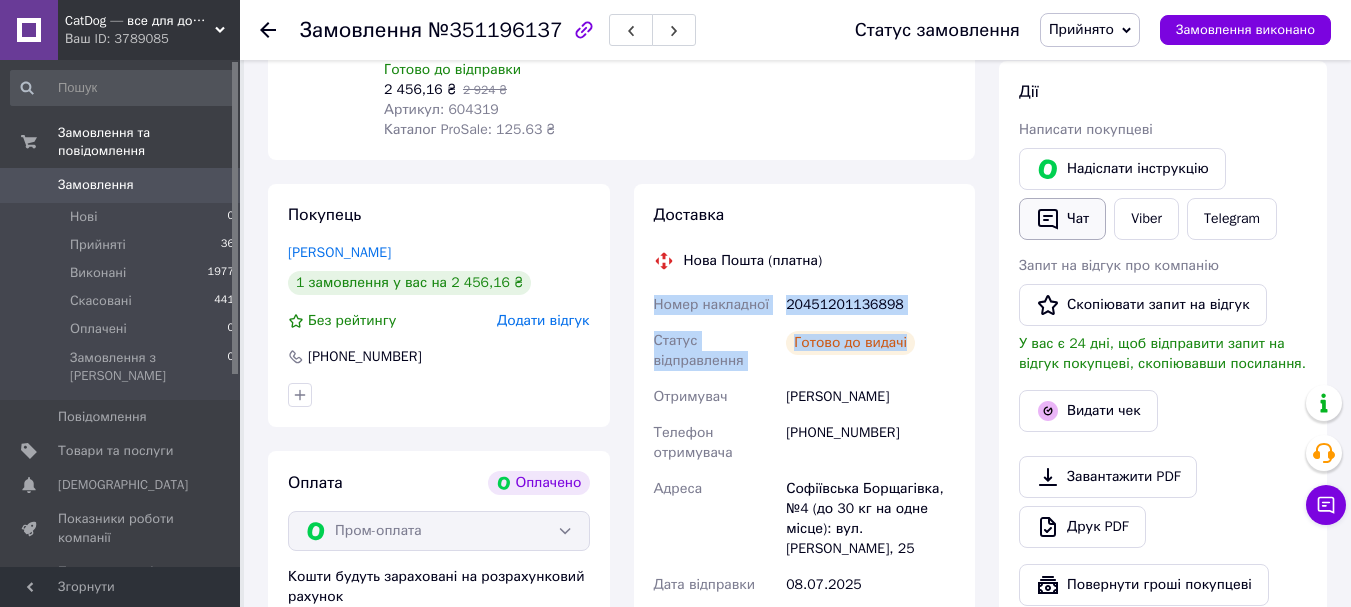 click on "Чат" at bounding box center [1062, 219] 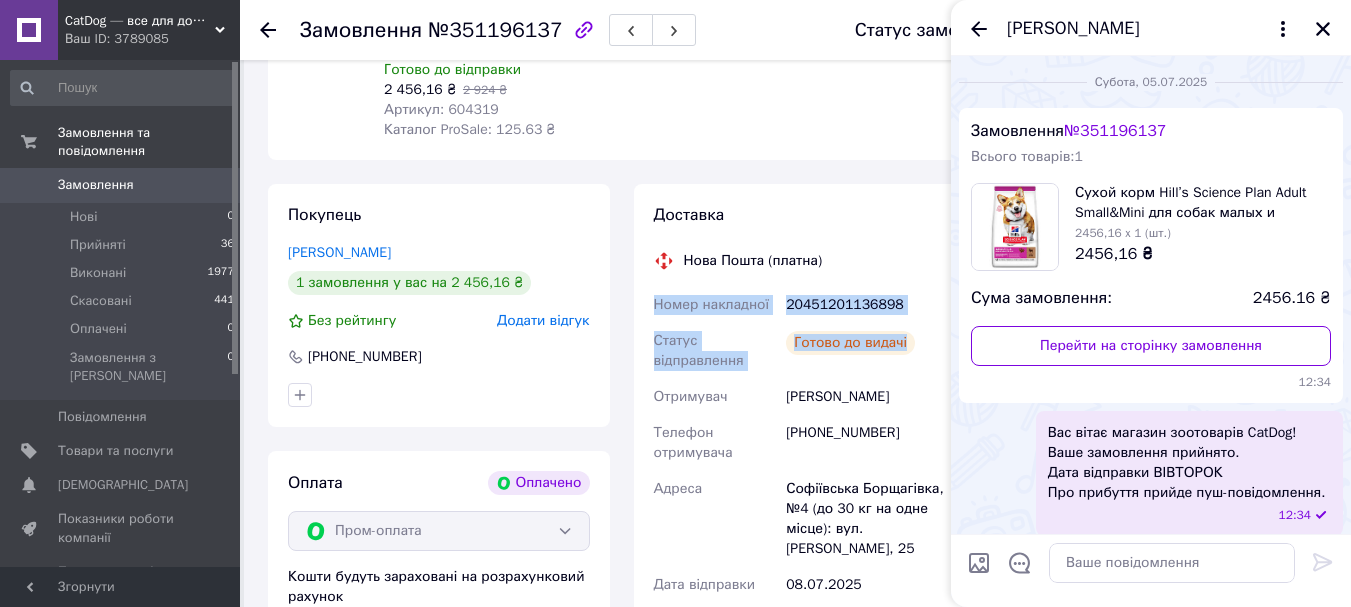 scroll, scrollTop: 10, scrollLeft: 0, axis: vertical 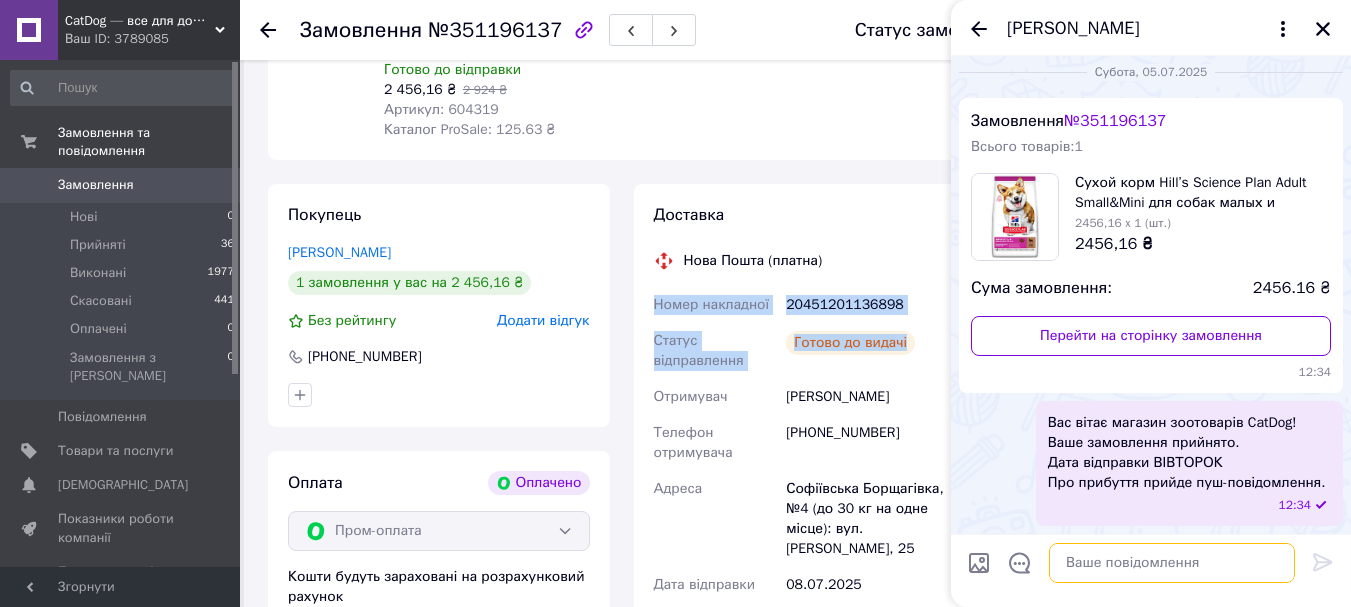click at bounding box center (1172, 563) 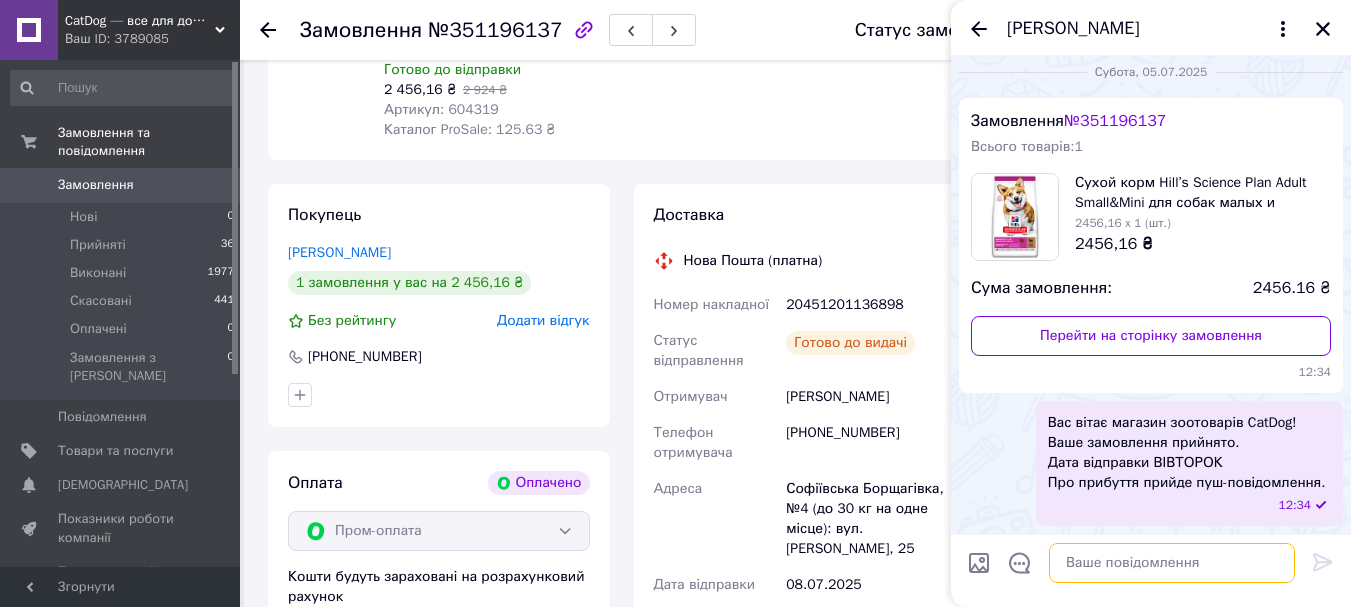 paste on "Номер накладної
20451201136898
Статус відправлення
Готово до видачі" 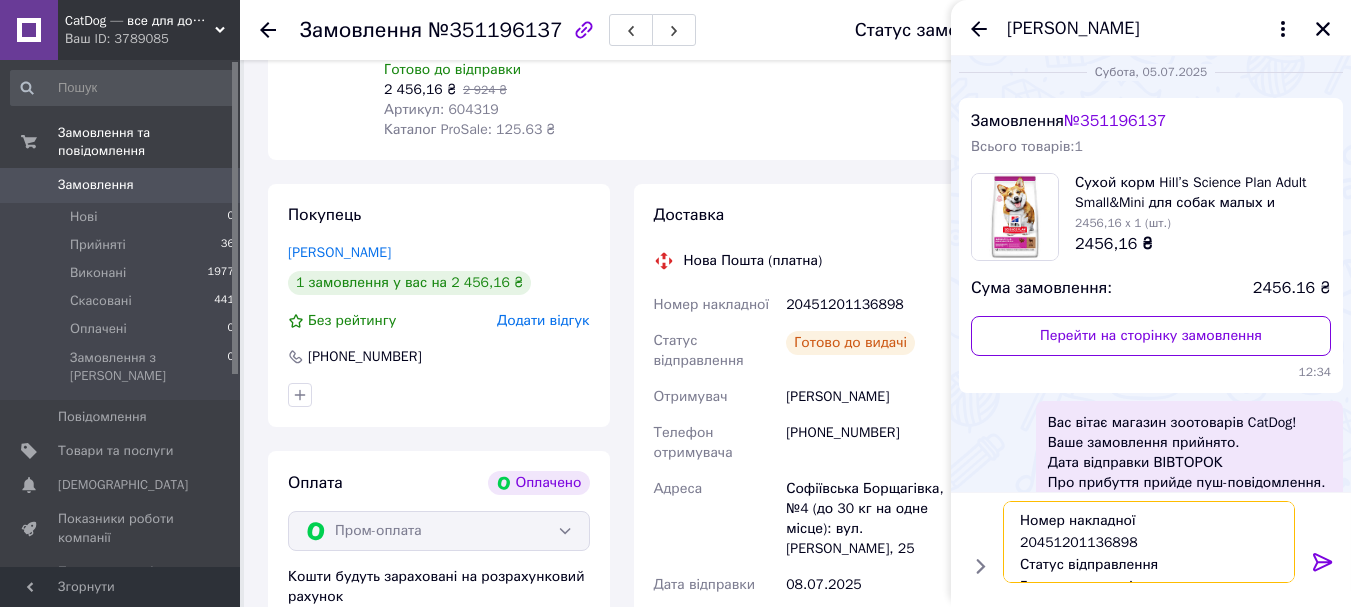 scroll, scrollTop: 14, scrollLeft: 0, axis: vertical 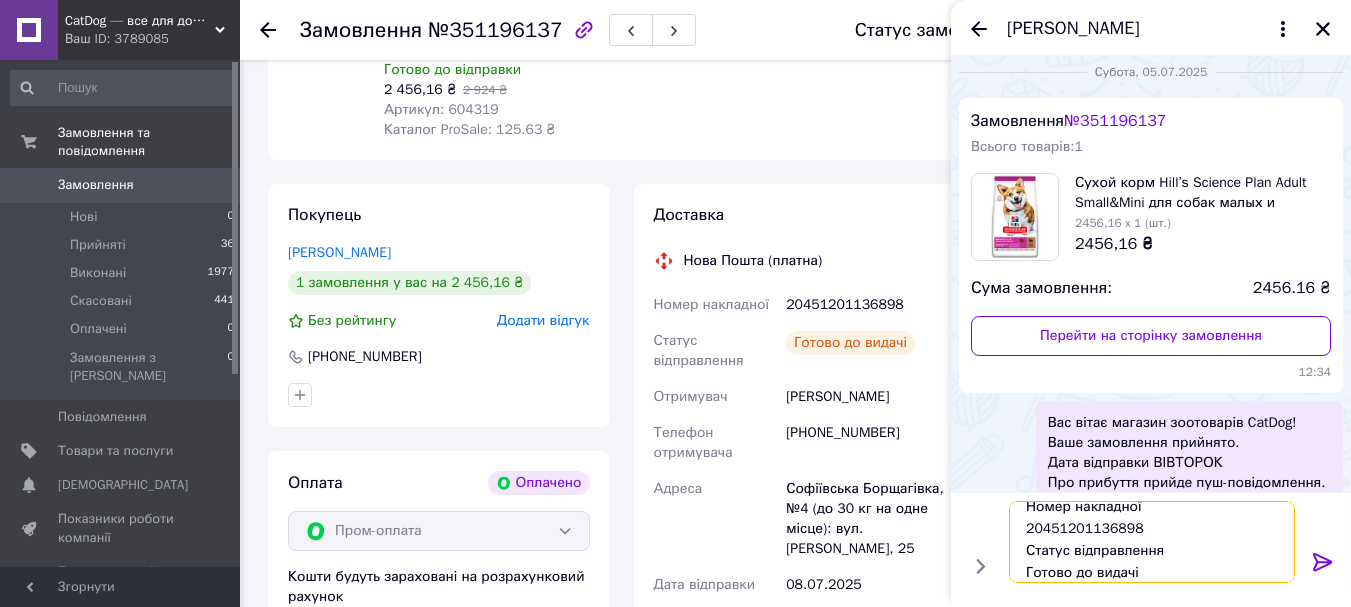 type 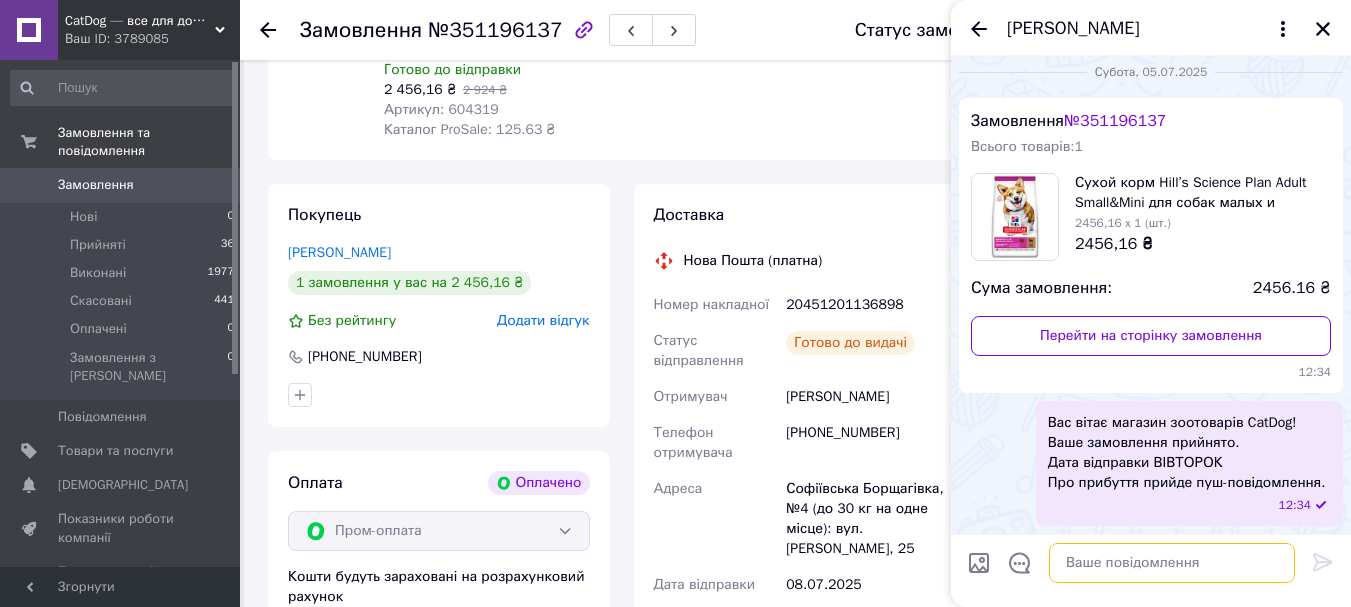scroll, scrollTop: 0, scrollLeft: 0, axis: both 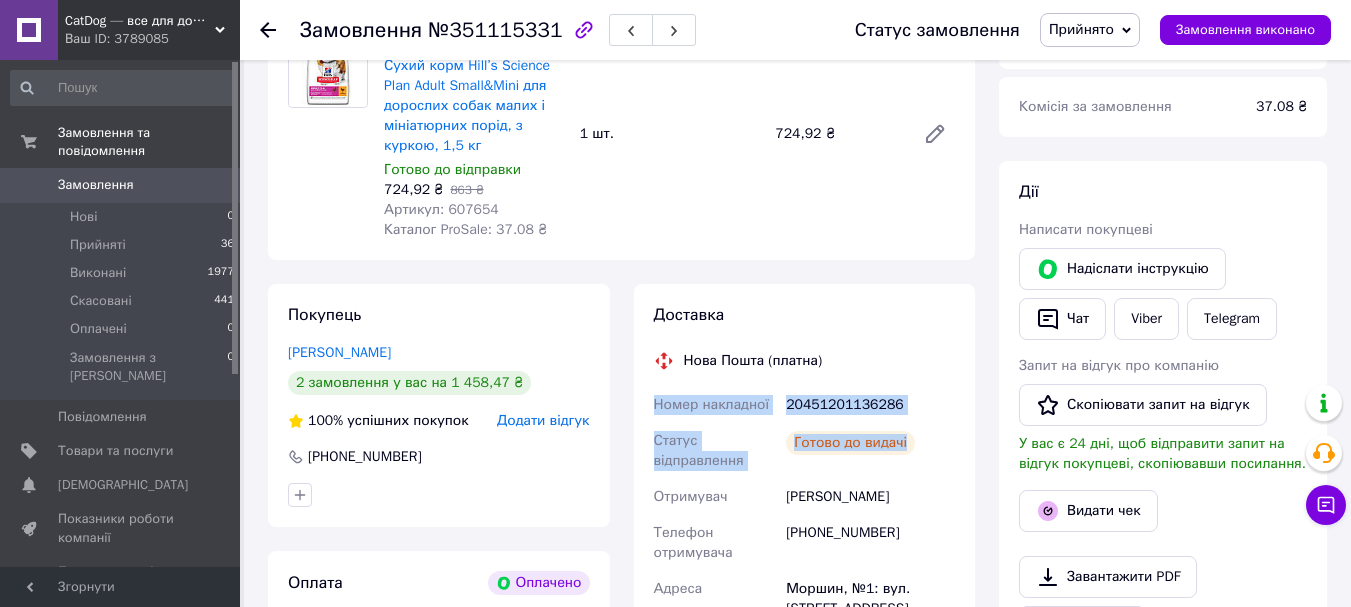 drag, startPoint x: 912, startPoint y: 425, endPoint x: 649, endPoint y: 395, distance: 264.7055 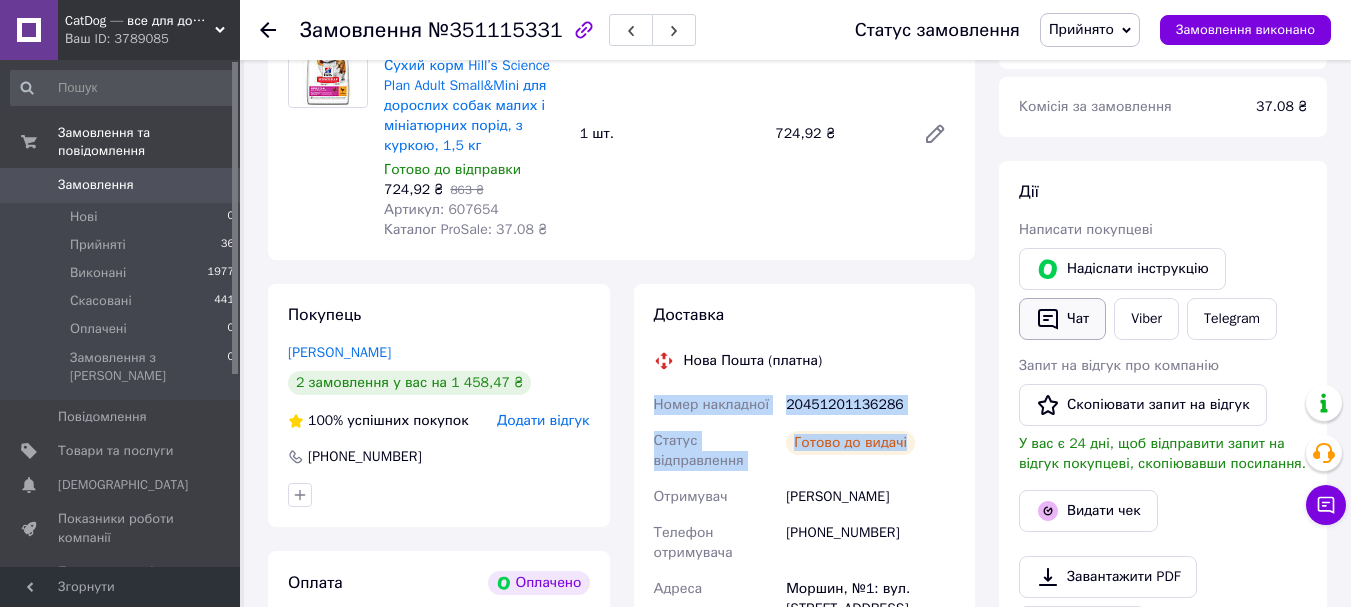 click on "Чат" at bounding box center [1062, 319] 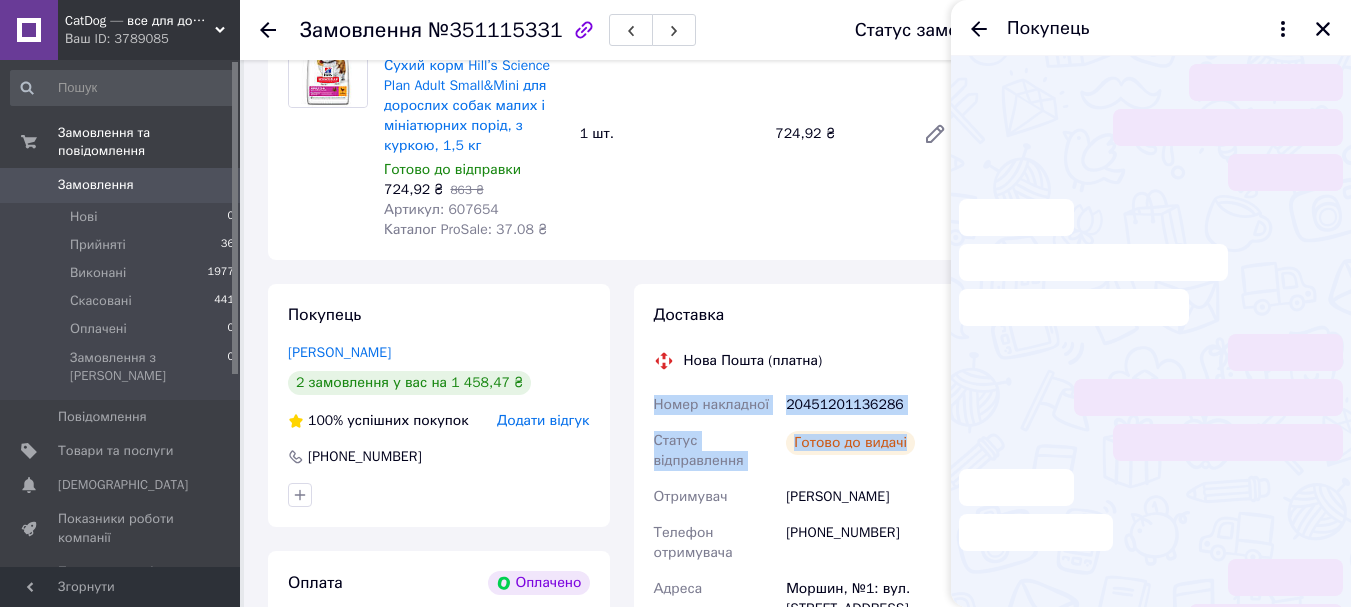 scroll, scrollTop: 150, scrollLeft: 0, axis: vertical 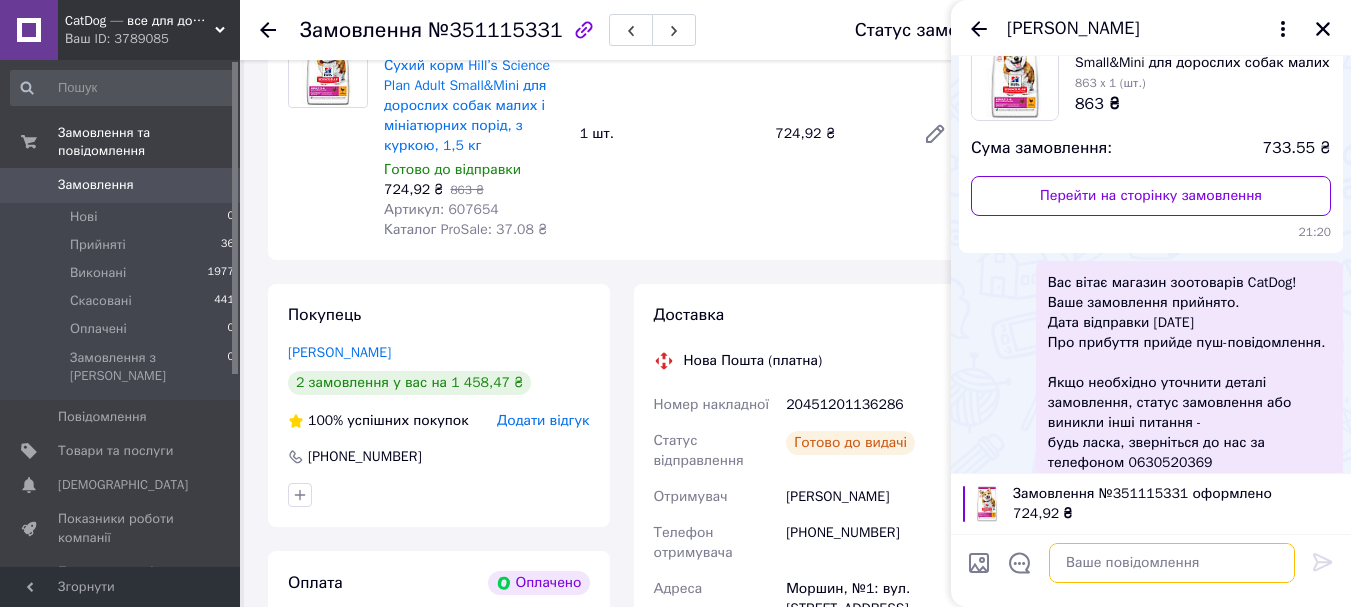 click at bounding box center (1172, 563) 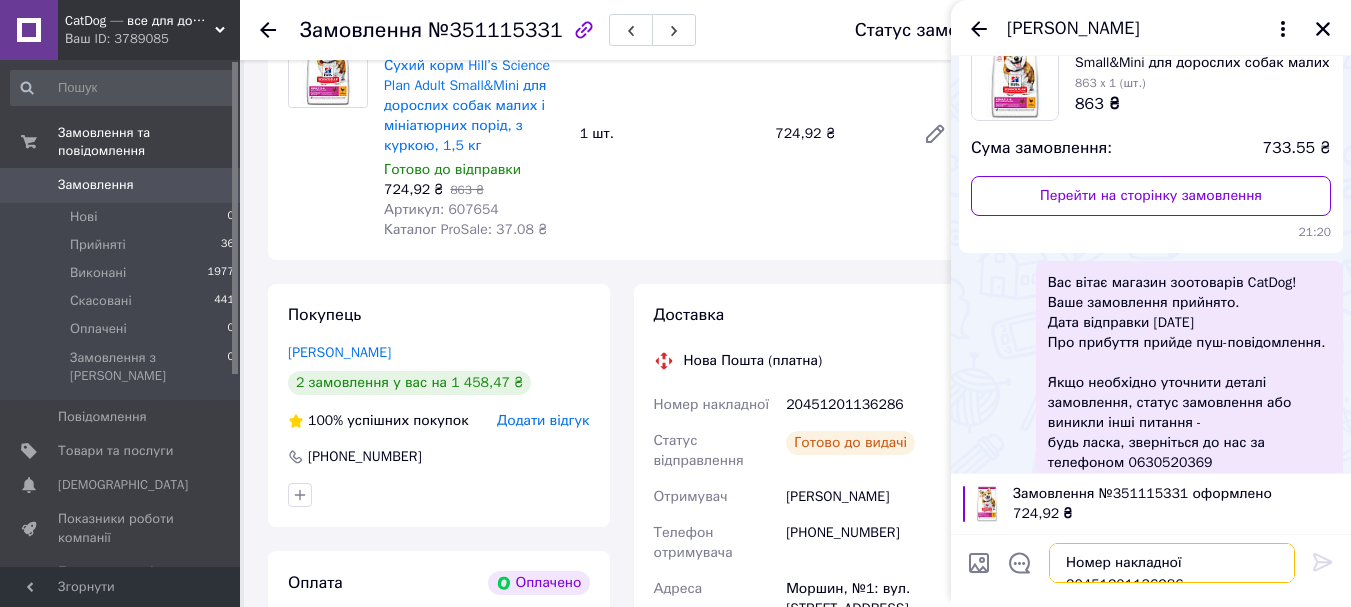 scroll, scrollTop: 14, scrollLeft: 0, axis: vertical 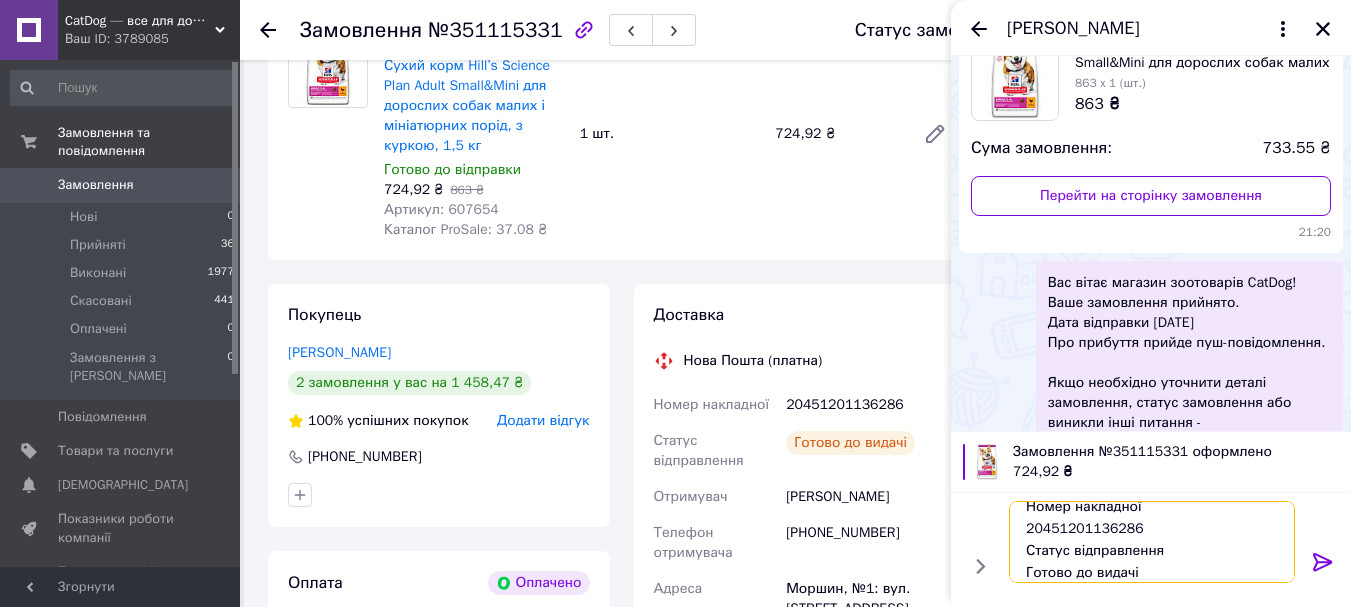 type 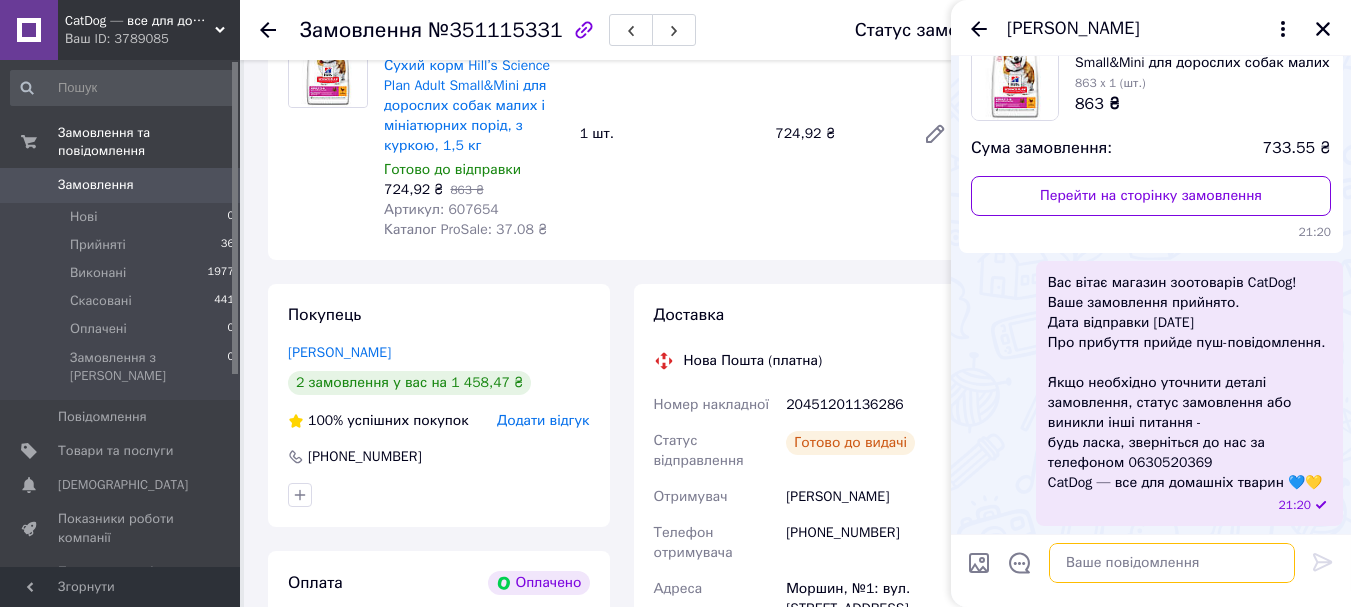 scroll, scrollTop: 0, scrollLeft: 0, axis: both 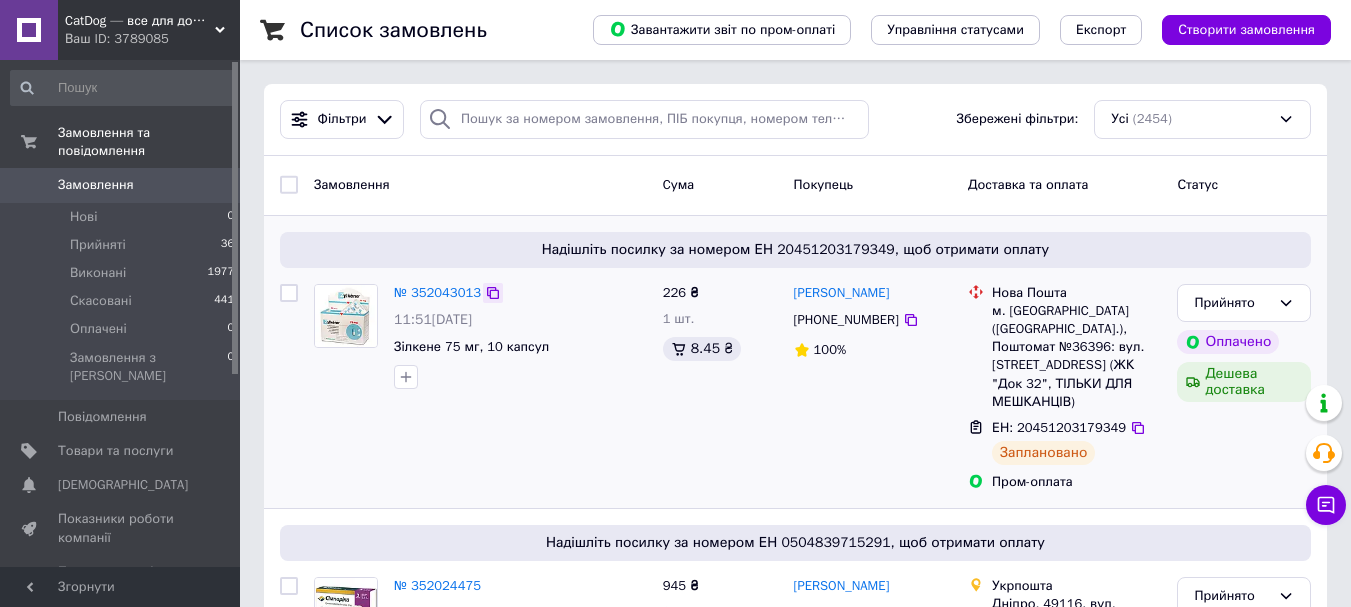 click 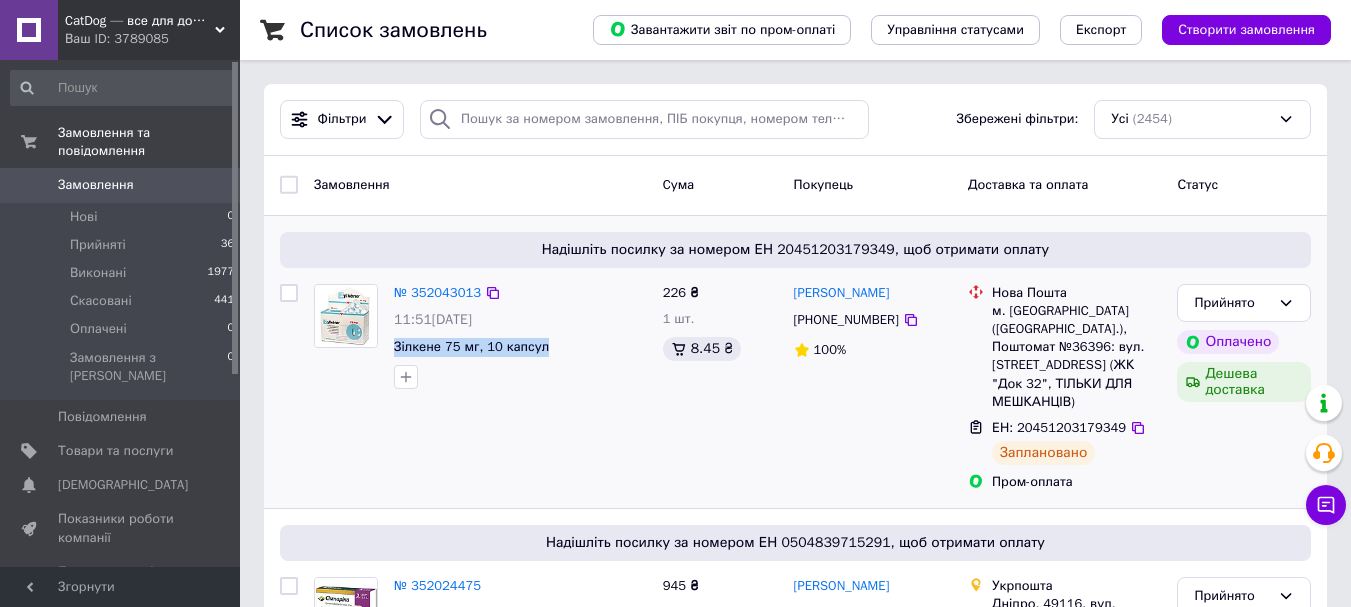drag, startPoint x: 558, startPoint y: 348, endPoint x: 386, endPoint y: 353, distance: 172.07266 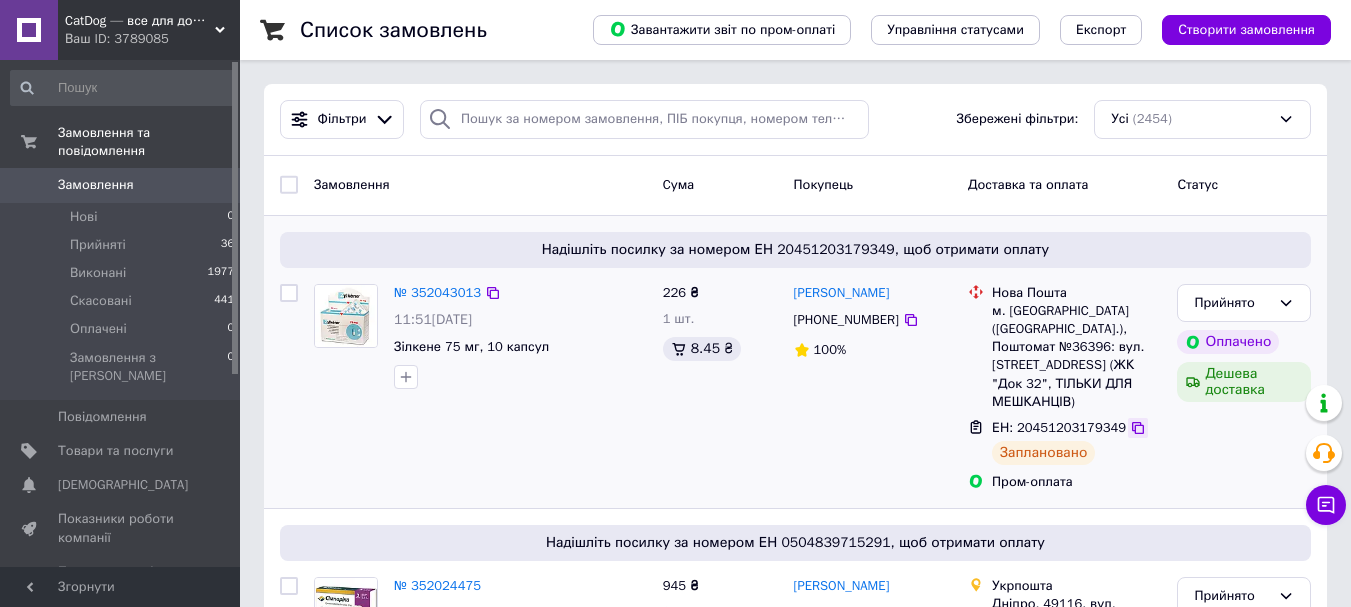 click 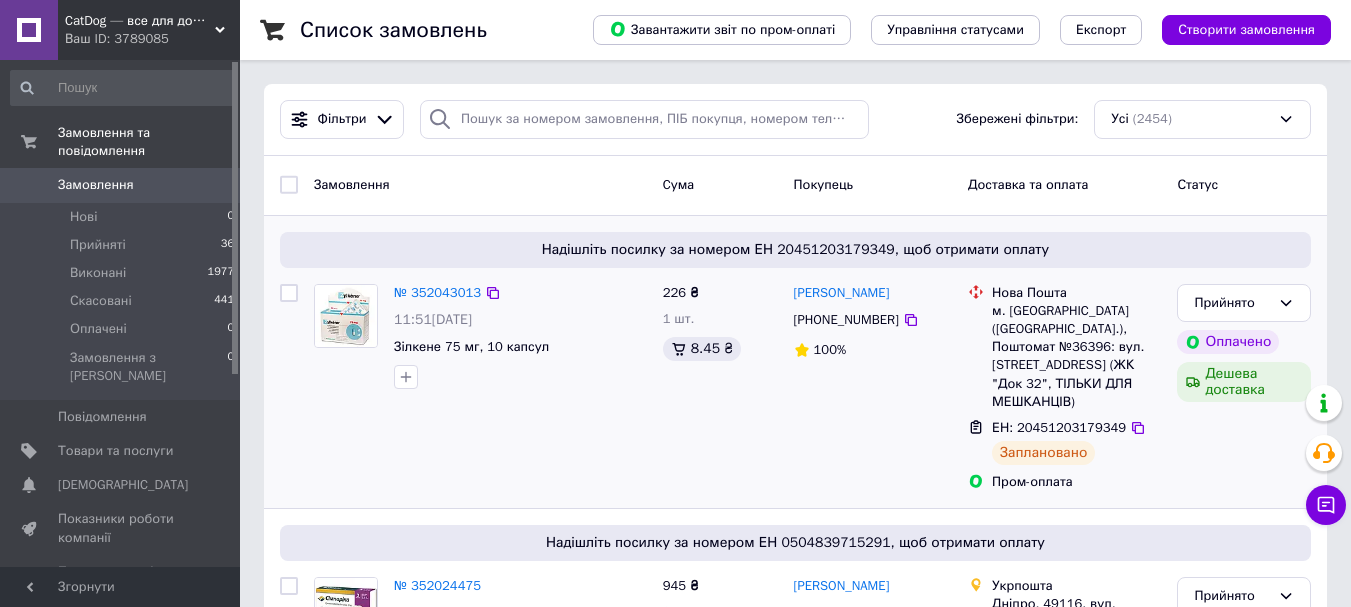 scroll, scrollTop: 300, scrollLeft: 0, axis: vertical 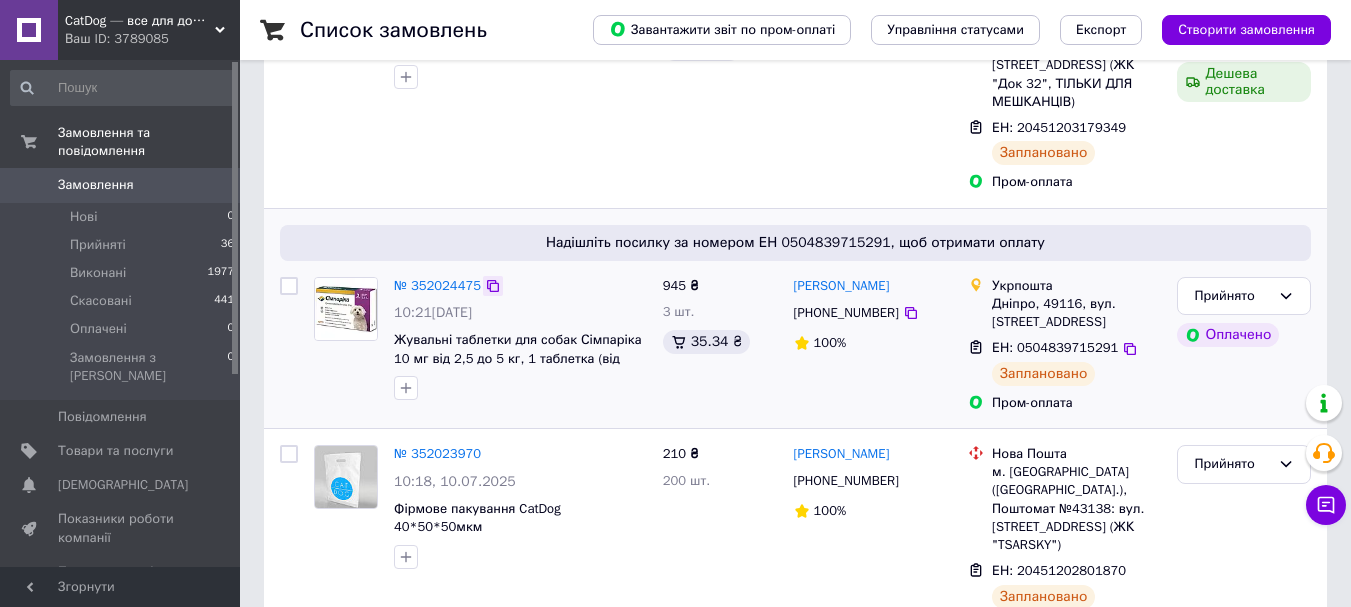 click 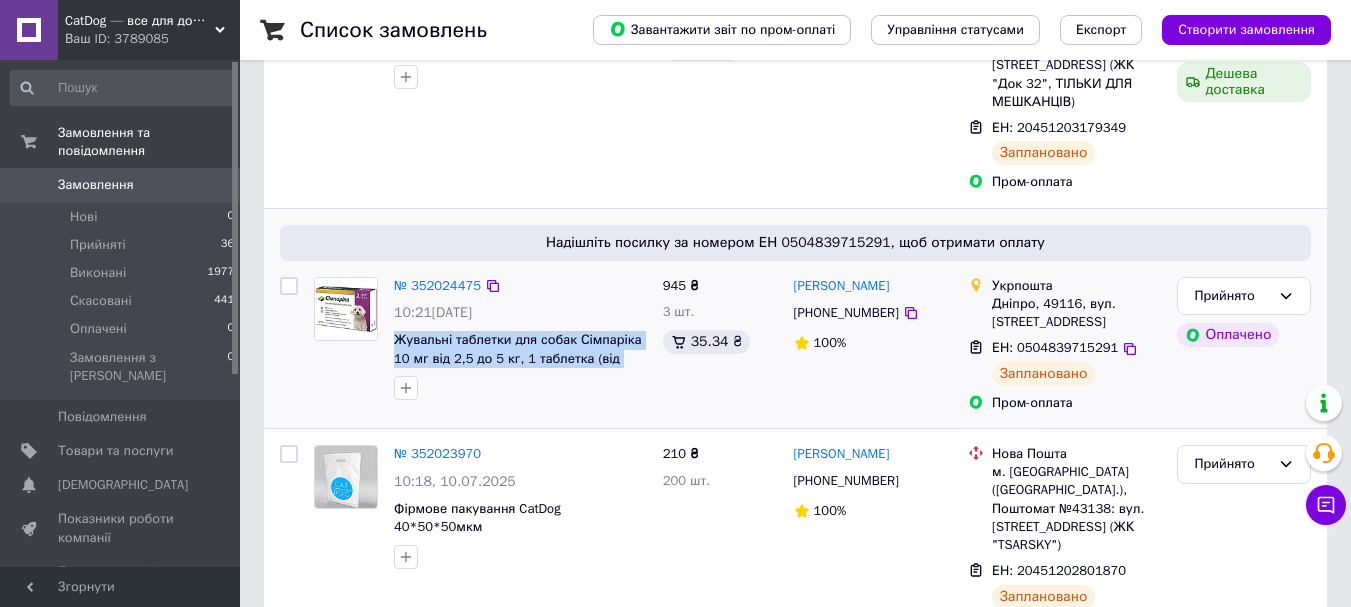 copy on "Жувальні таблетки для собак Сімпаріка 10 мг від 2,5 до 5 кг, 1 таблетка (від зовнішніх паразитів)" 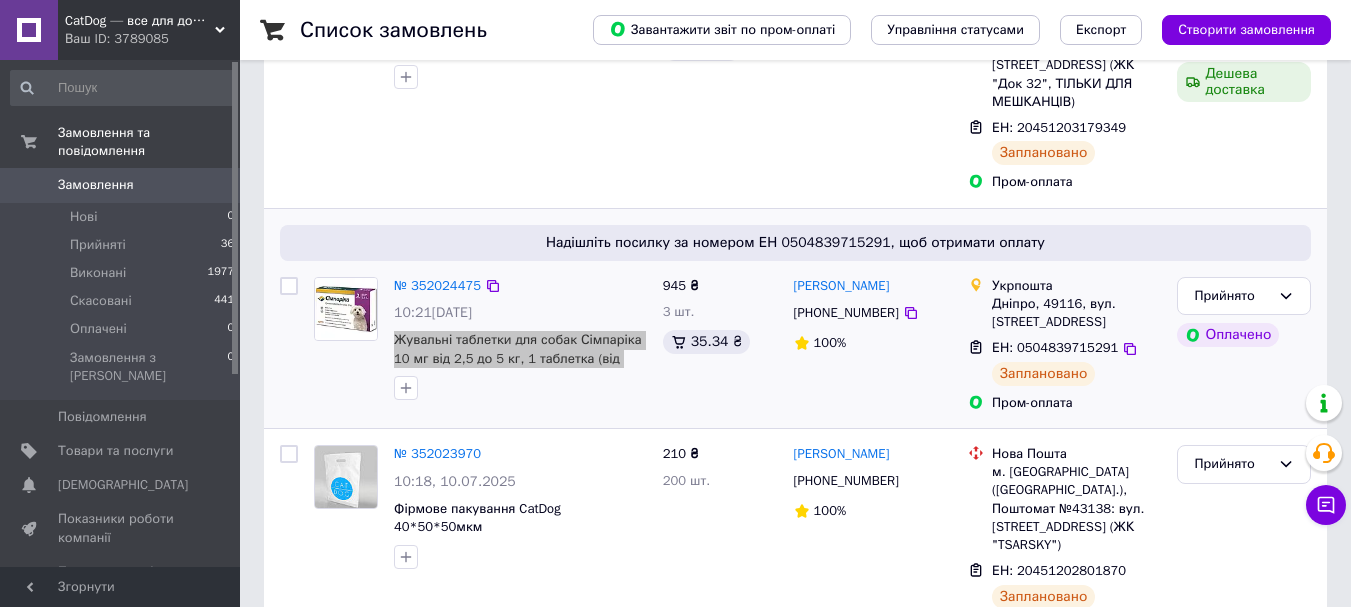 drag, startPoint x: 452, startPoint y: 326, endPoint x: 391, endPoint y: 320, distance: 61.294373 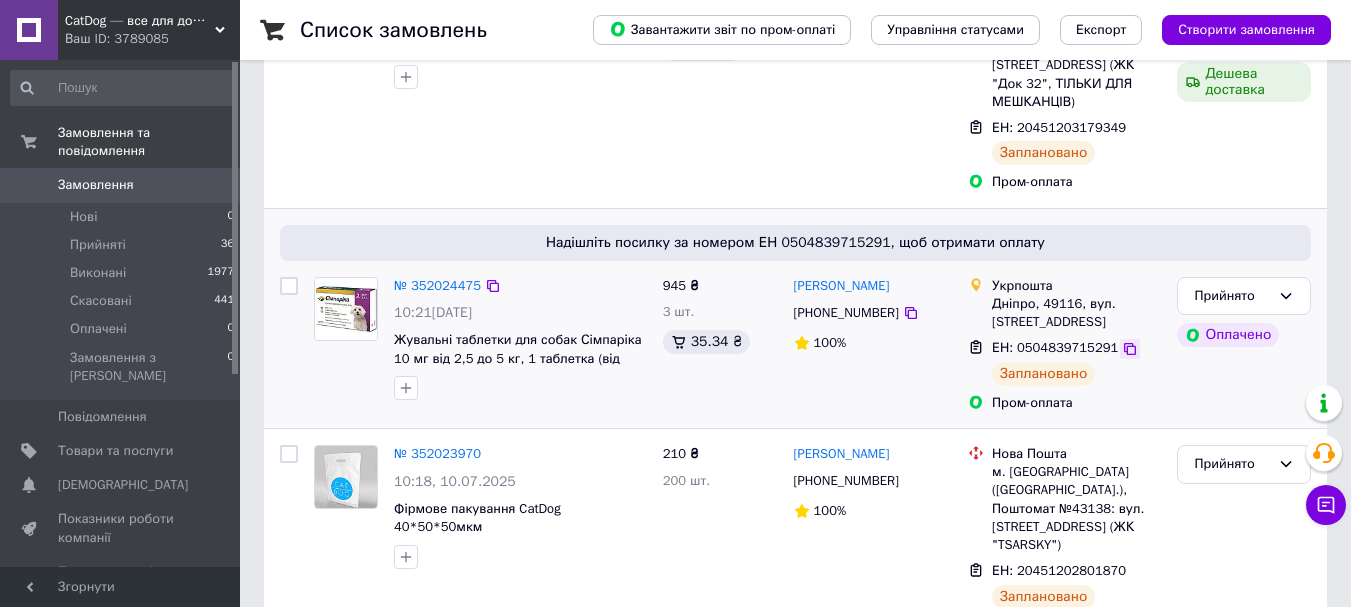 click 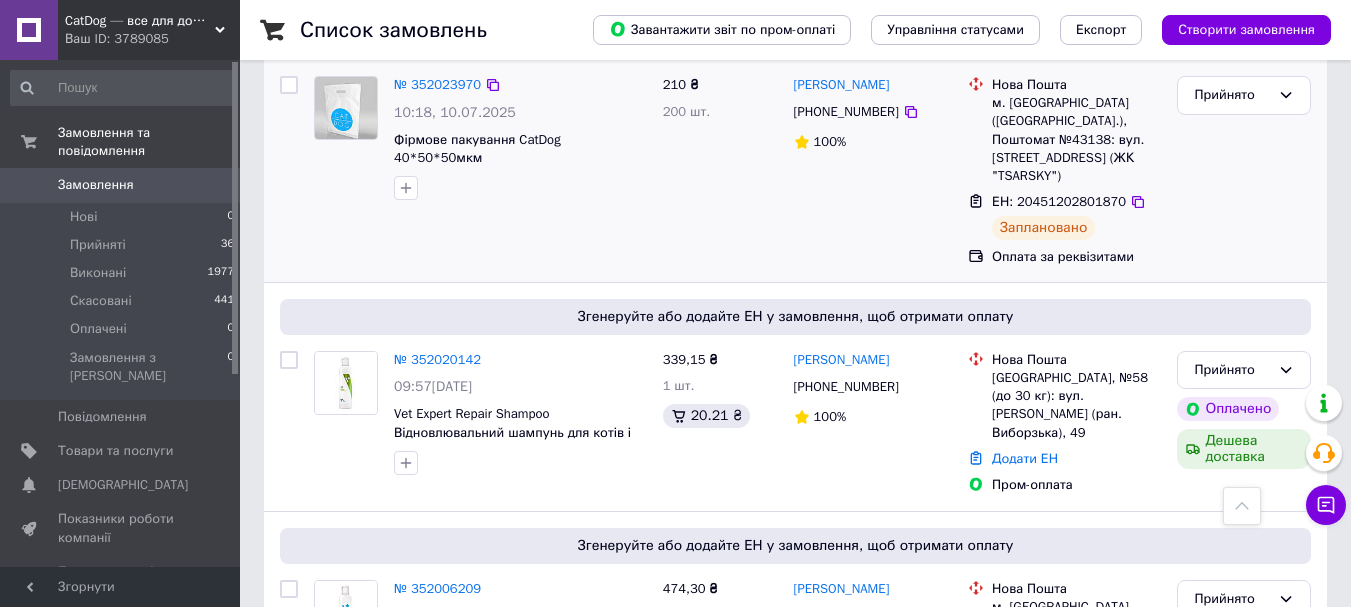 scroll, scrollTop: 700, scrollLeft: 0, axis: vertical 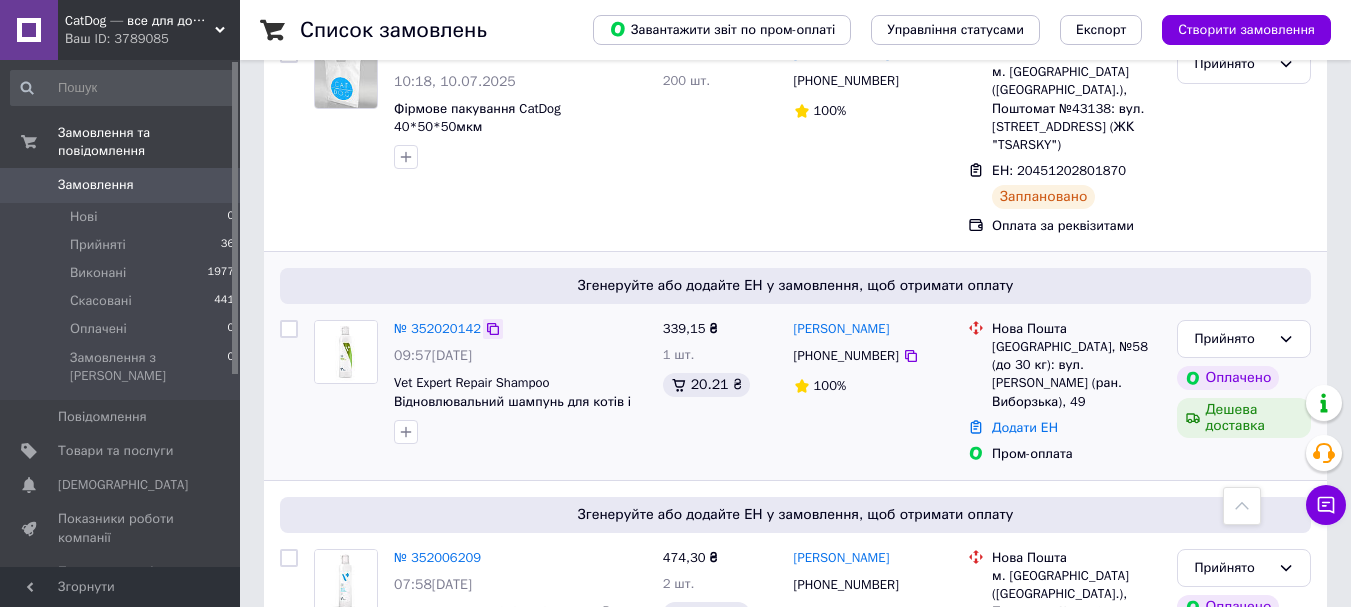 click 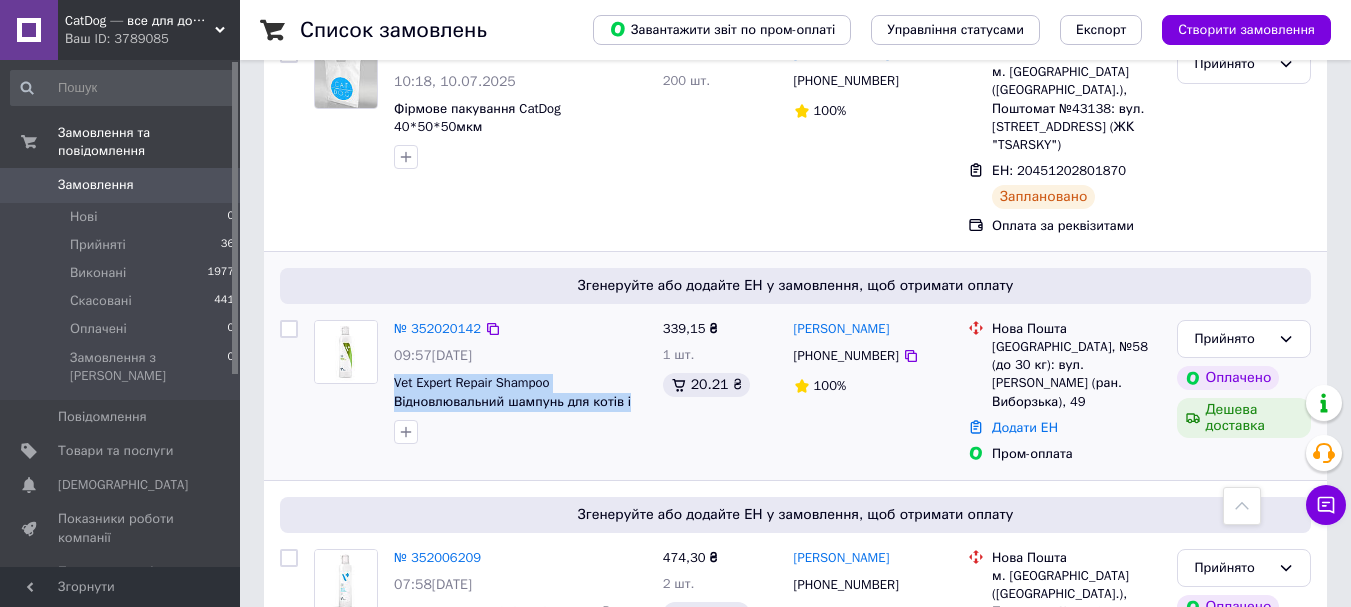copy on "Vet Expert Repair Shampoo Відновлювальний шампунь для котів і" 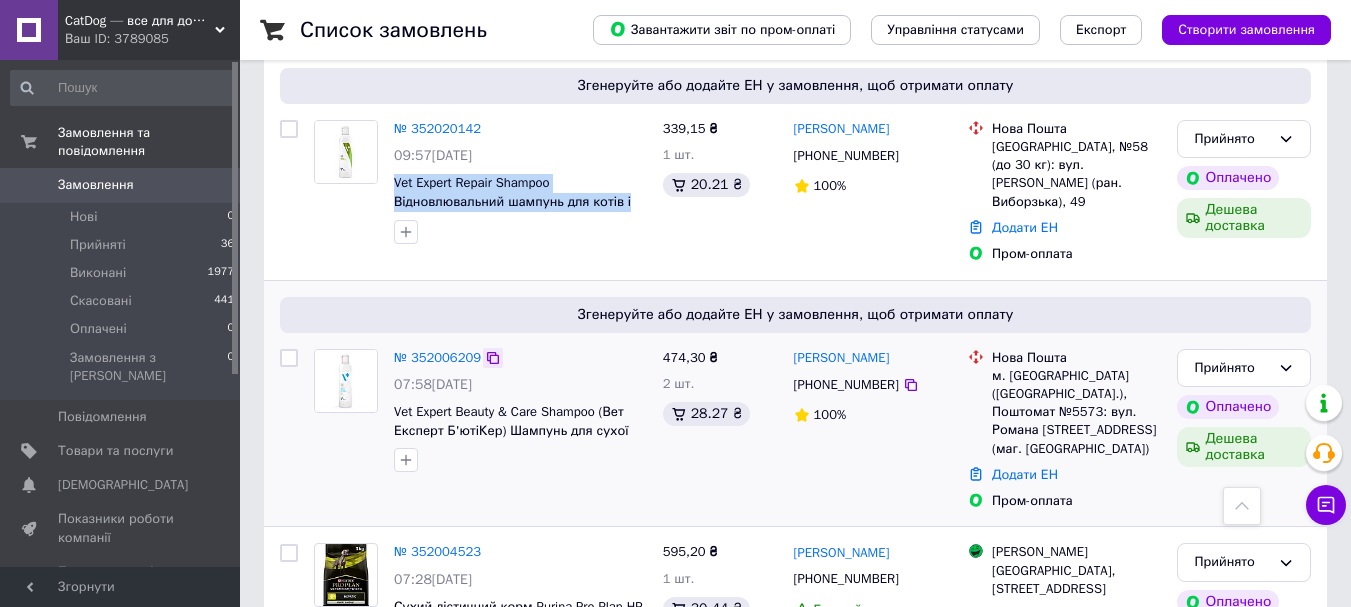 click 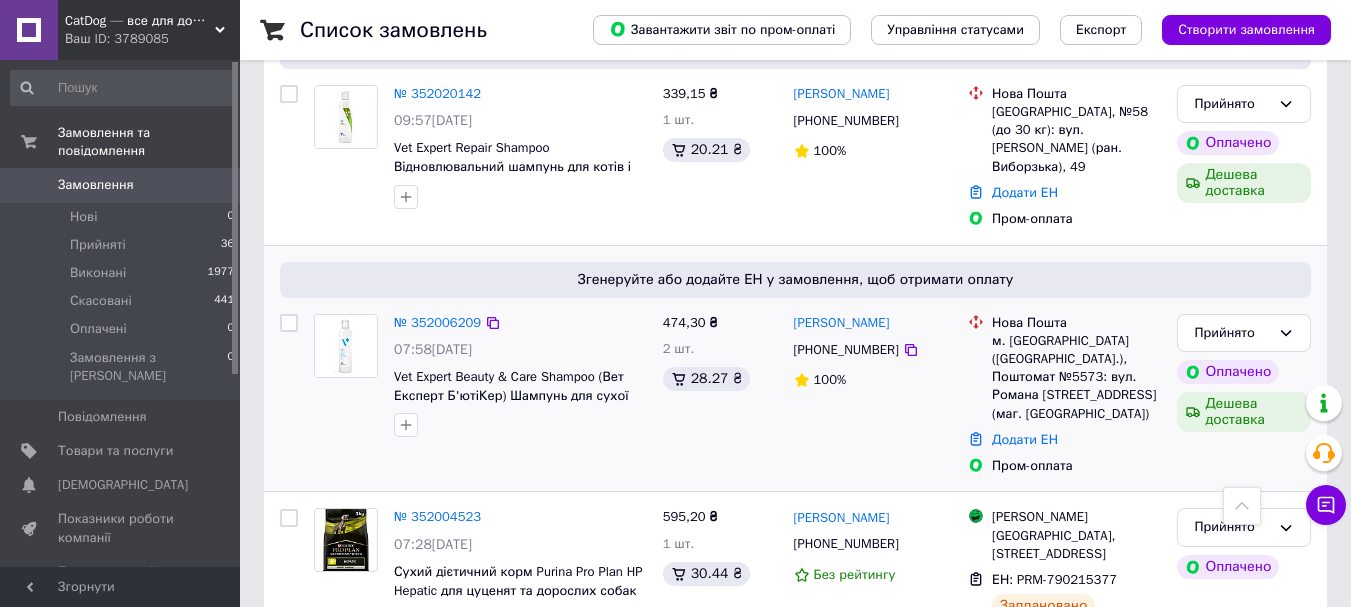 scroll, scrollTop: 900, scrollLeft: 0, axis: vertical 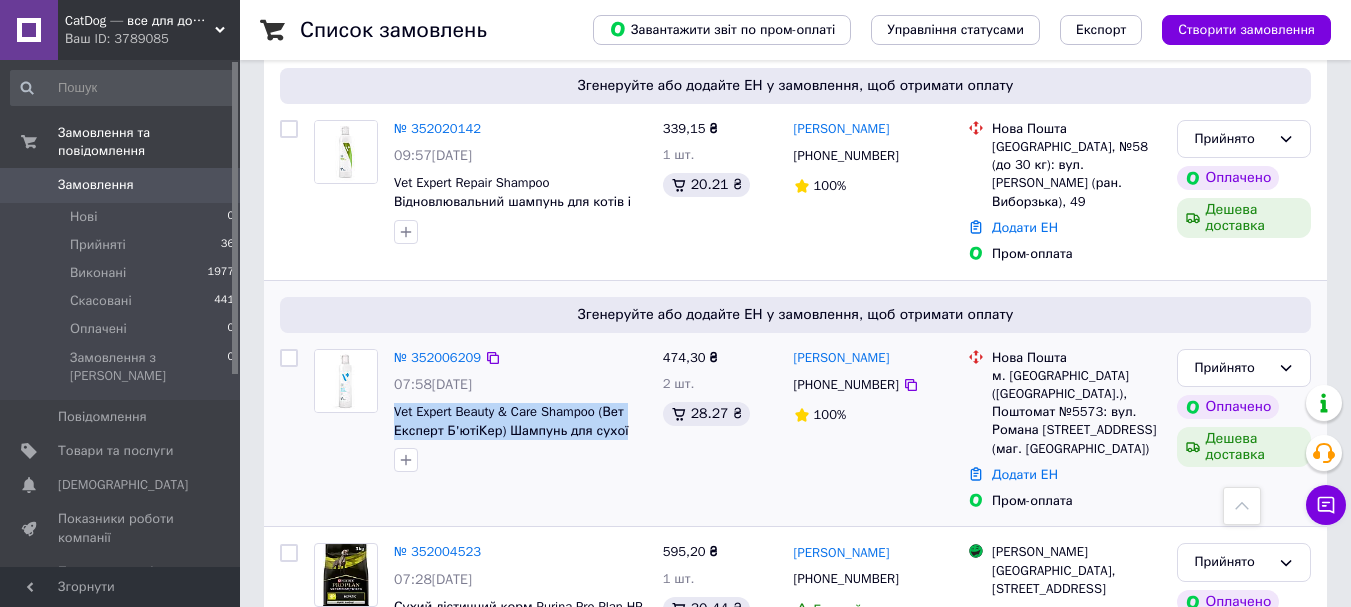 copy on "Vet Expert Beauty & Care Shampoo (Вет Експерт Б'ютіКер) Шампунь для сухої" 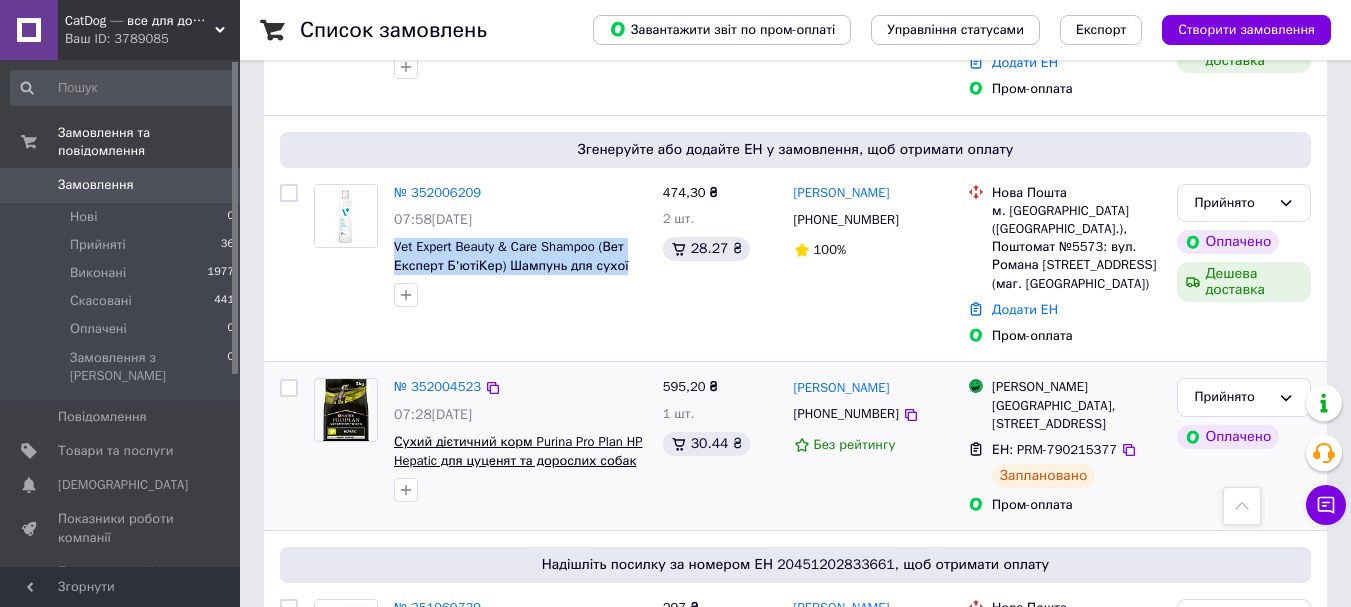 scroll, scrollTop: 1100, scrollLeft: 0, axis: vertical 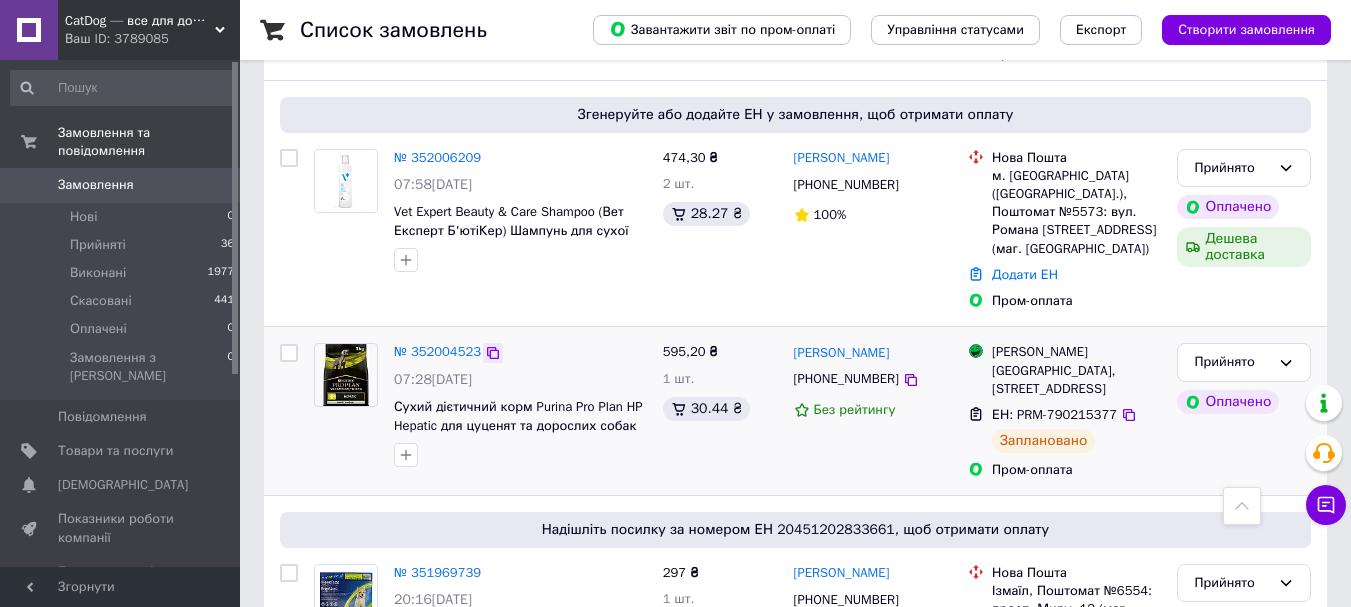 click 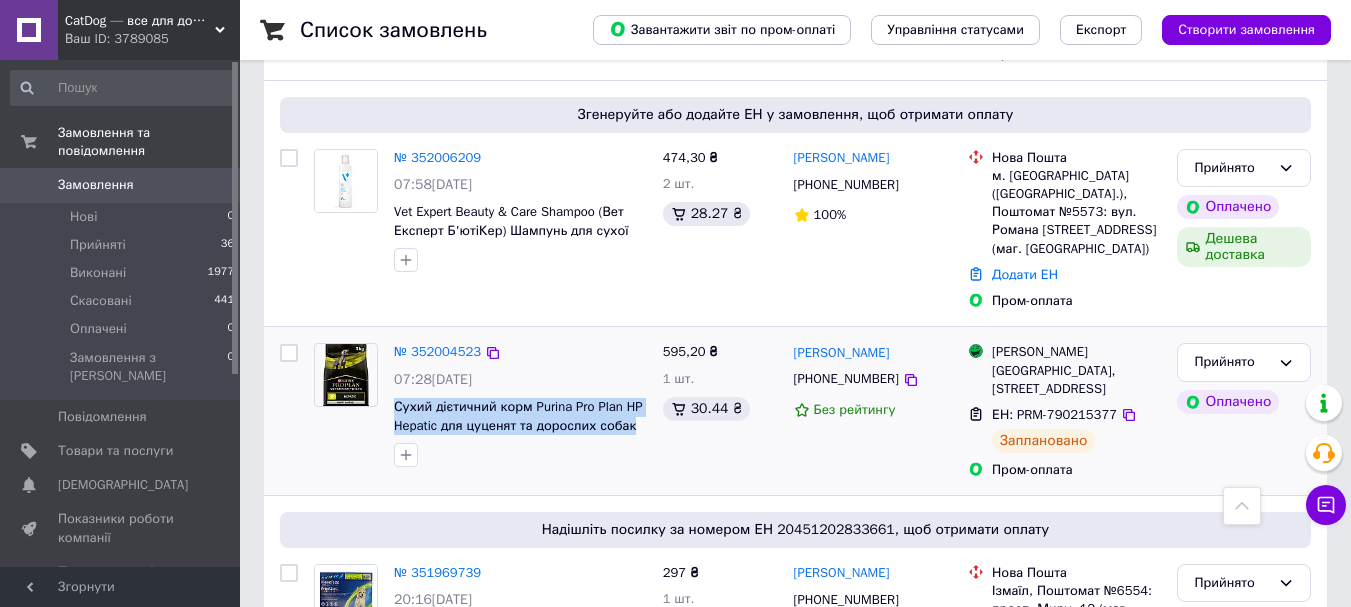 drag, startPoint x: 636, startPoint y: 368, endPoint x: 388, endPoint y: 353, distance: 248.45322 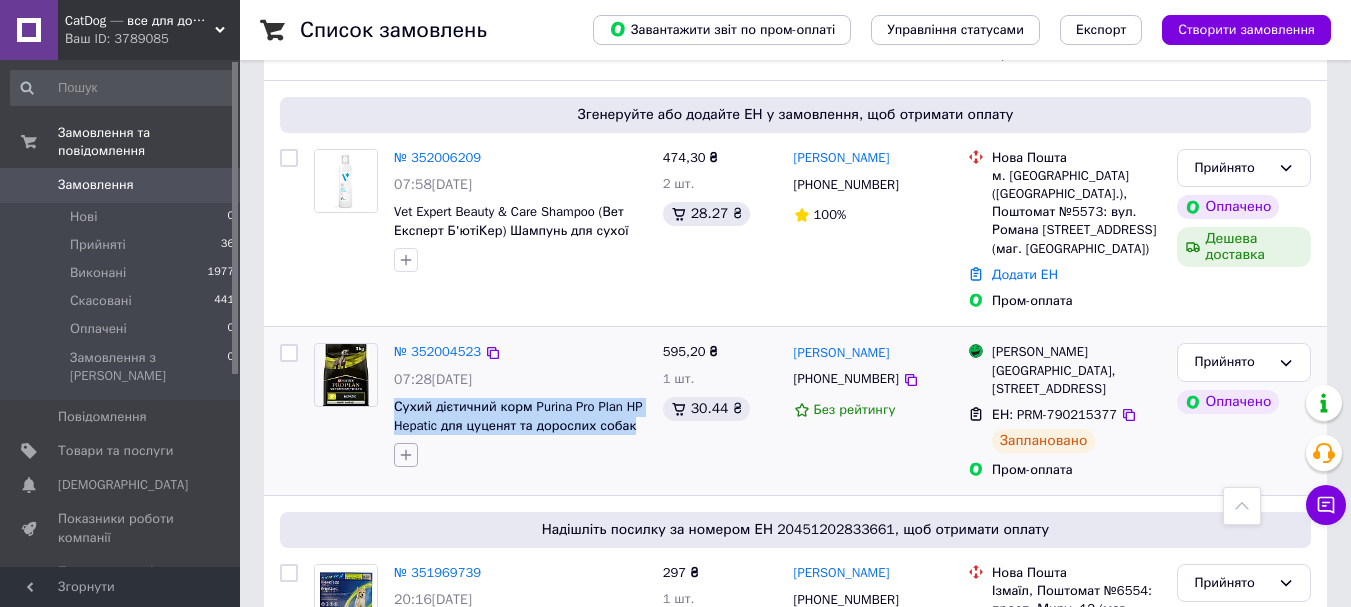 click 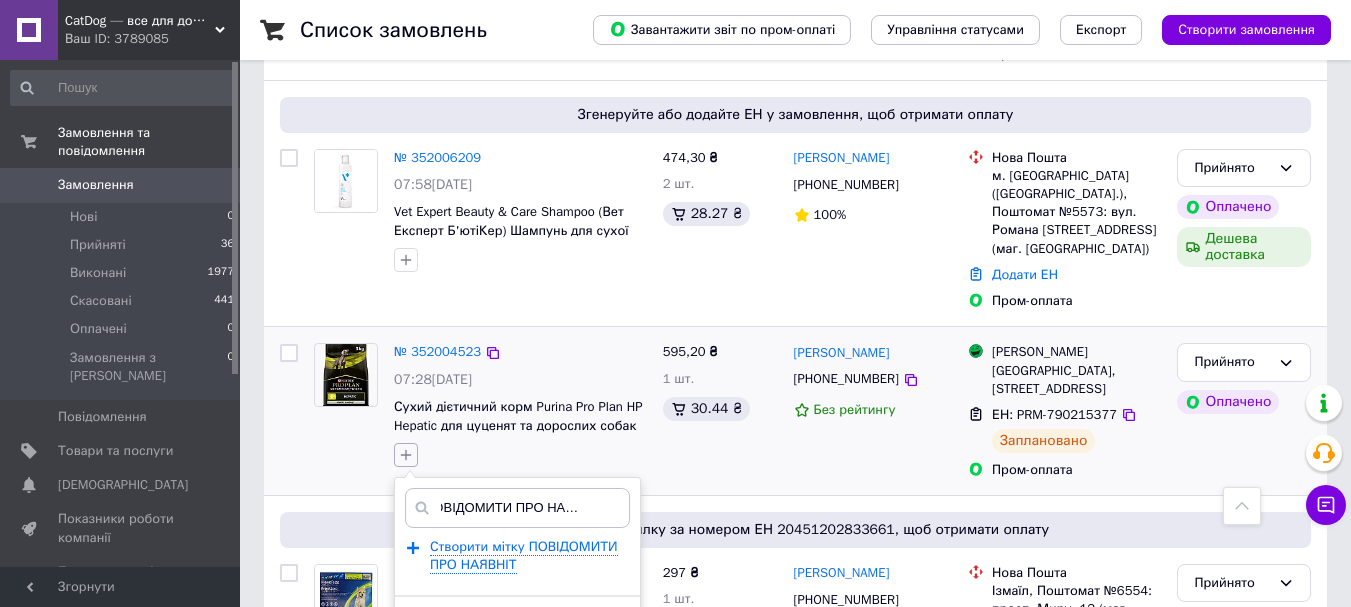 scroll, scrollTop: 0, scrollLeft: 25, axis: horizontal 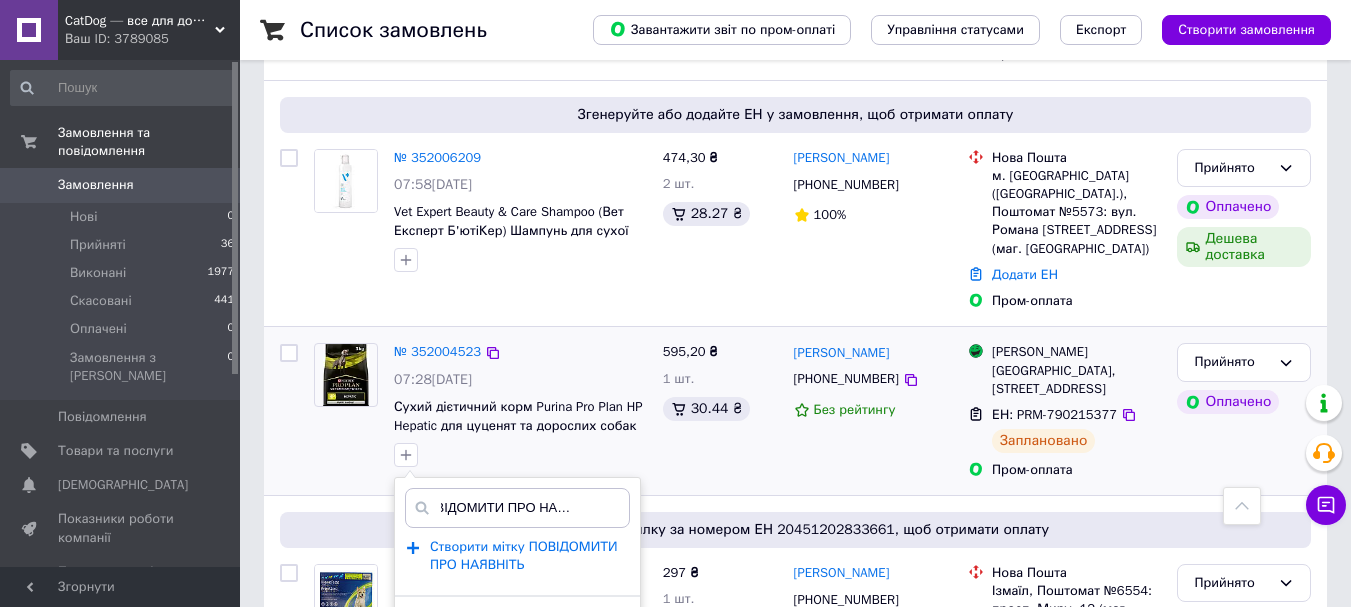 type on "ПОВІДОМИТИ ПРО НАЯВНІТЬ" 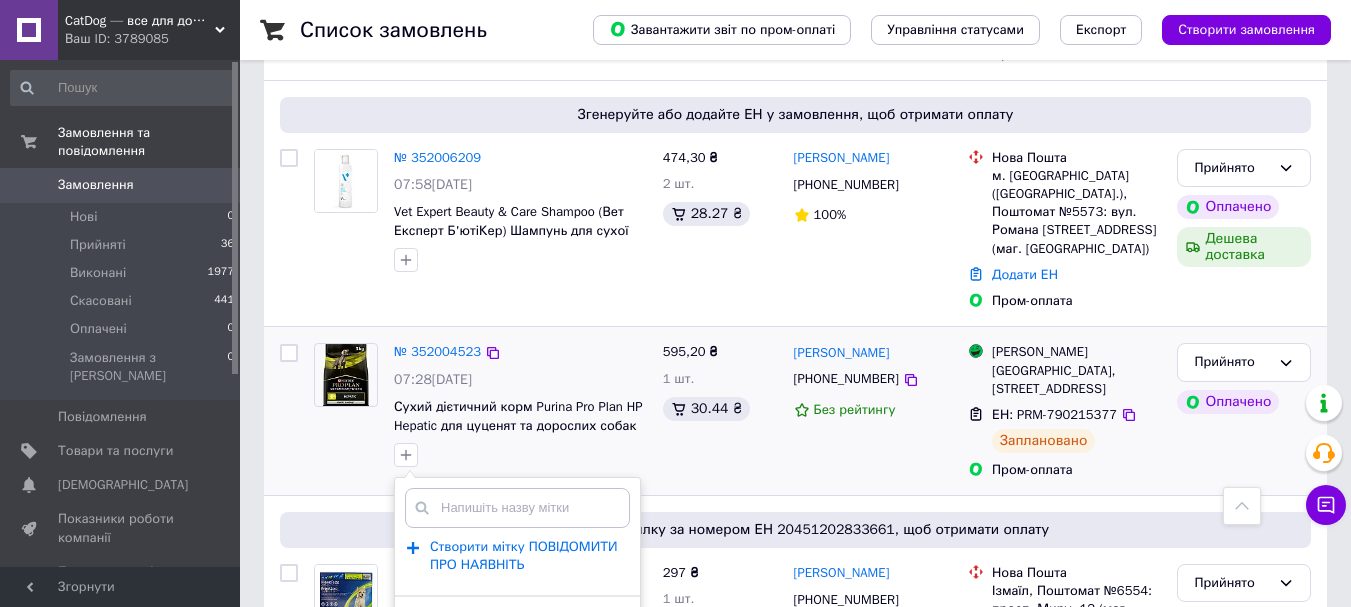 scroll, scrollTop: 0, scrollLeft: 0, axis: both 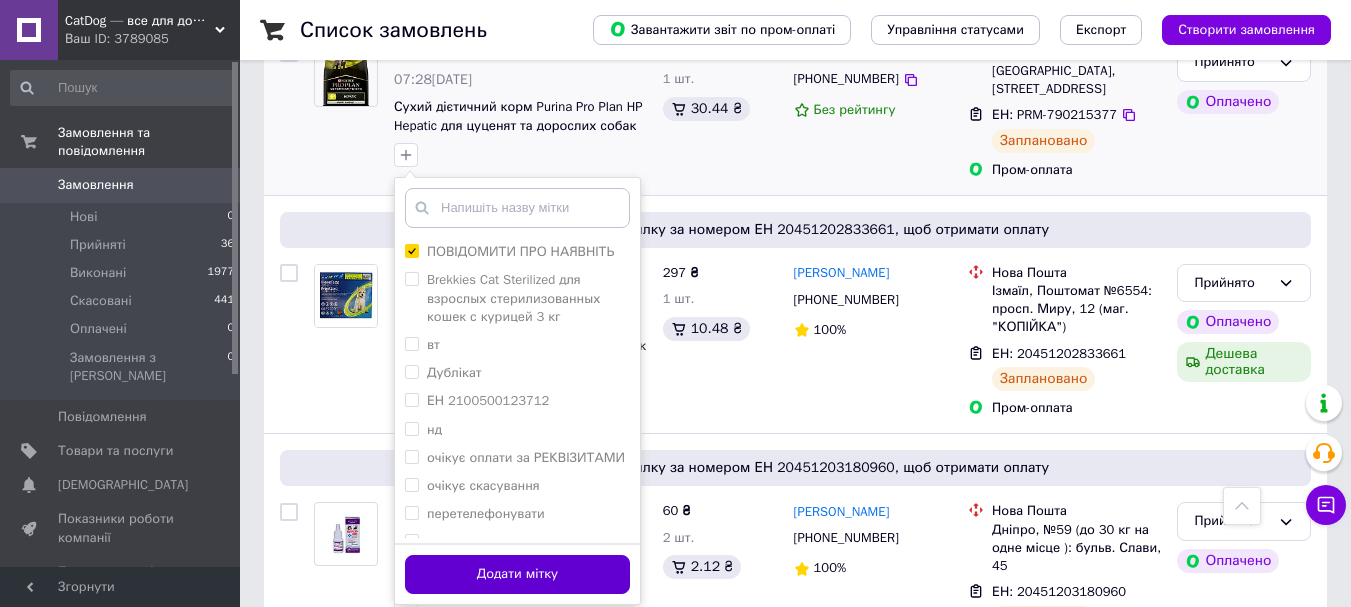 click on "Додати мітку" at bounding box center [517, 574] 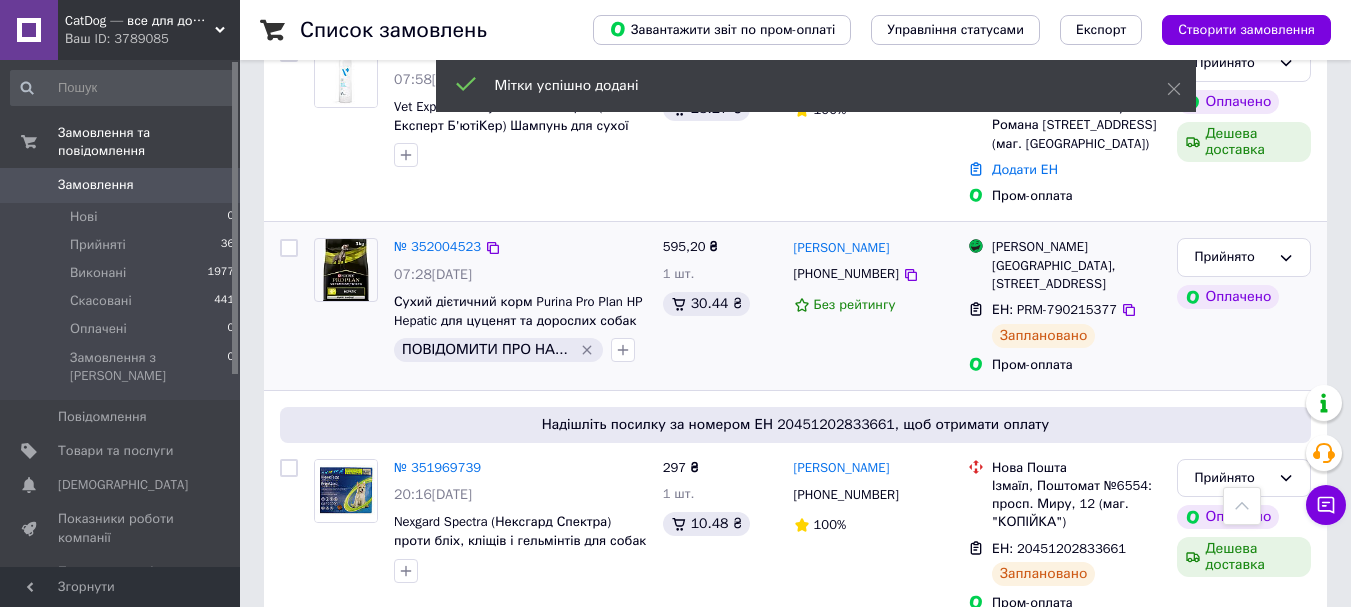 scroll, scrollTop: 1200, scrollLeft: 0, axis: vertical 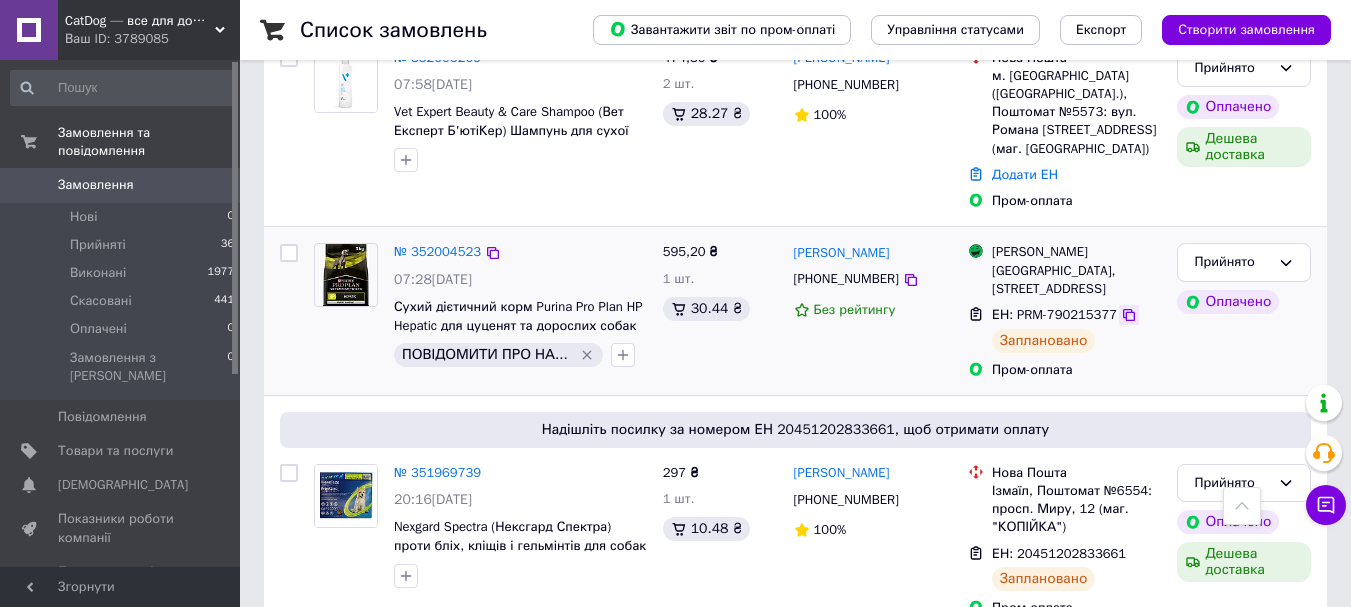 click 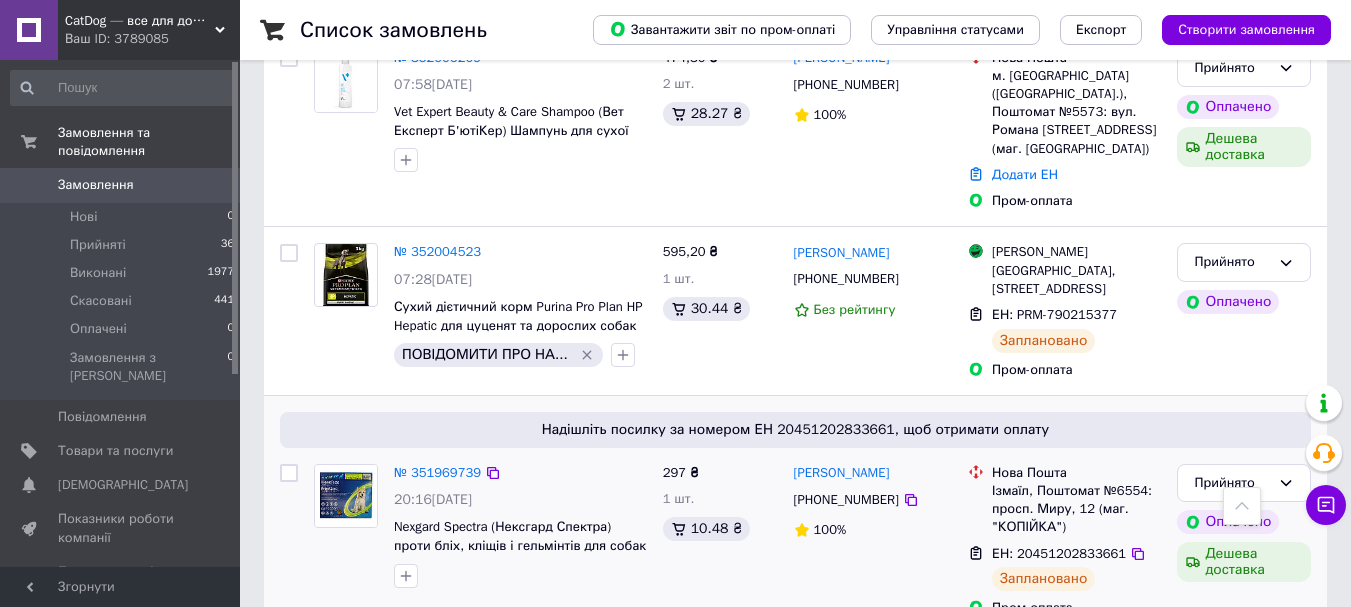 scroll, scrollTop: 1300, scrollLeft: 0, axis: vertical 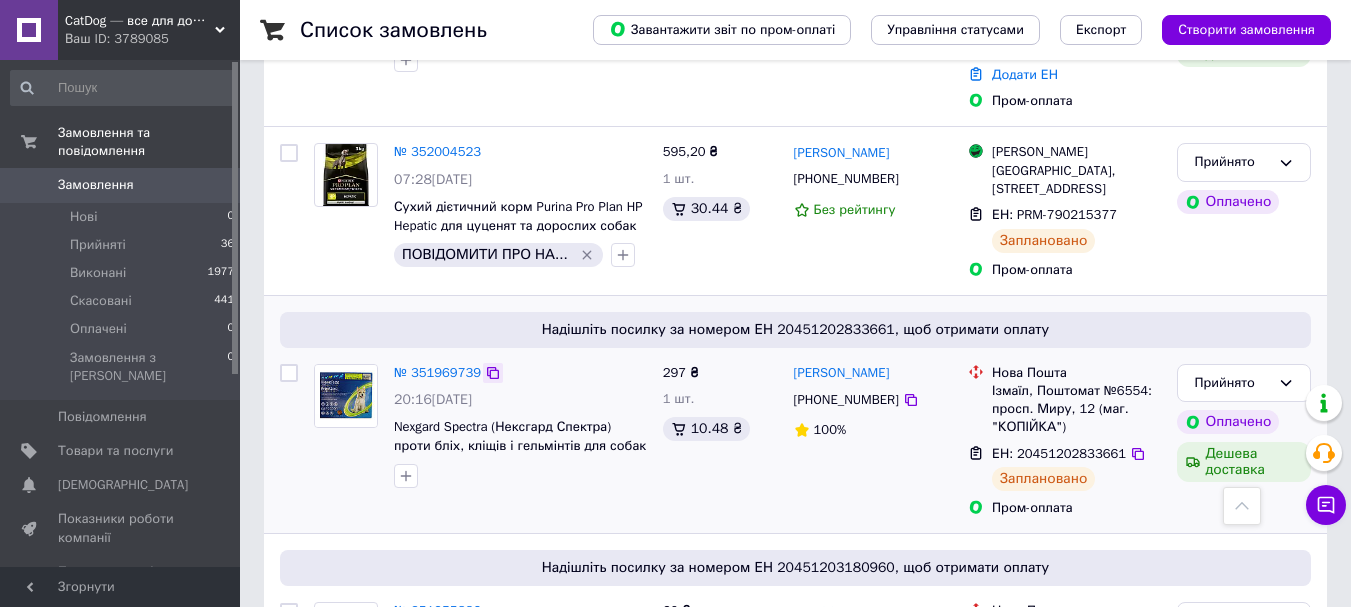click 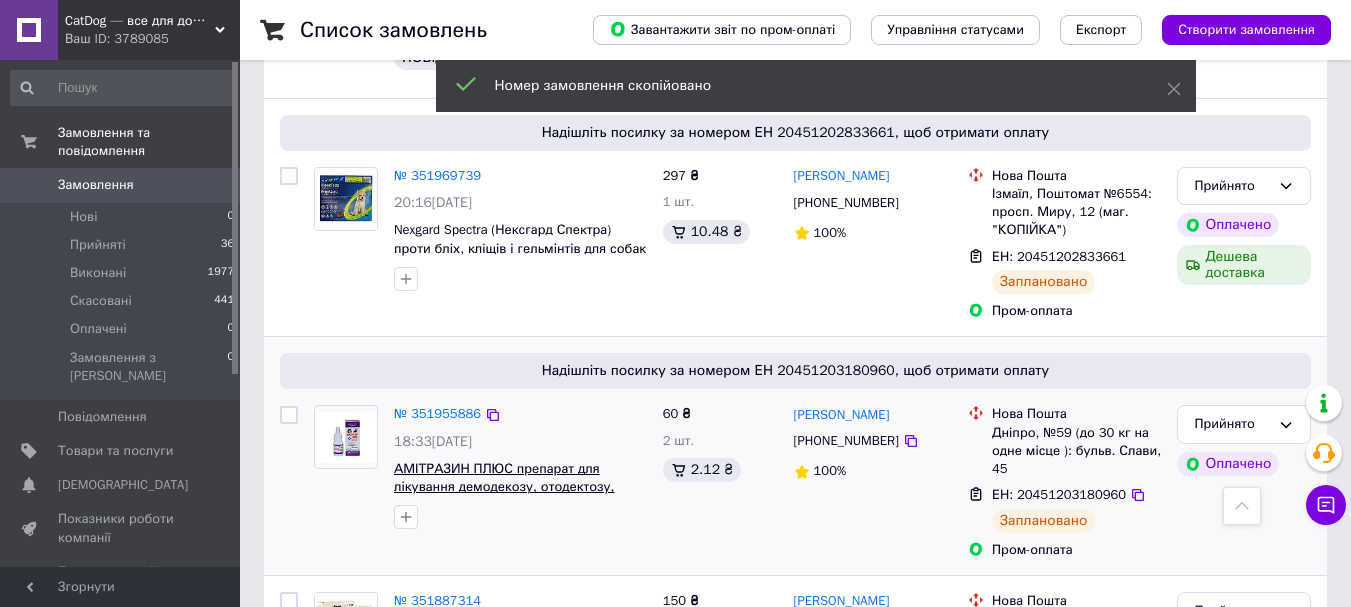 scroll, scrollTop: 1500, scrollLeft: 0, axis: vertical 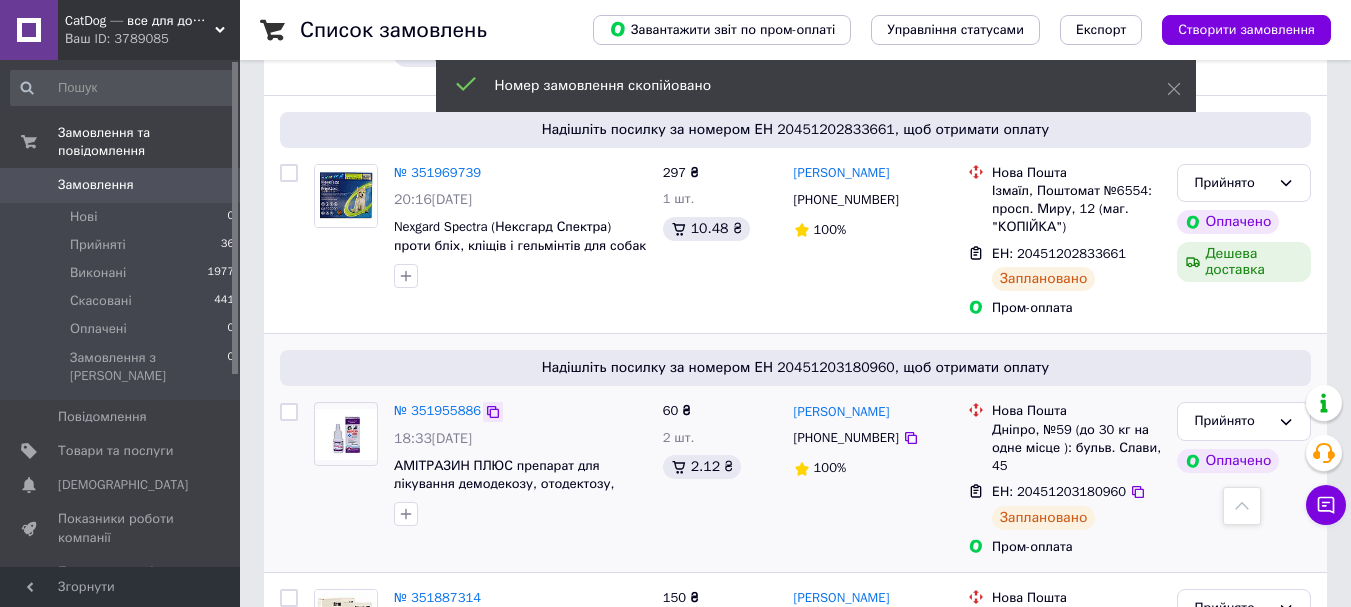 click 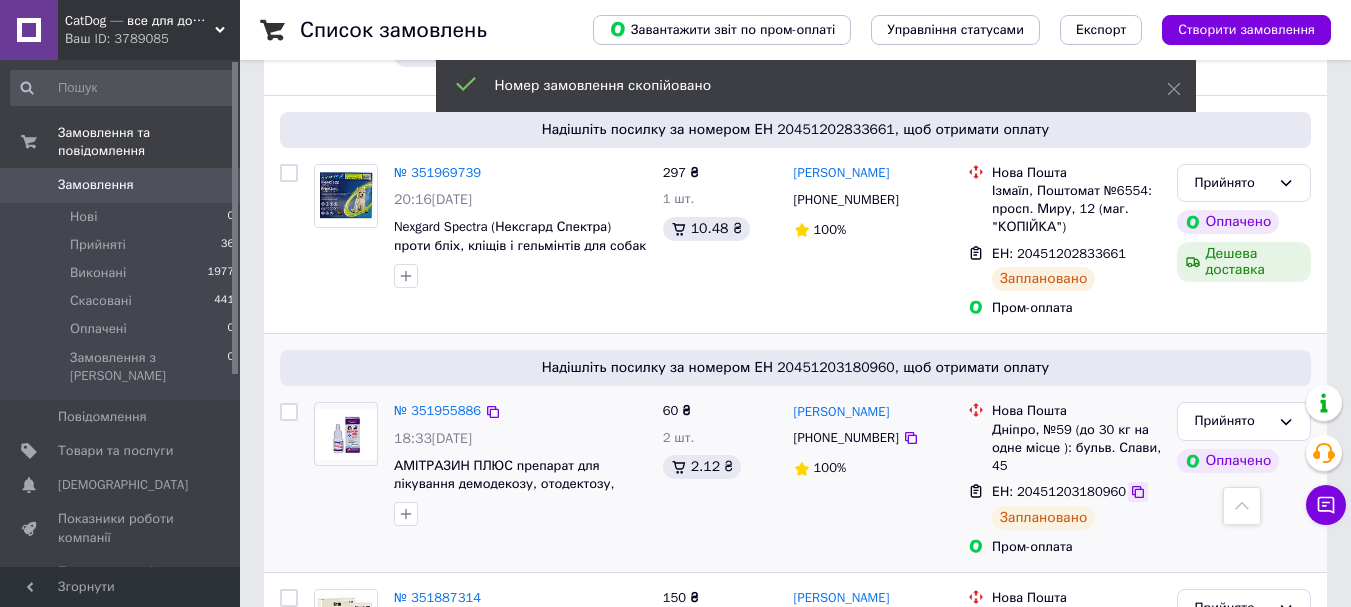 click 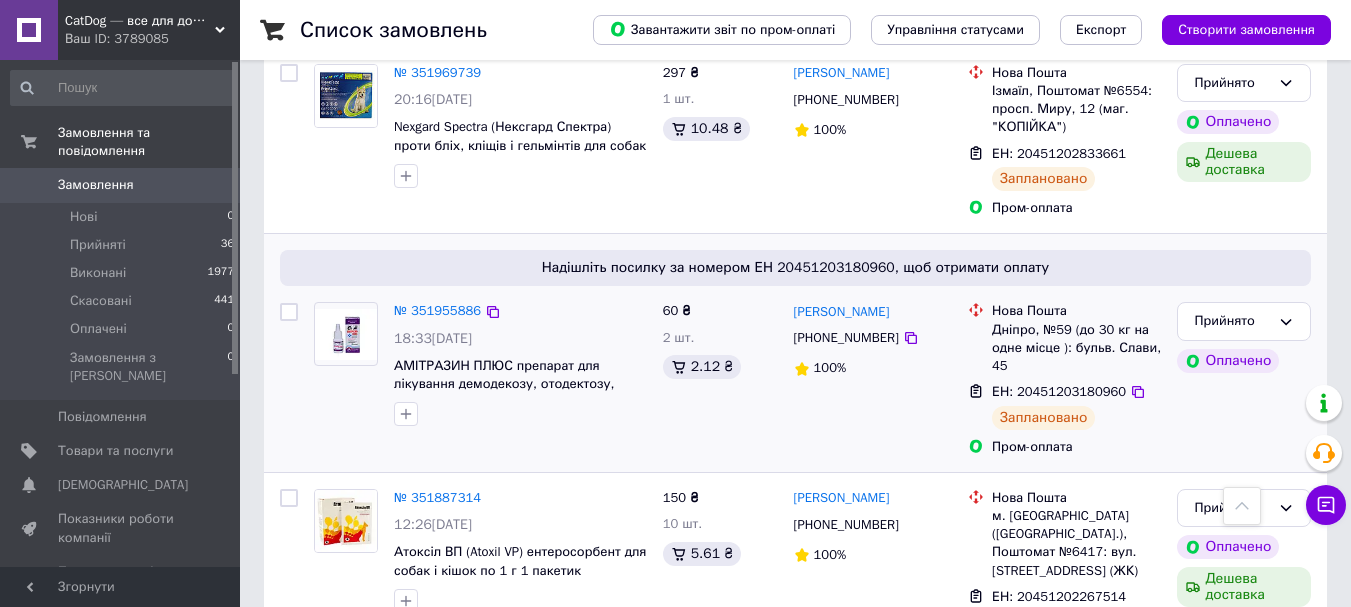 scroll, scrollTop: 1700, scrollLeft: 0, axis: vertical 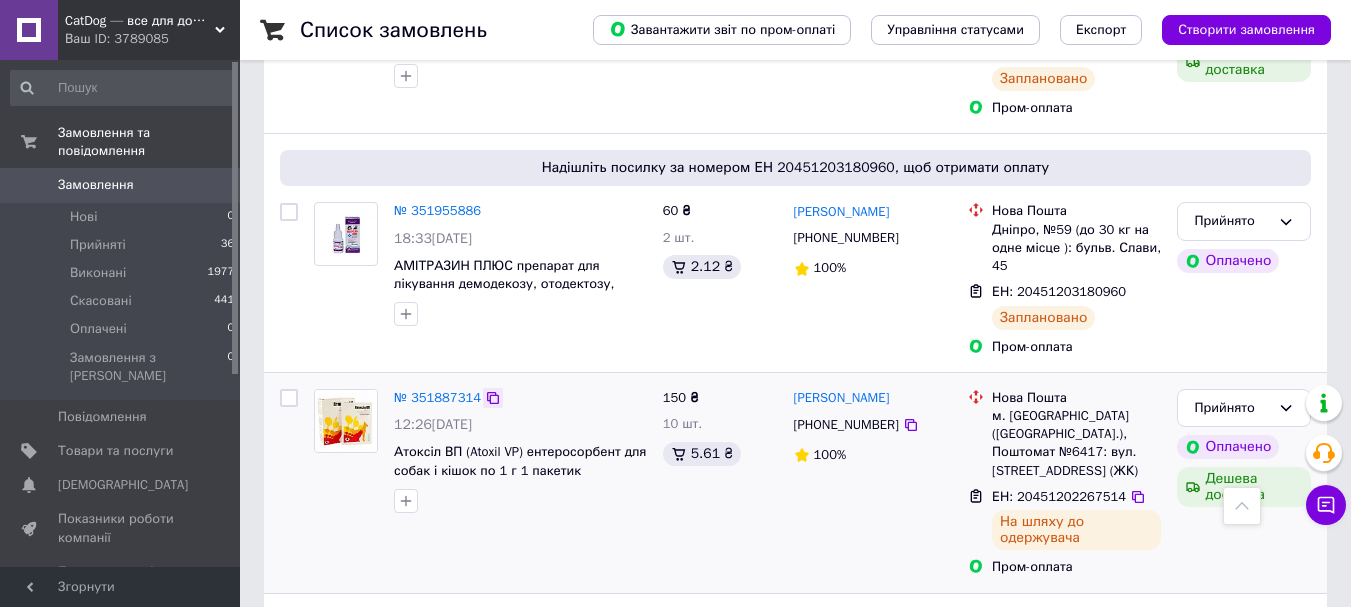 click 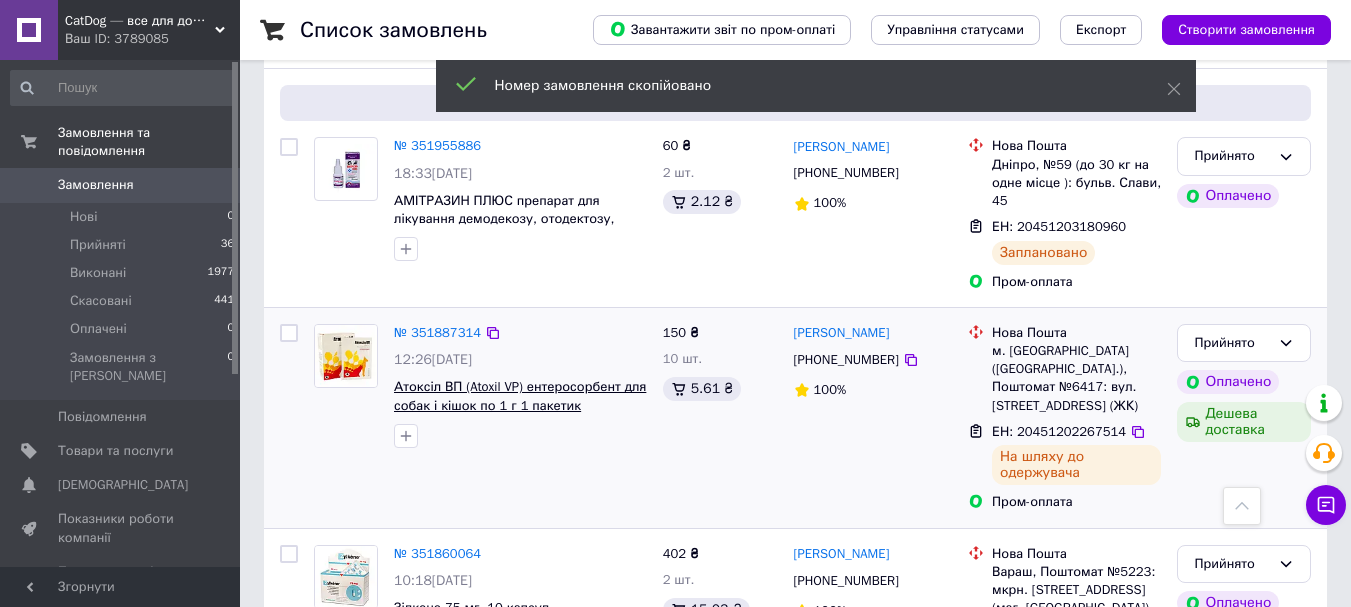 scroll, scrollTop: 1800, scrollLeft: 0, axis: vertical 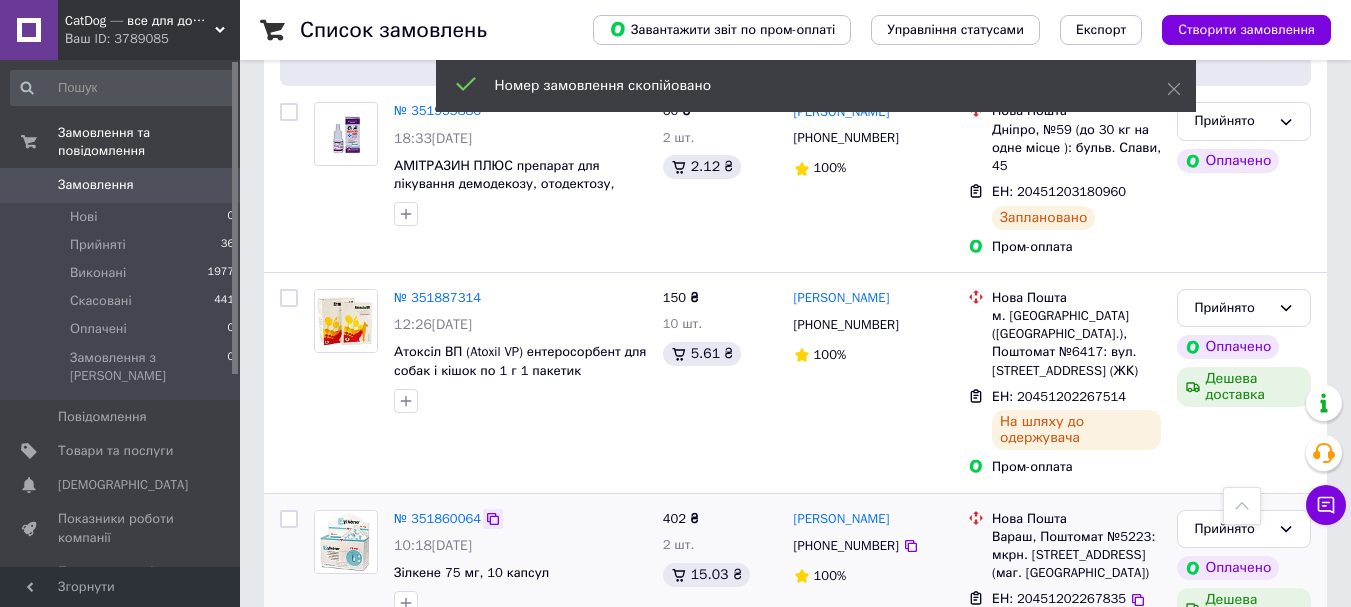 click 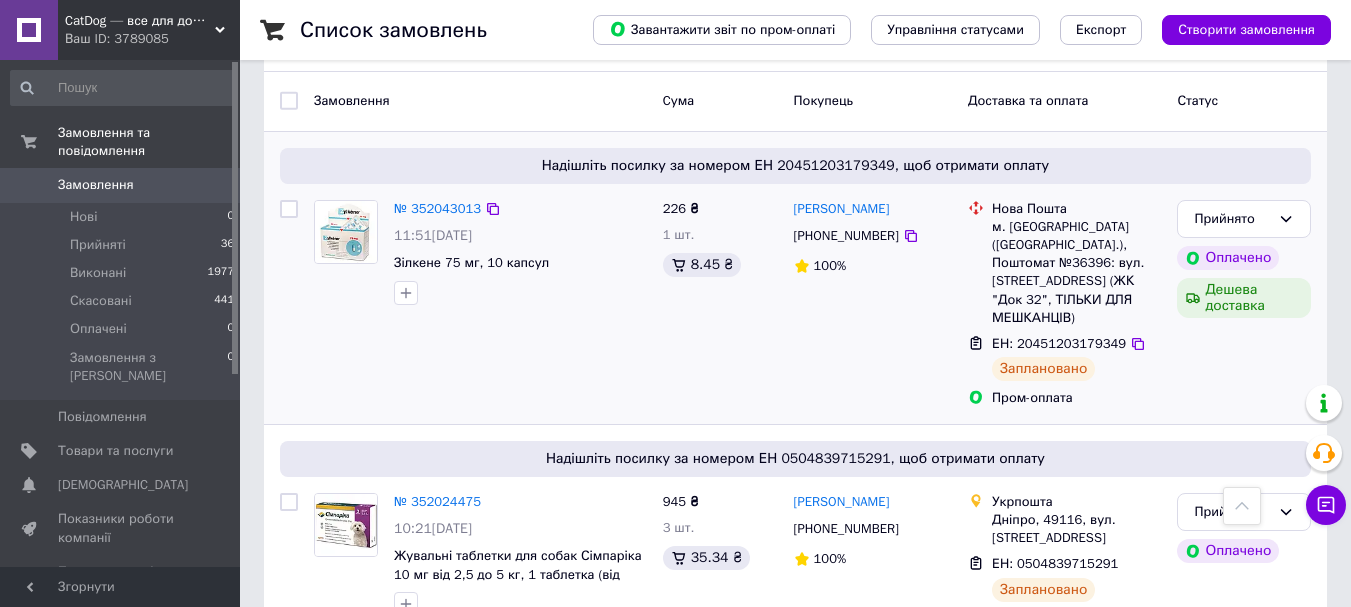 scroll, scrollTop: 0, scrollLeft: 0, axis: both 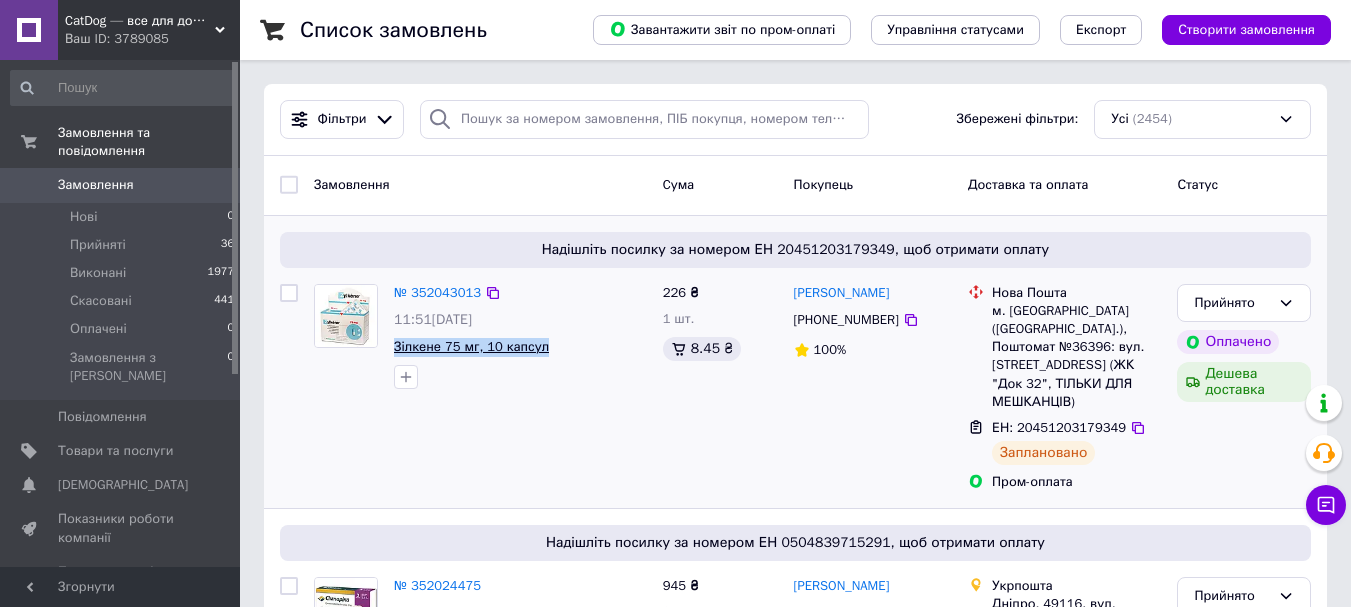 click on "№ 352043013 11:51, 10.07.2025 Зілкене 75 мг, 10 капсул" at bounding box center [520, 336] 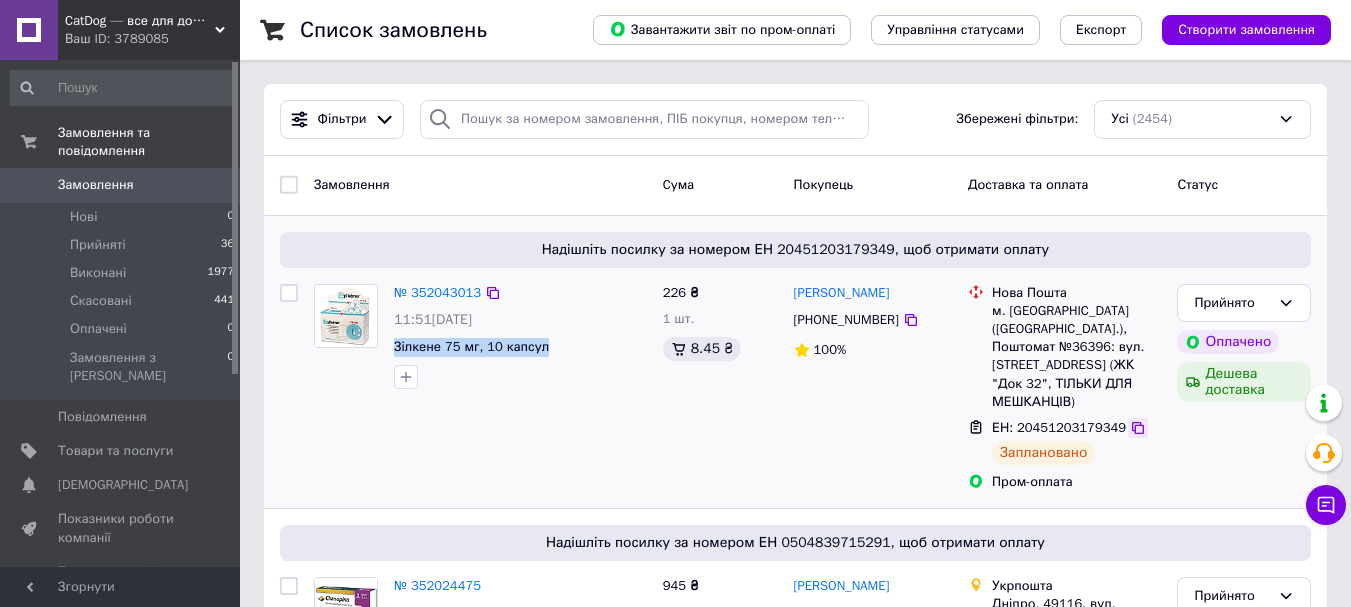 click 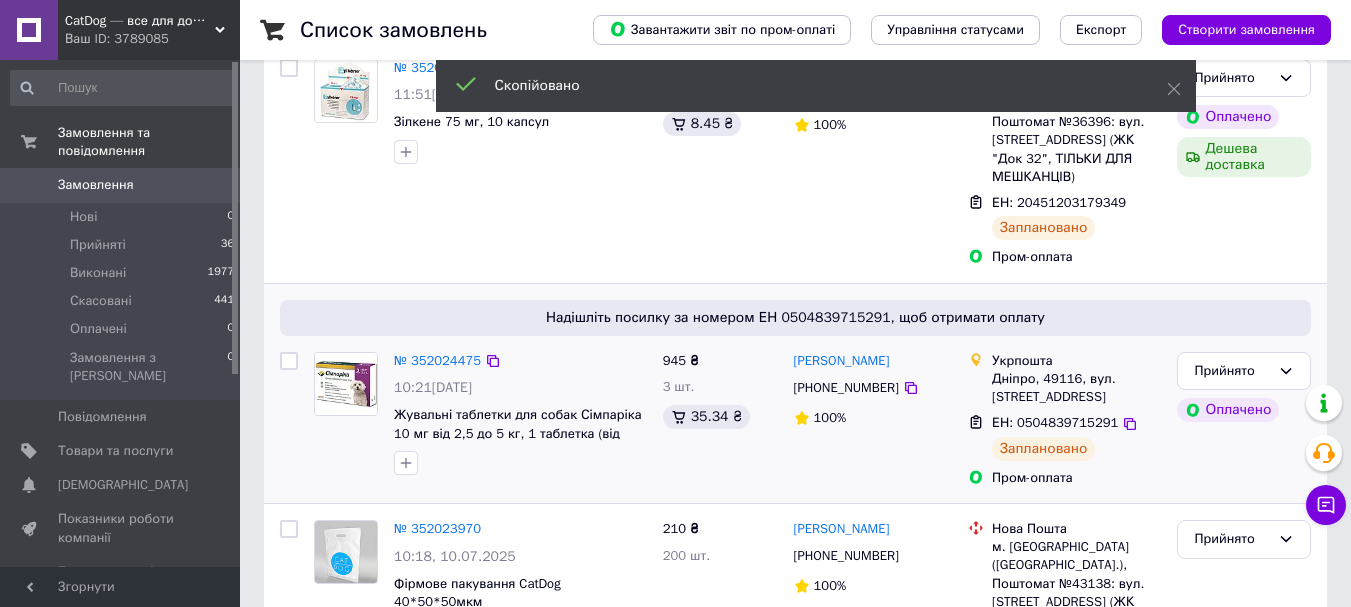 scroll, scrollTop: 300, scrollLeft: 0, axis: vertical 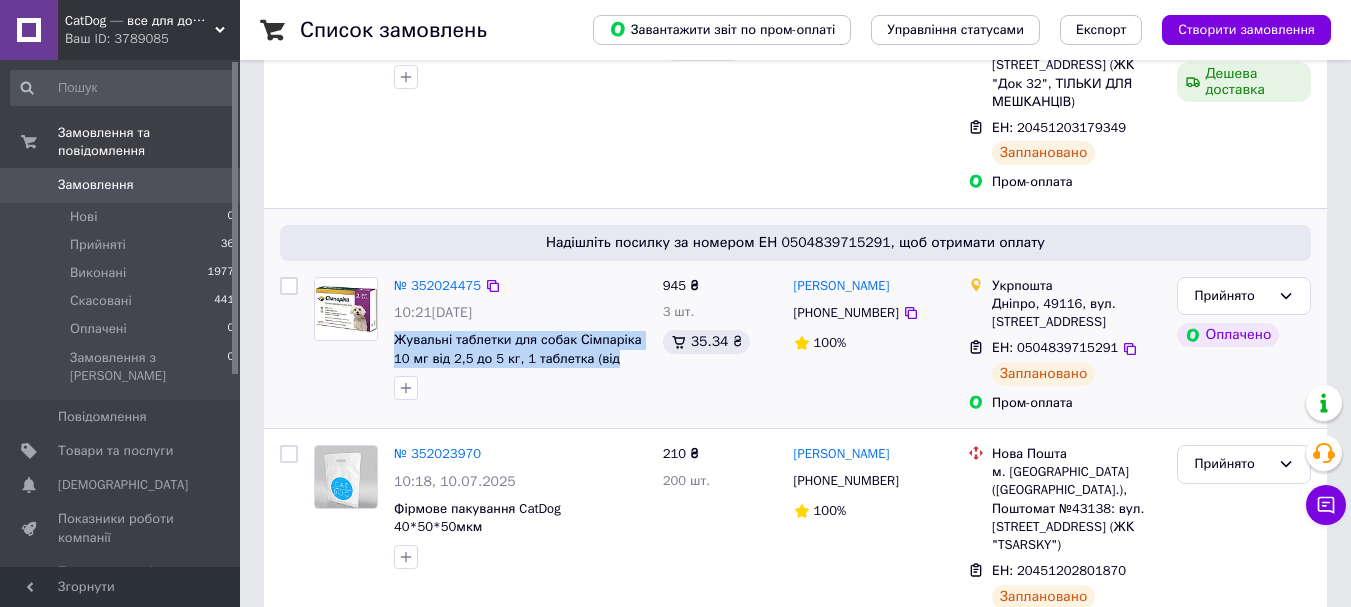 copy on "Жувальні таблетки для собак Сімпаріка 10 мг від 2,5 до 5 кг, 1 таблетка (від" 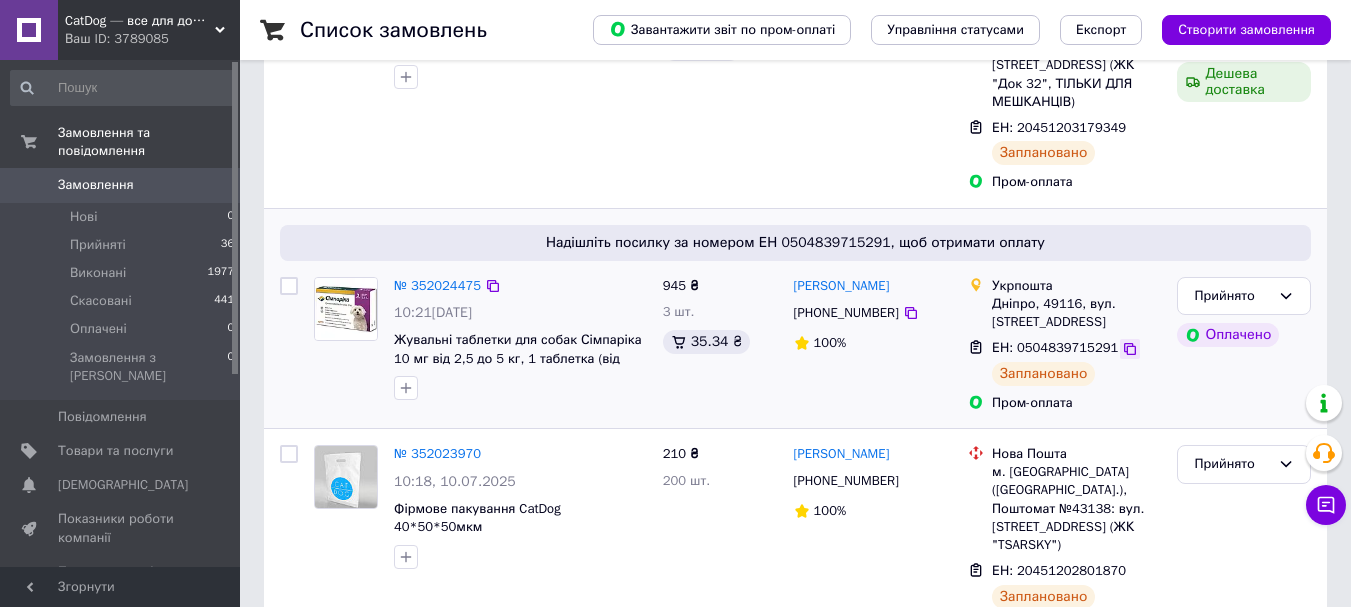 click 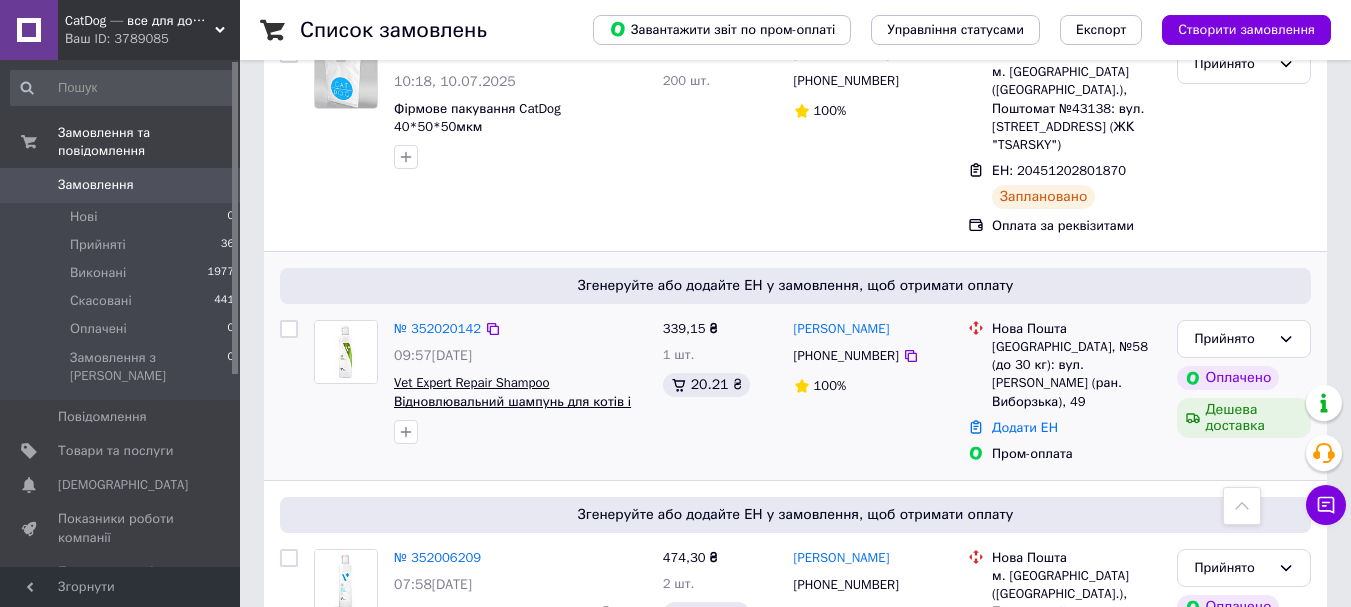 scroll, scrollTop: 1100, scrollLeft: 0, axis: vertical 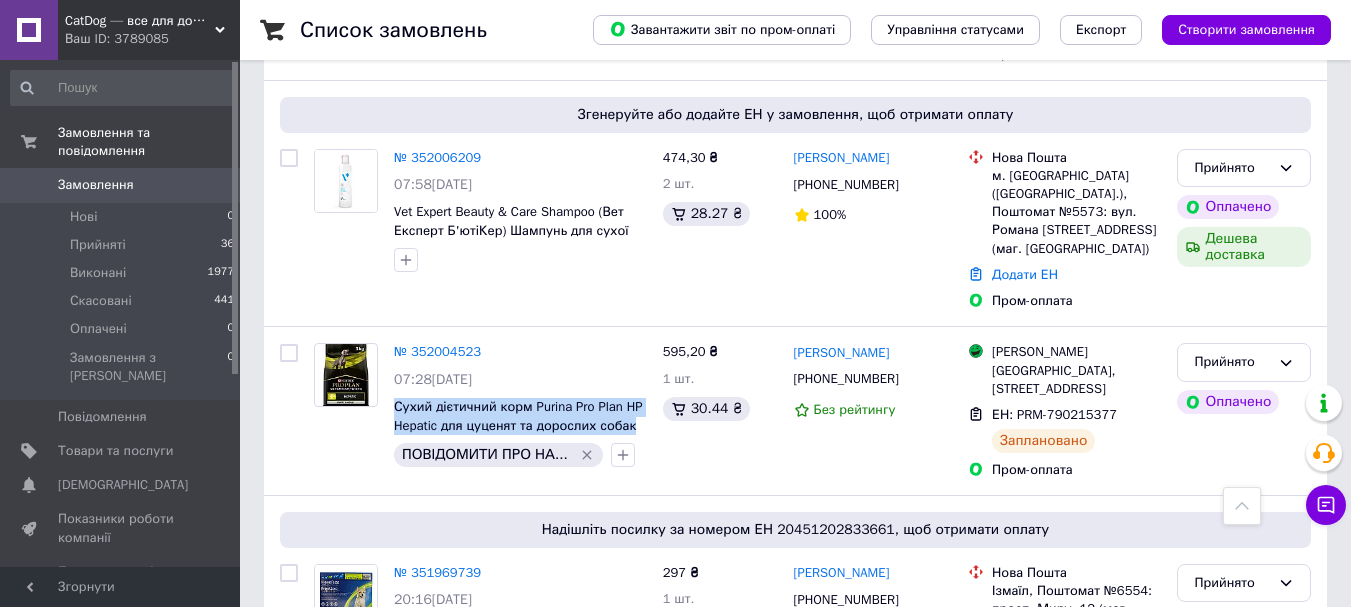 drag, startPoint x: 394, startPoint y: 373, endPoint x: 389, endPoint y: 359, distance: 14.866069 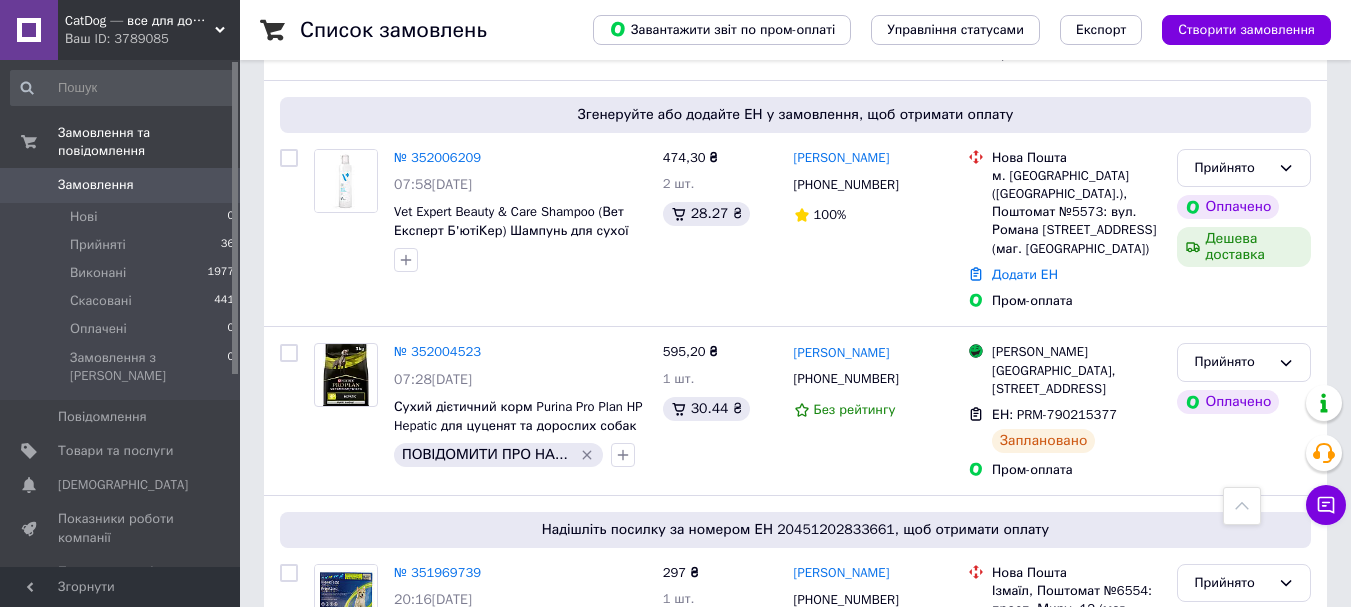 click 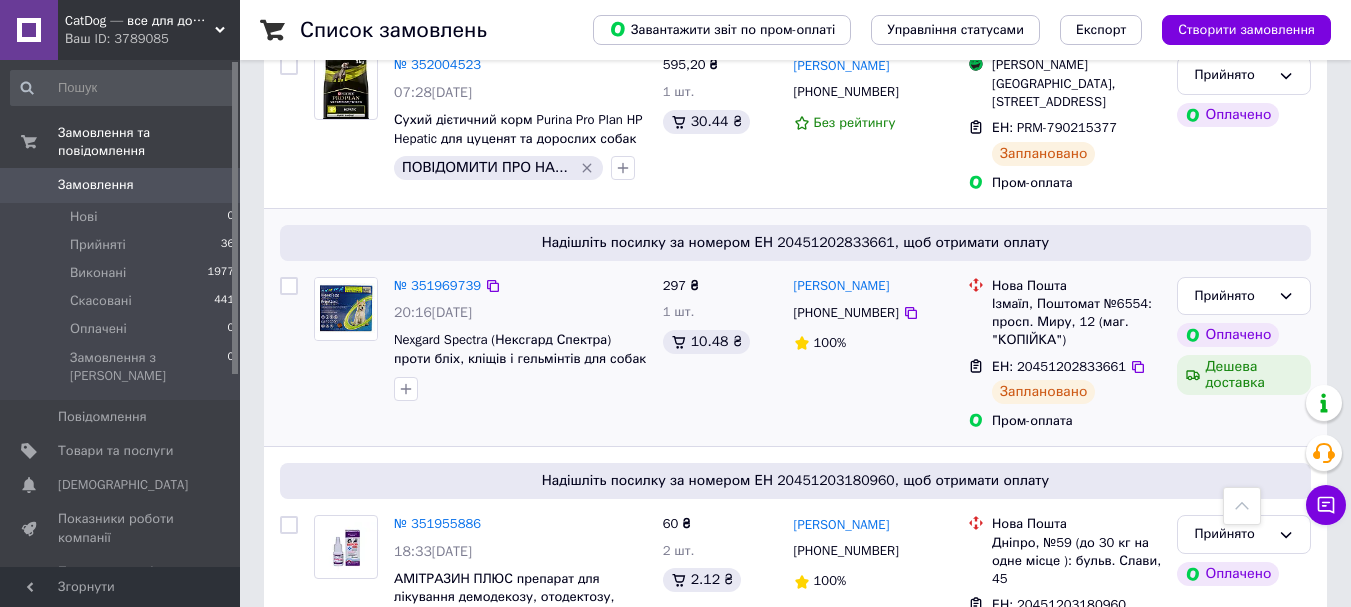 scroll, scrollTop: 1400, scrollLeft: 0, axis: vertical 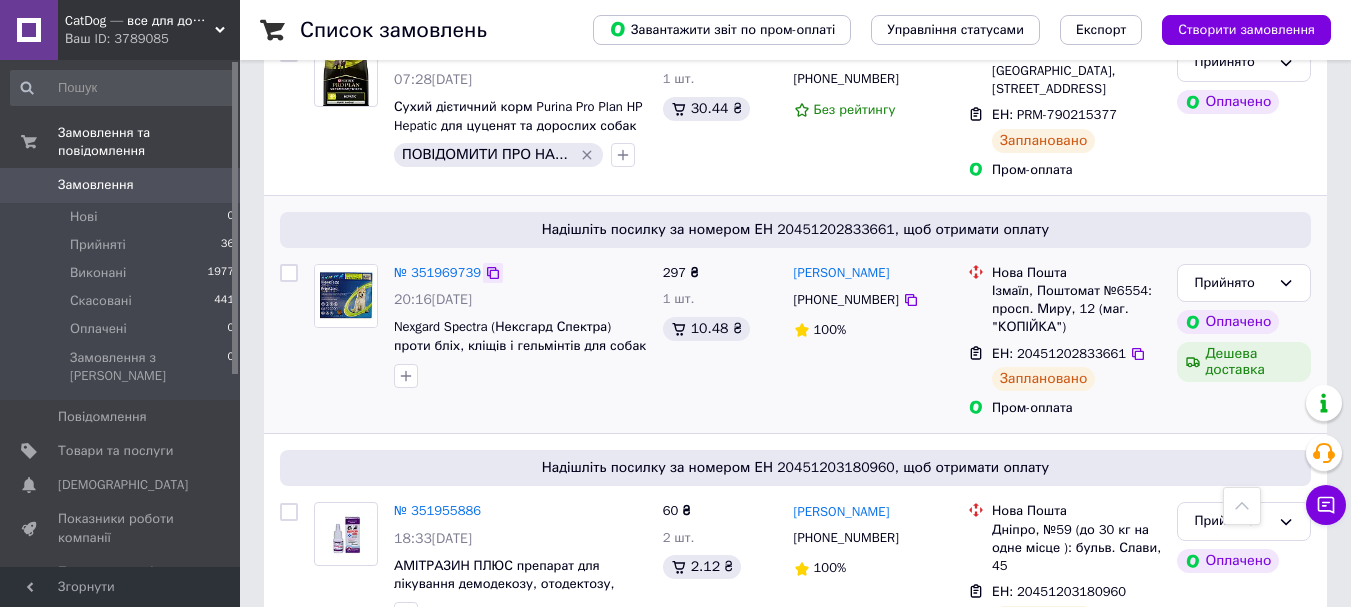 click 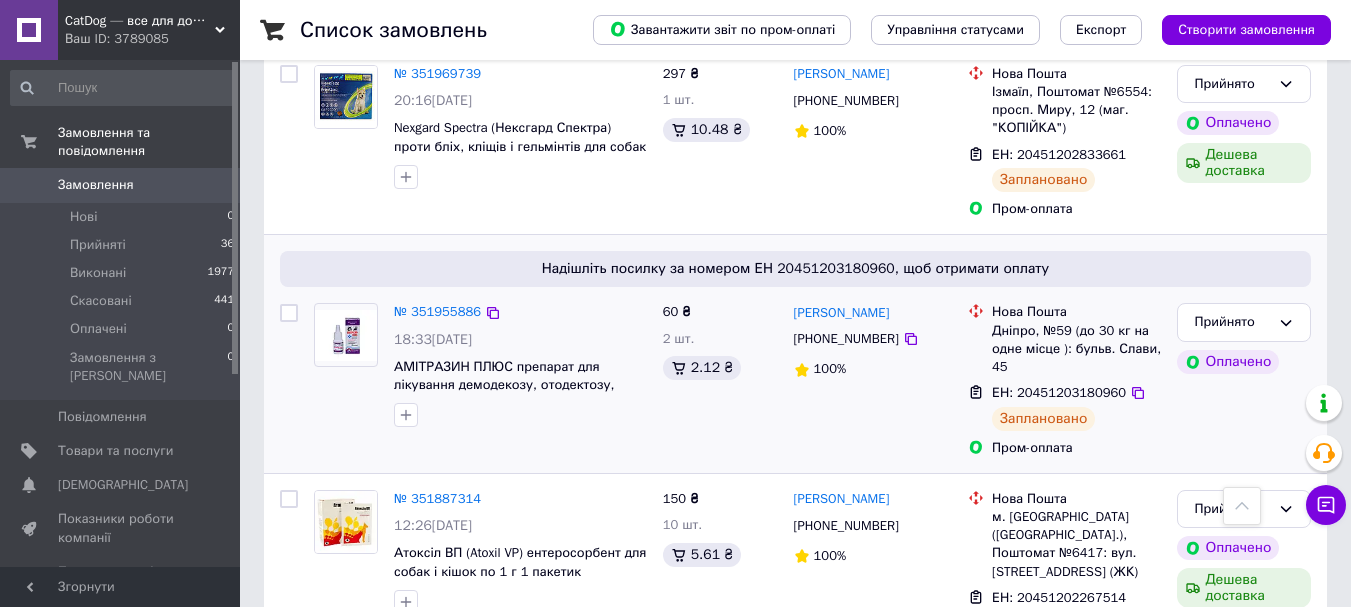 scroll, scrollTop: 1600, scrollLeft: 0, axis: vertical 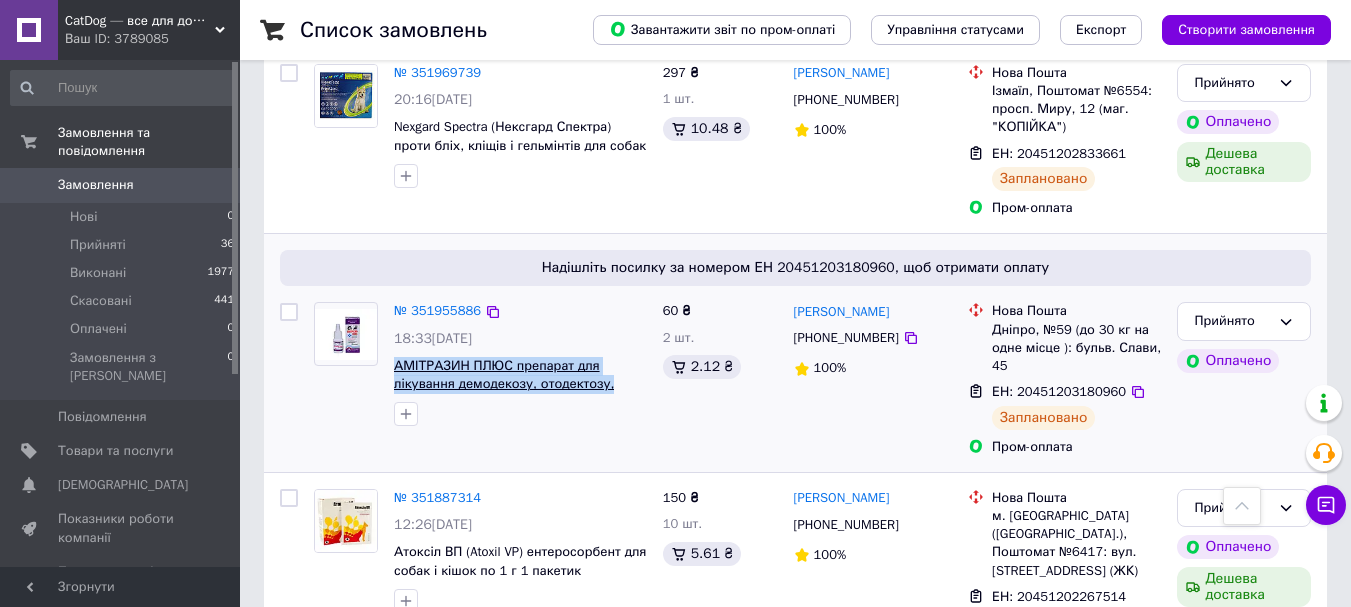 drag, startPoint x: 610, startPoint y: 320, endPoint x: 397, endPoint y: 302, distance: 213.75922 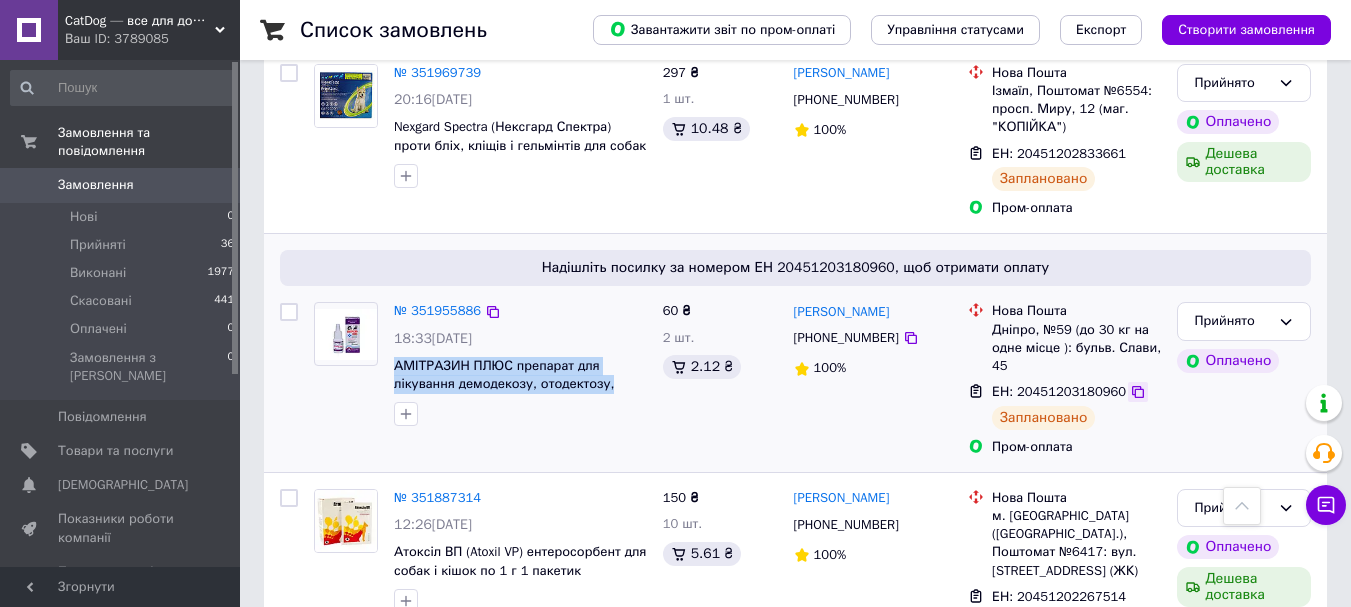 click 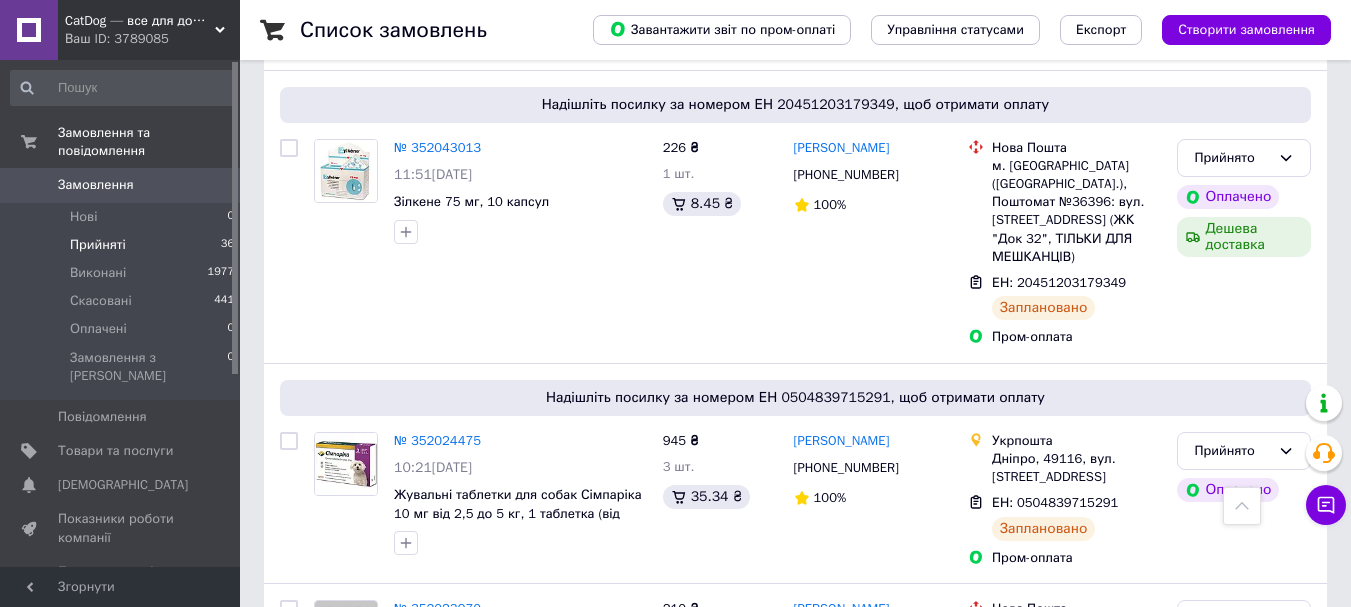 scroll, scrollTop: 0, scrollLeft: 0, axis: both 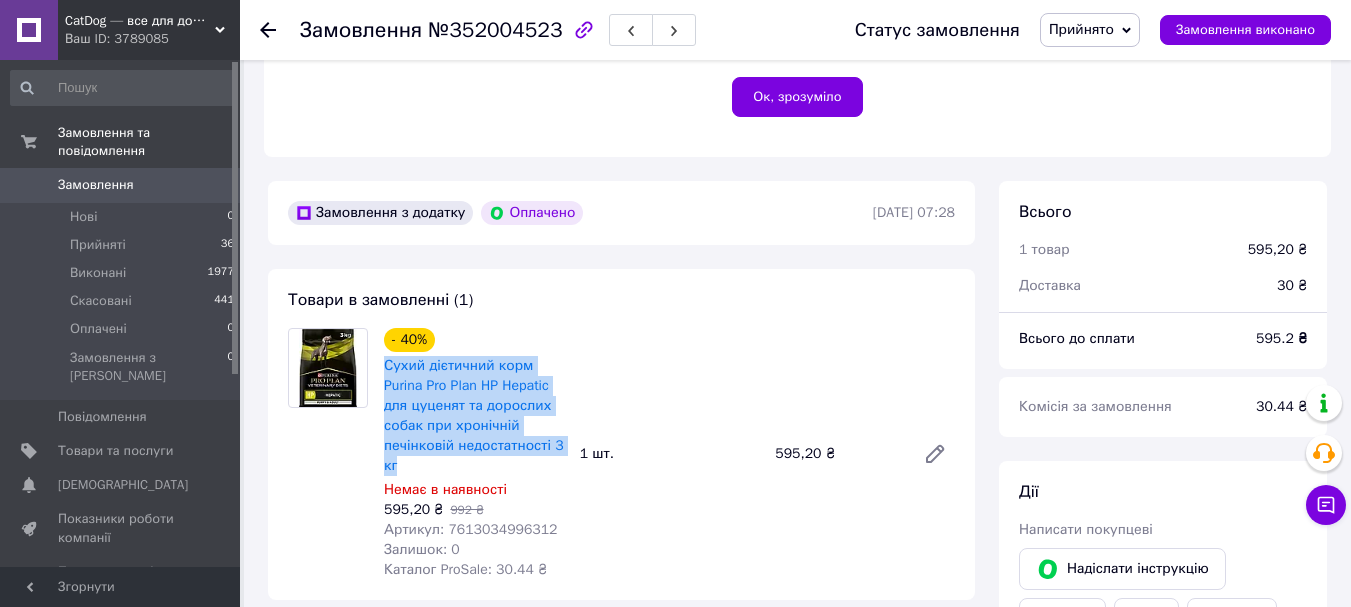 copy on "Сухий дієтичний корм Purina Pro Plan HP Hepatic для цуценят та дорослих собак при хронічній печінковій недостатності 3 кг" 